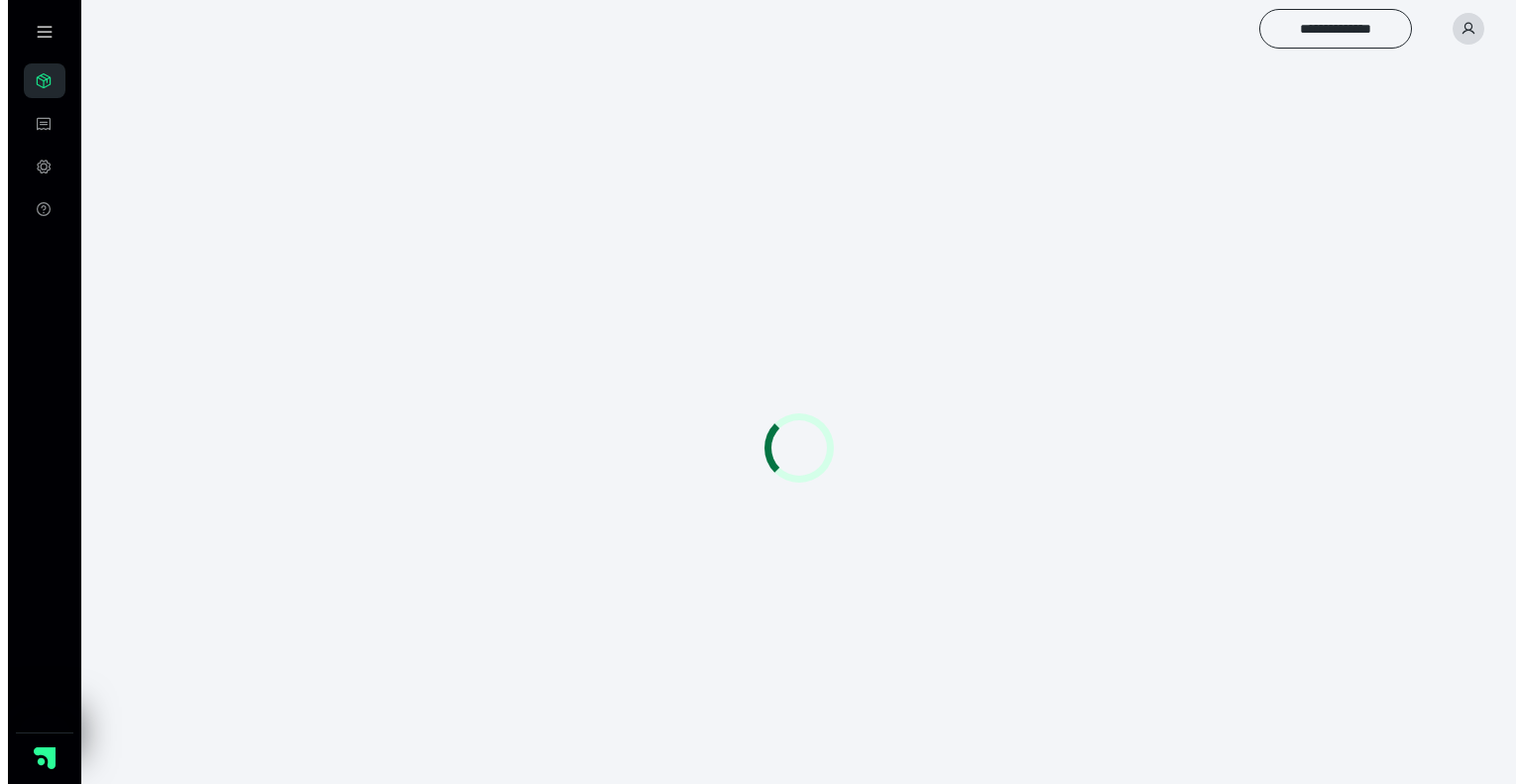 scroll, scrollTop: 0, scrollLeft: 0, axis: both 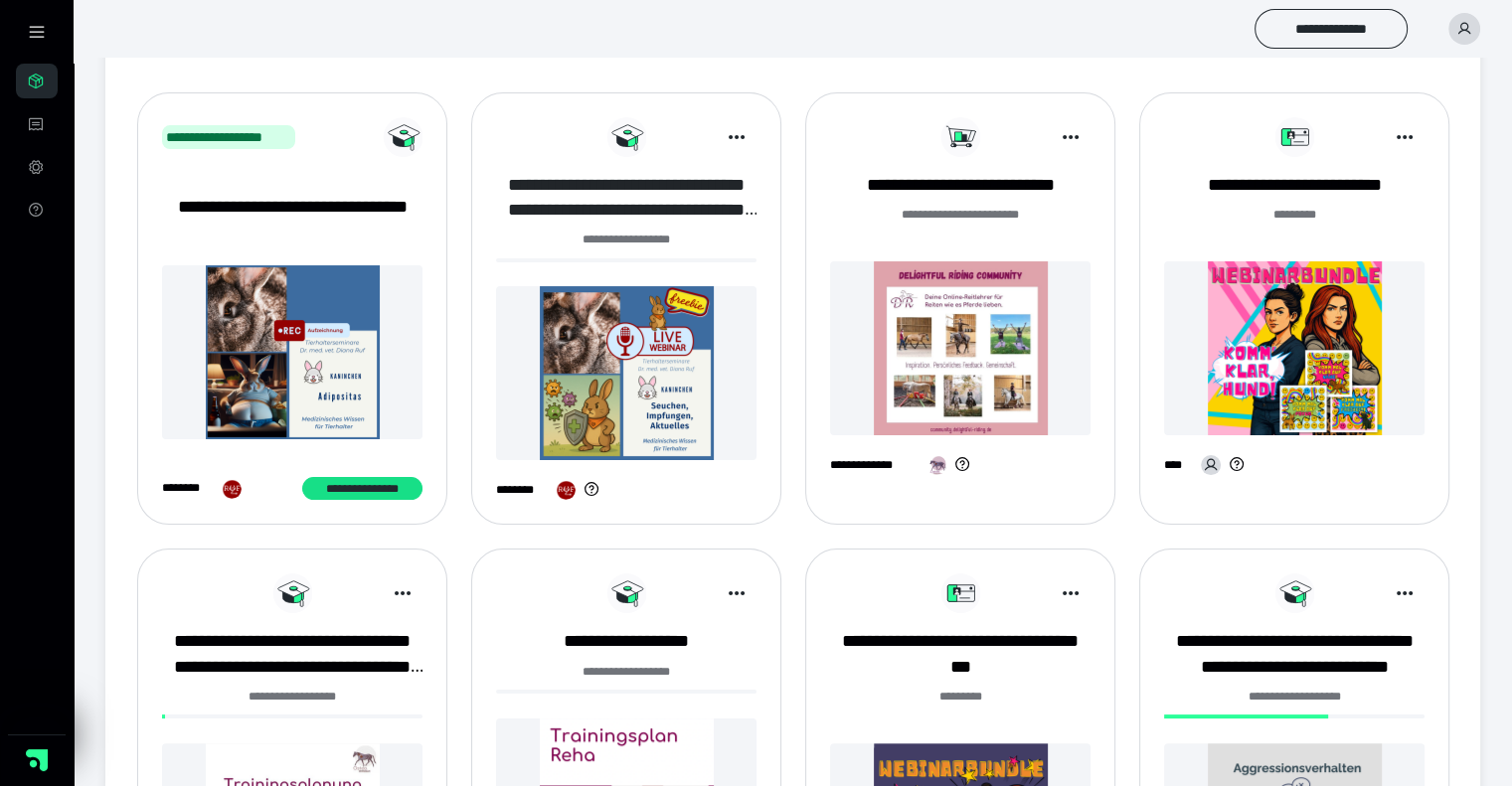 click on "**********" at bounding box center [626, 198] 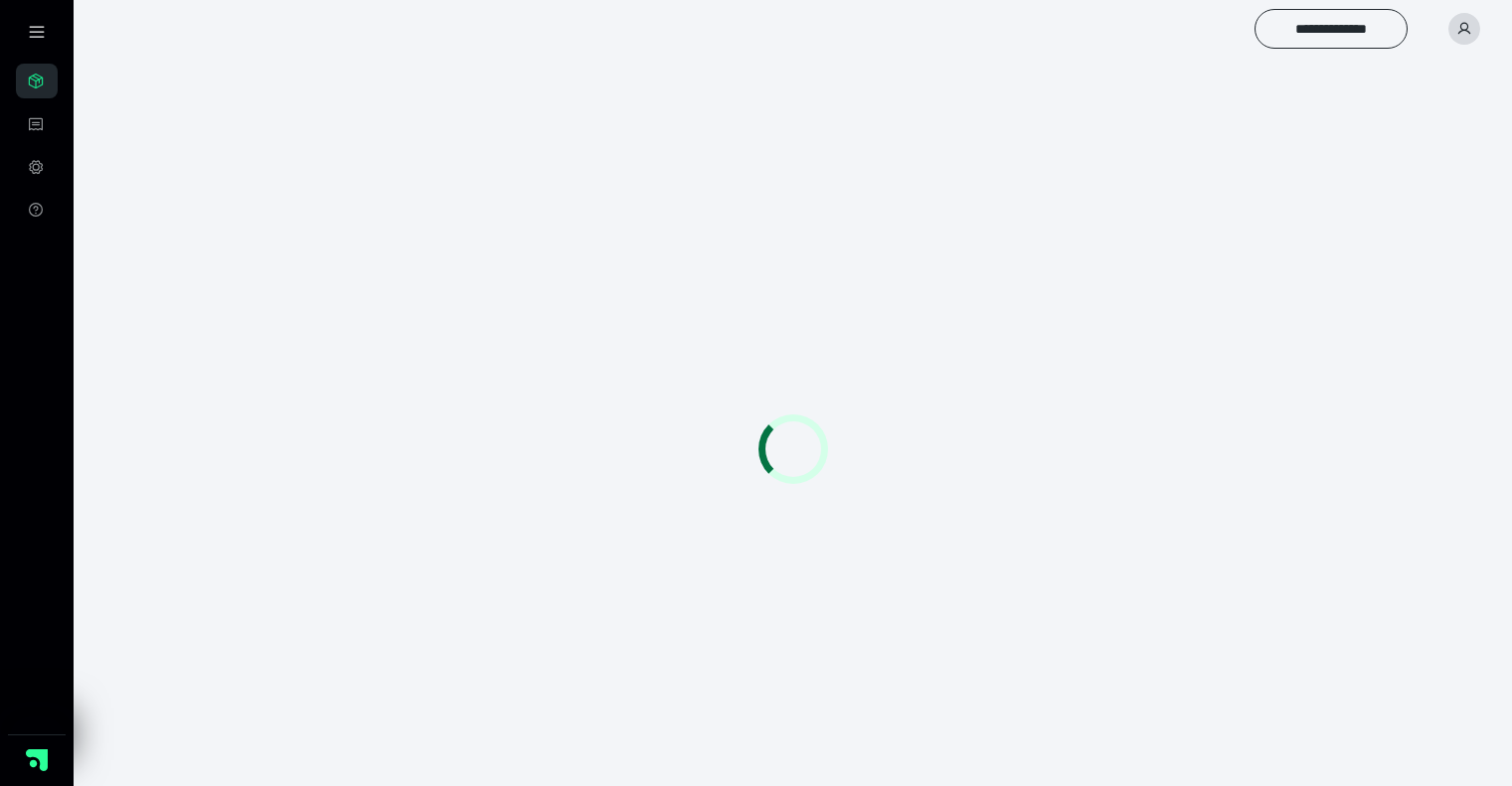 scroll, scrollTop: 0, scrollLeft: 0, axis: both 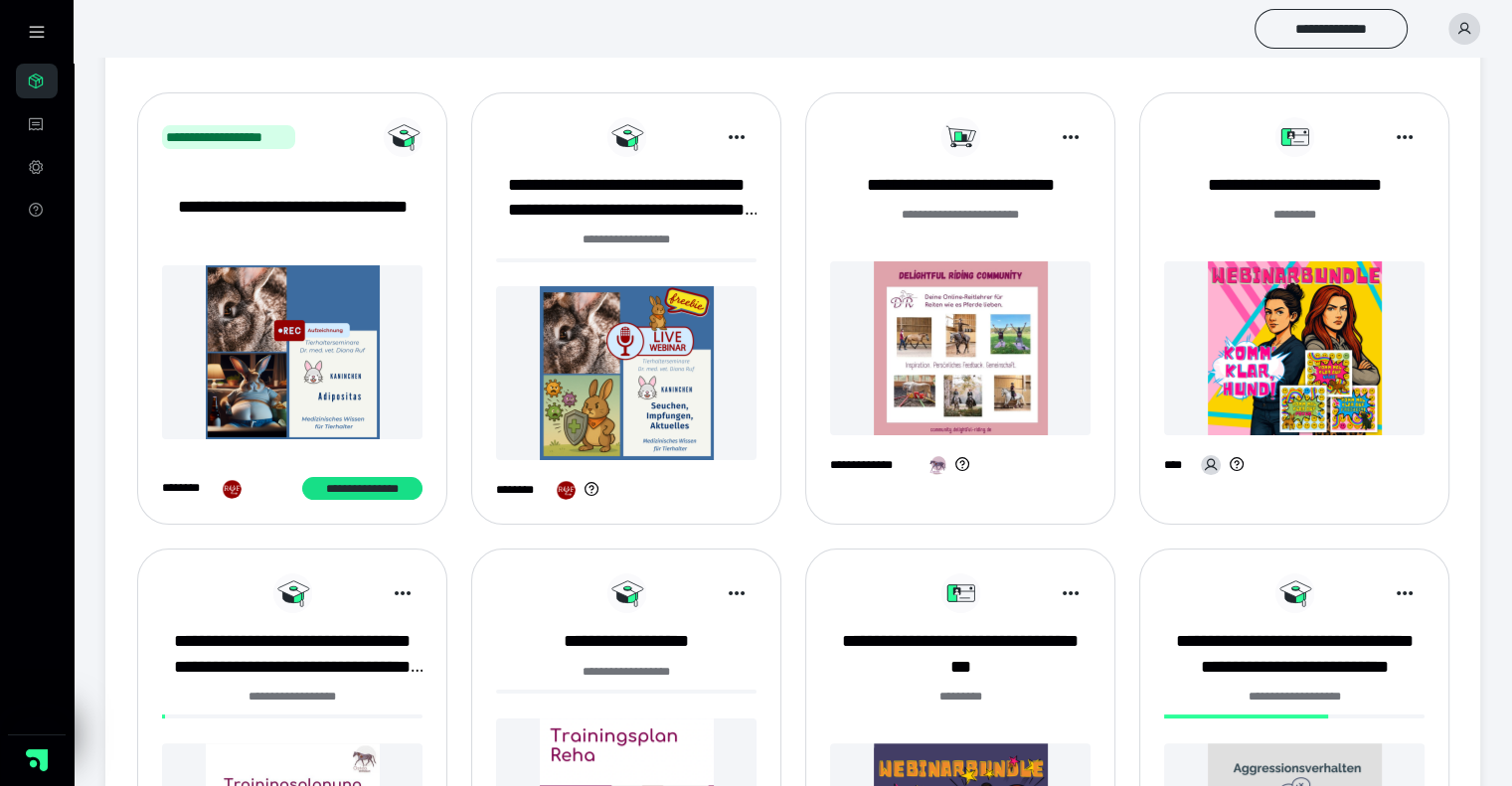 click on "**********" at bounding box center (1294, 304) 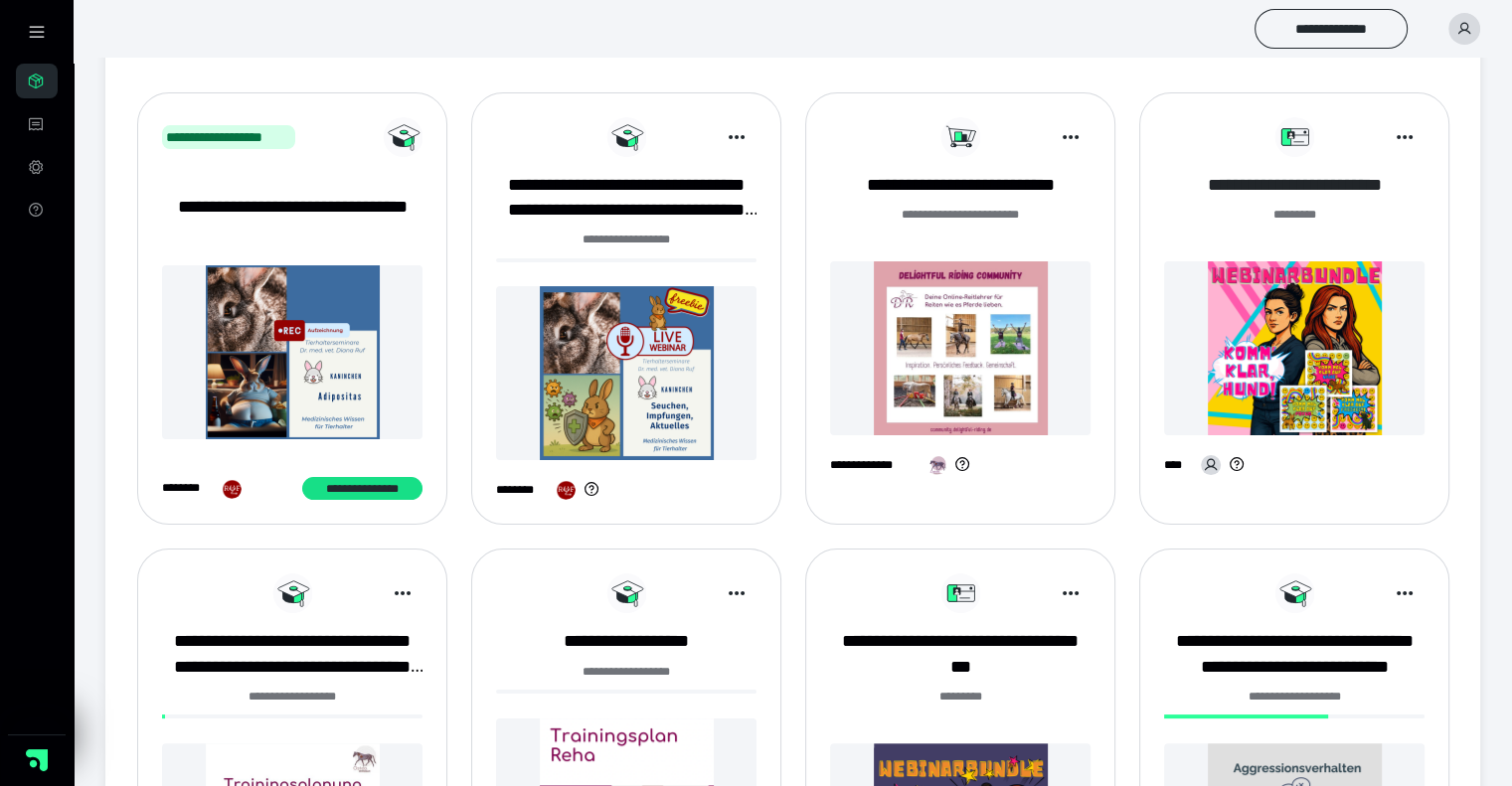 click on "**********" at bounding box center (1294, 185) 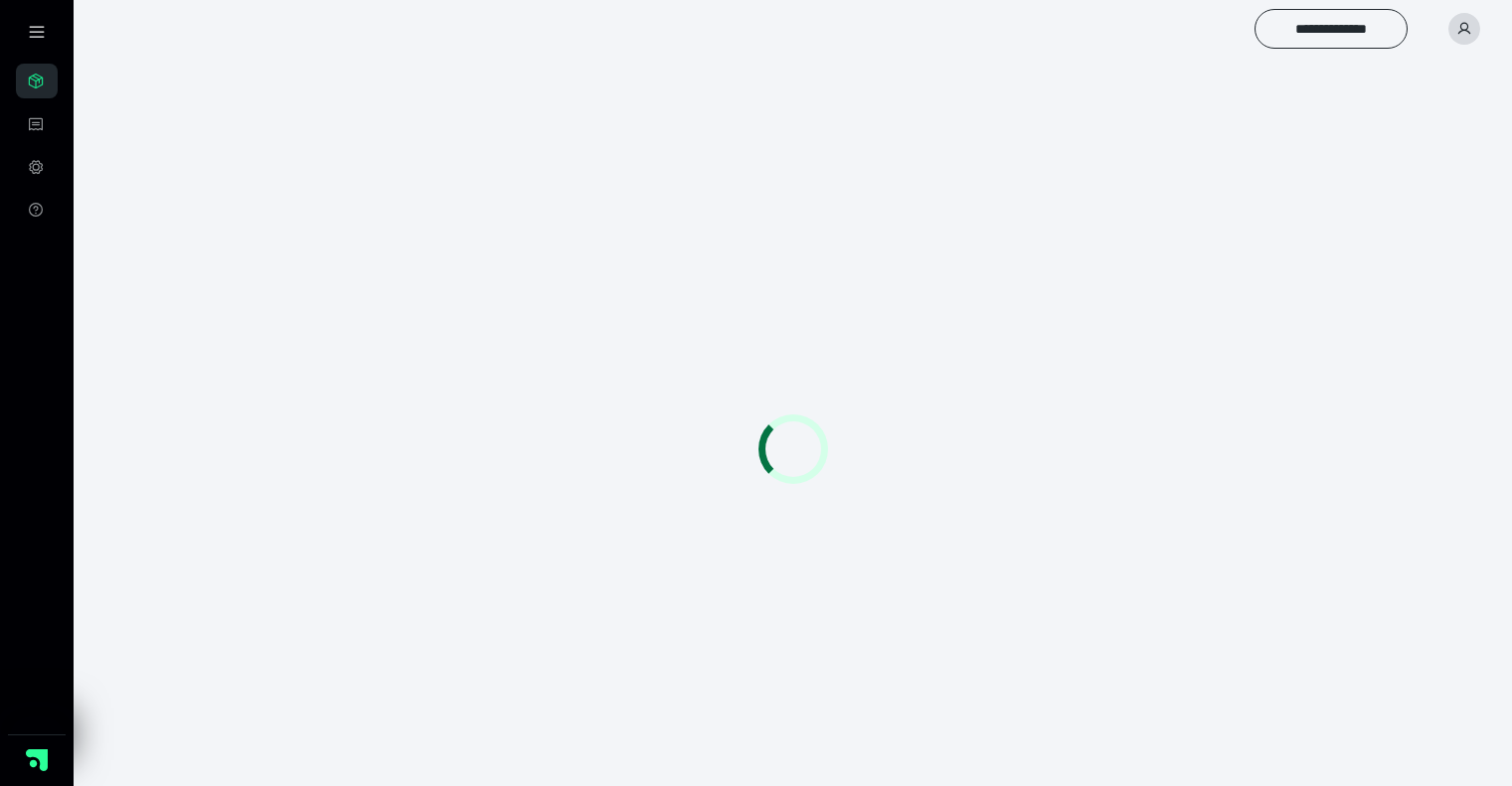 scroll, scrollTop: 0, scrollLeft: 0, axis: both 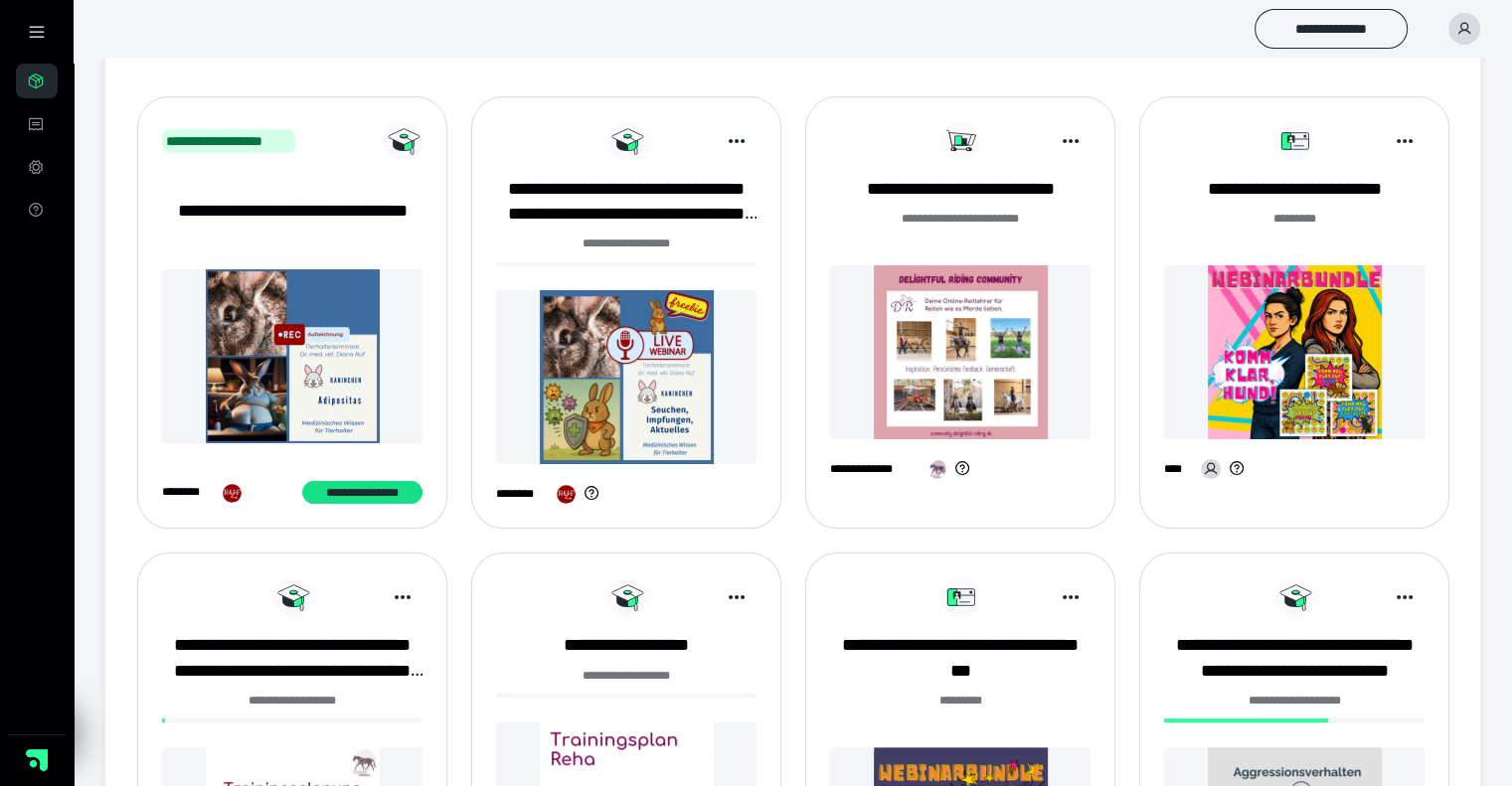 click on "**********" at bounding box center (792, 711) 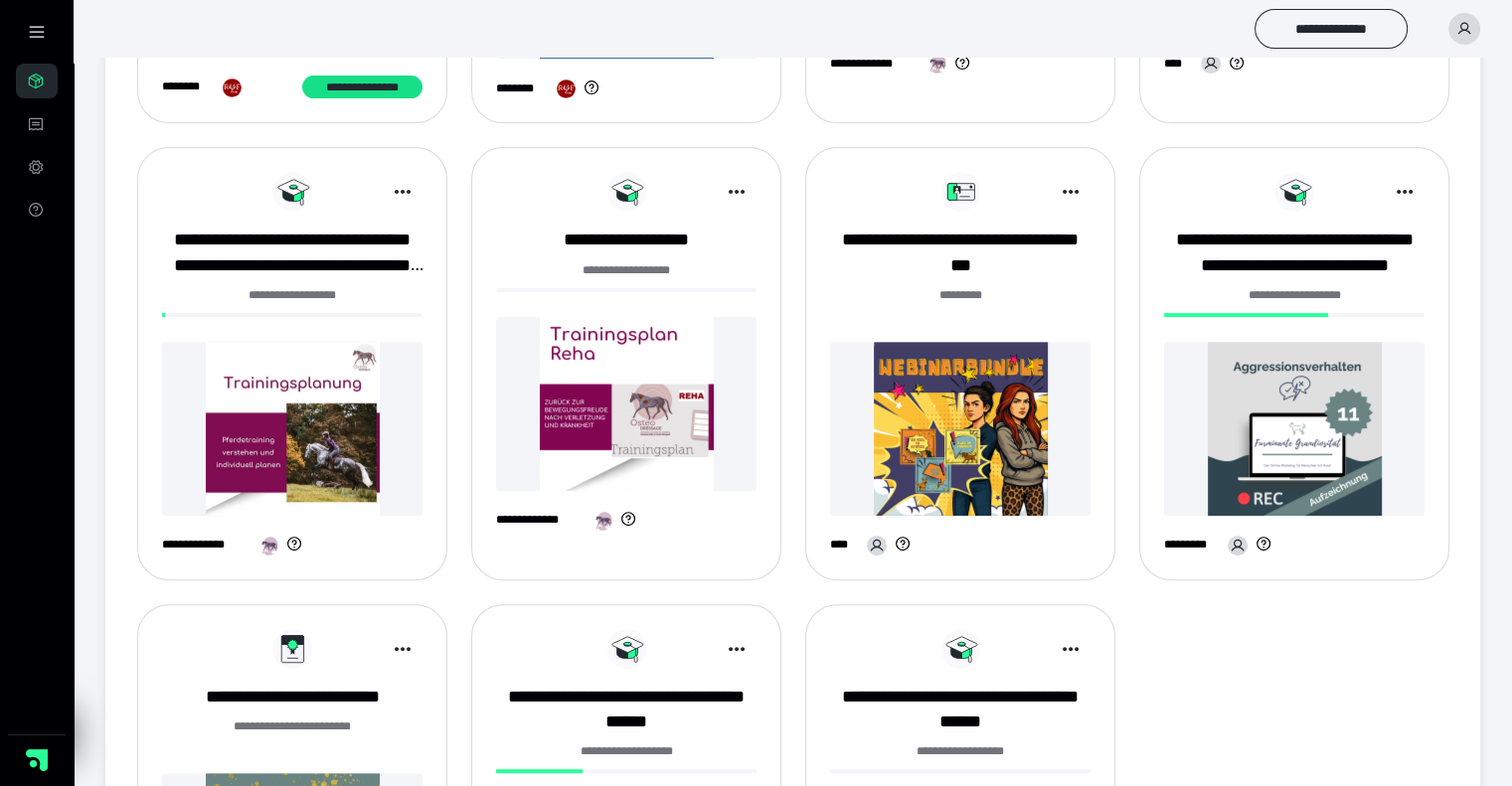 scroll, scrollTop: 626, scrollLeft: 0, axis: vertical 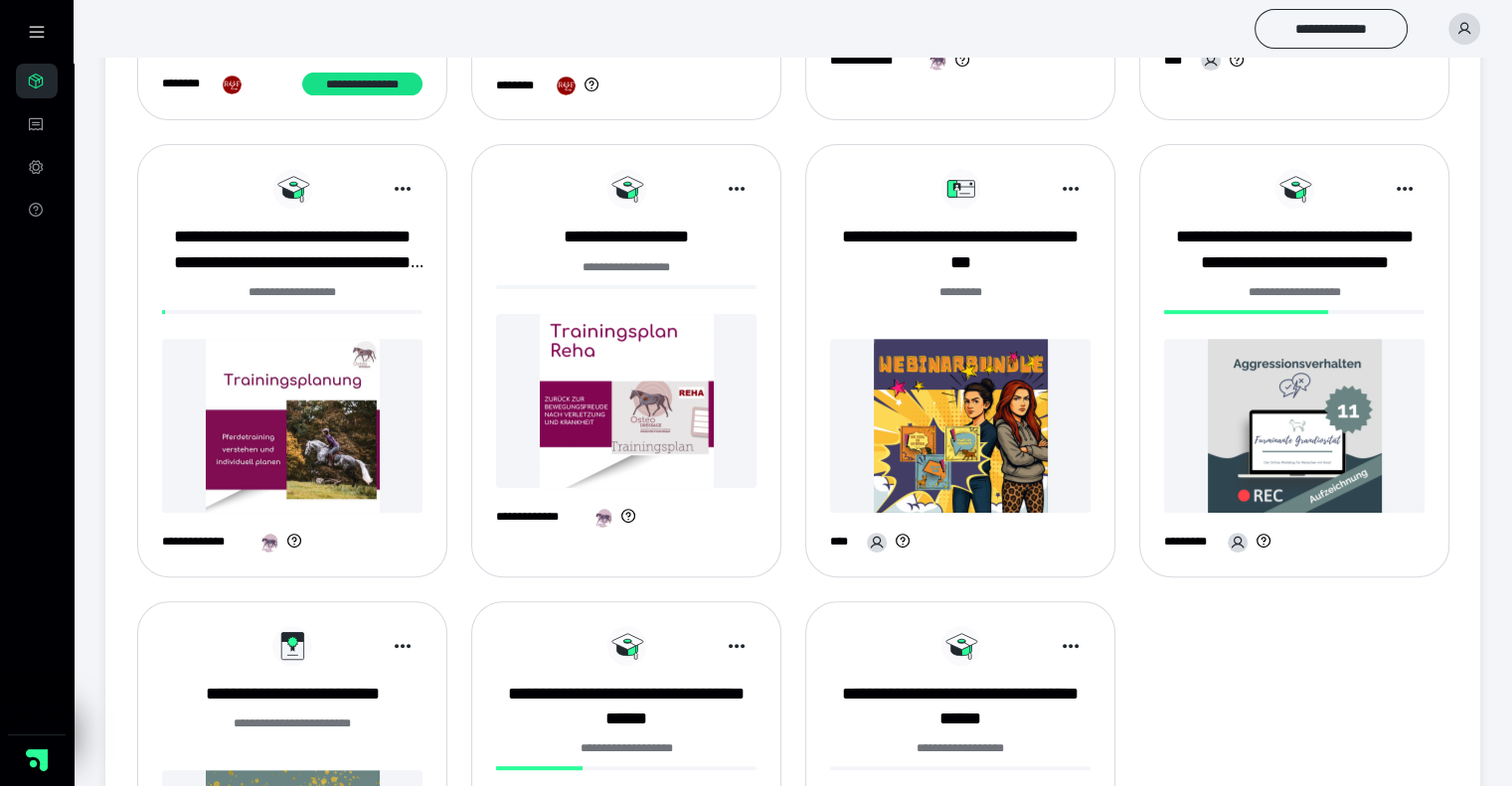 click on "**********" at bounding box center [626, 267] 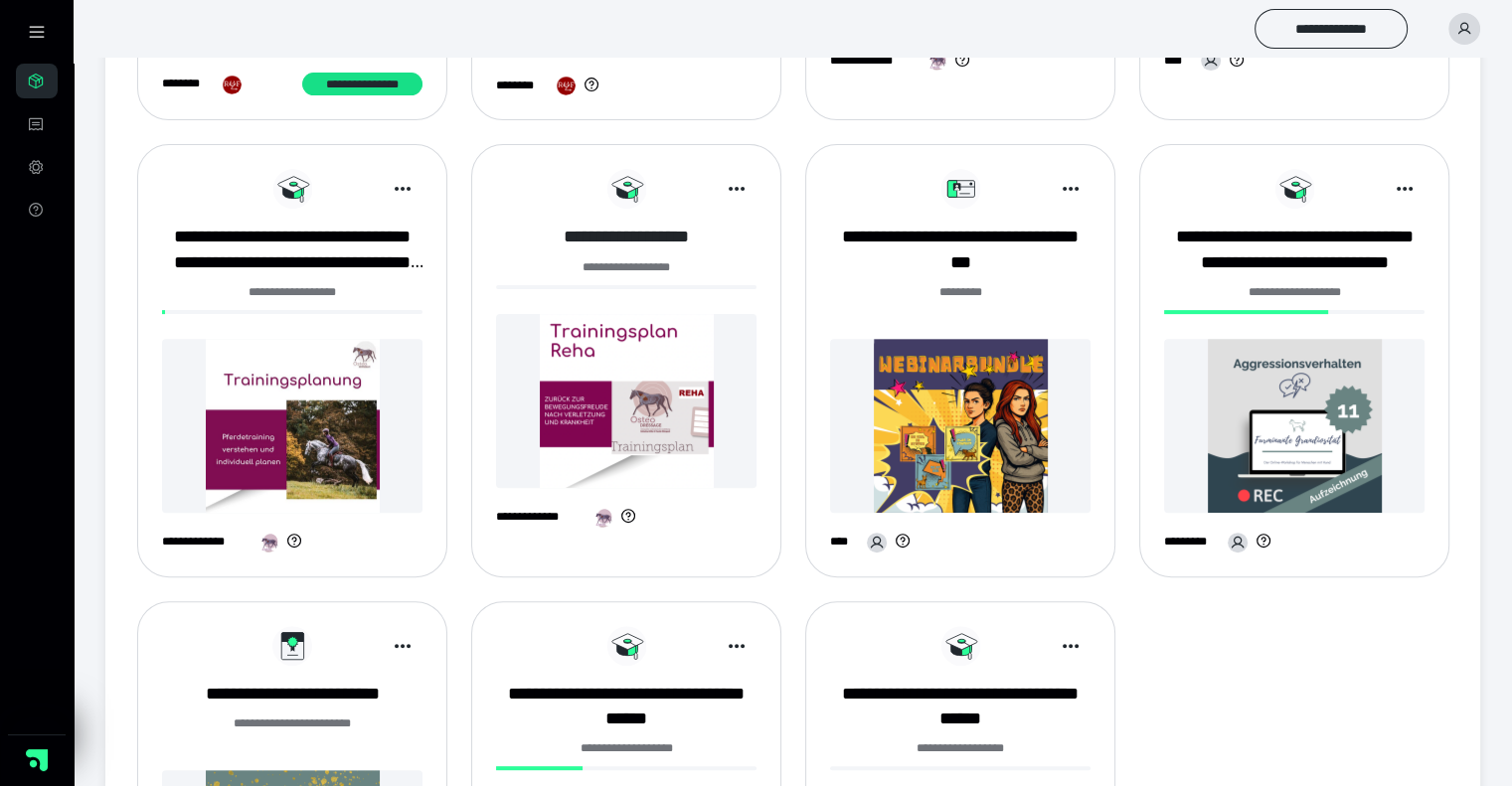 click on "**********" at bounding box center [626, 236] 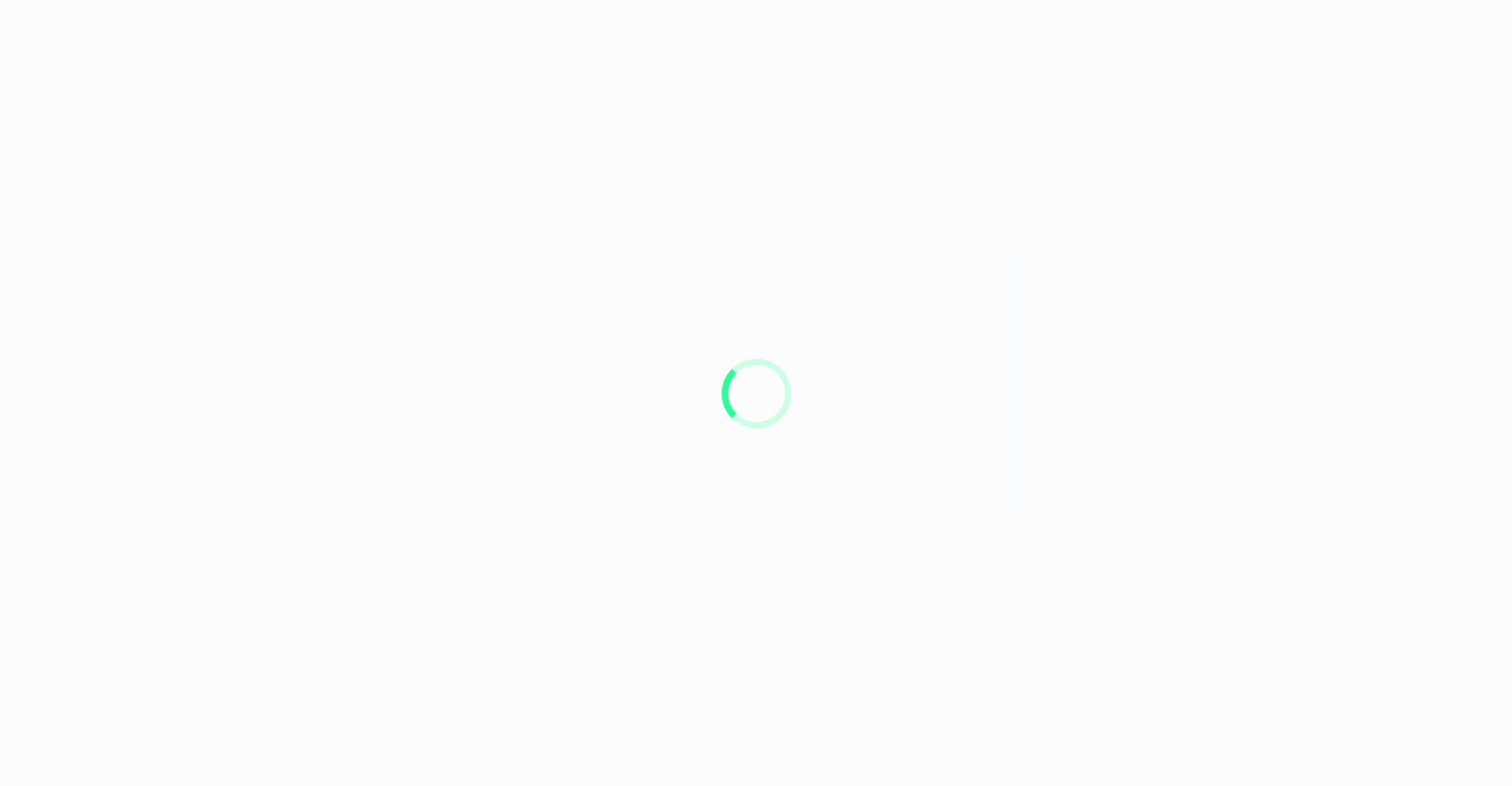 scroll, scrollTop: 0, scrollLeft: 0, axis: both 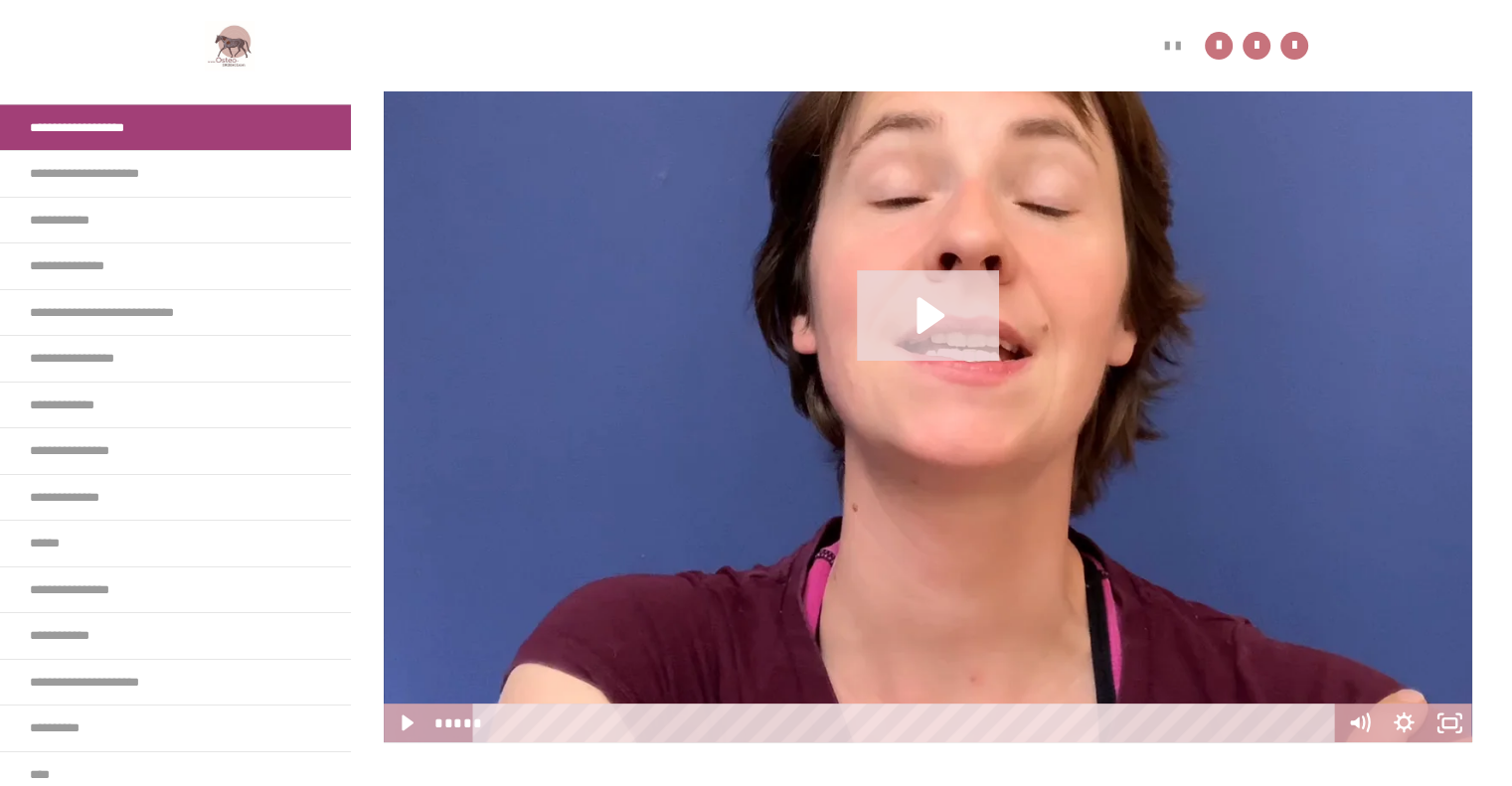 click 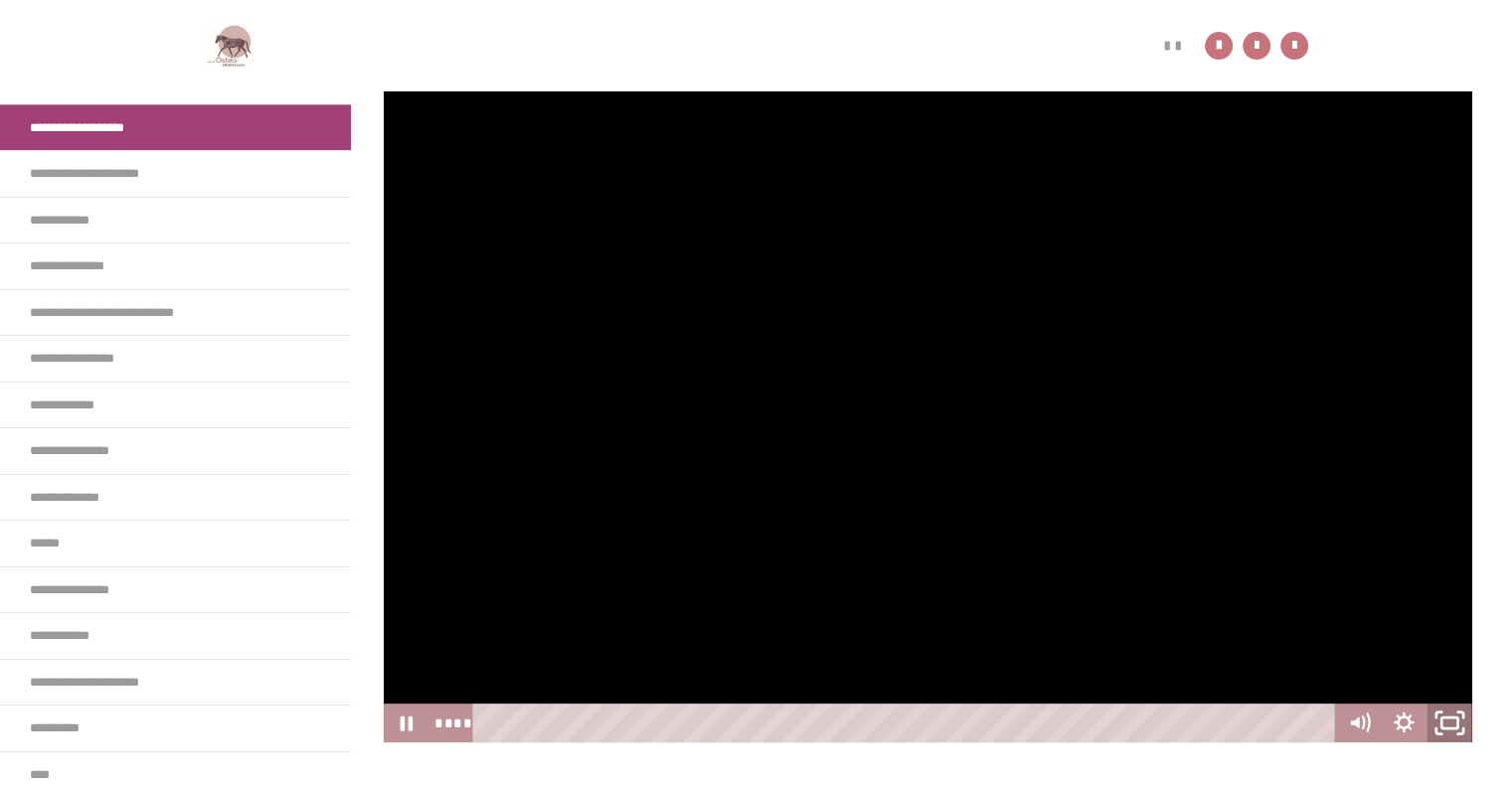click 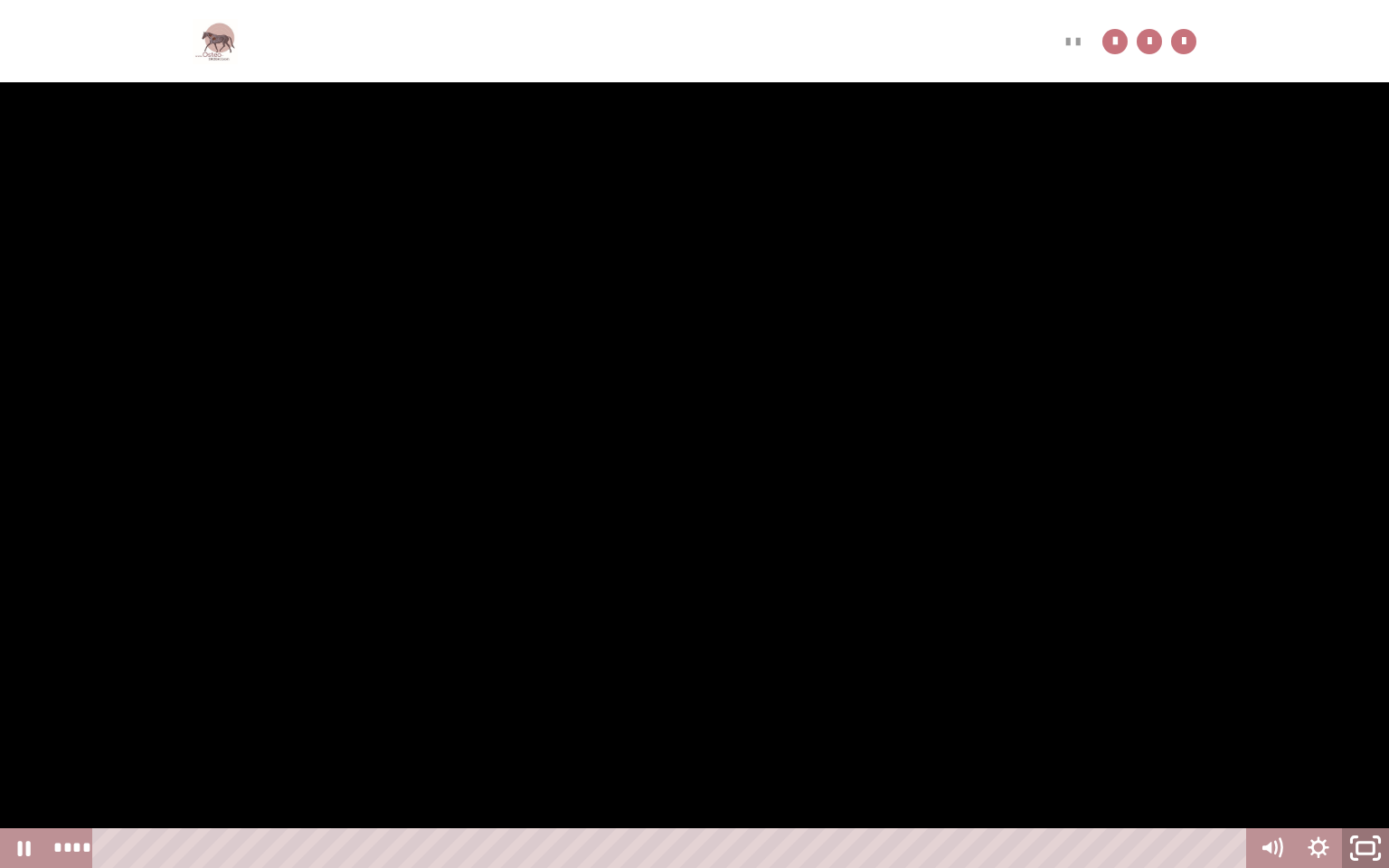 click 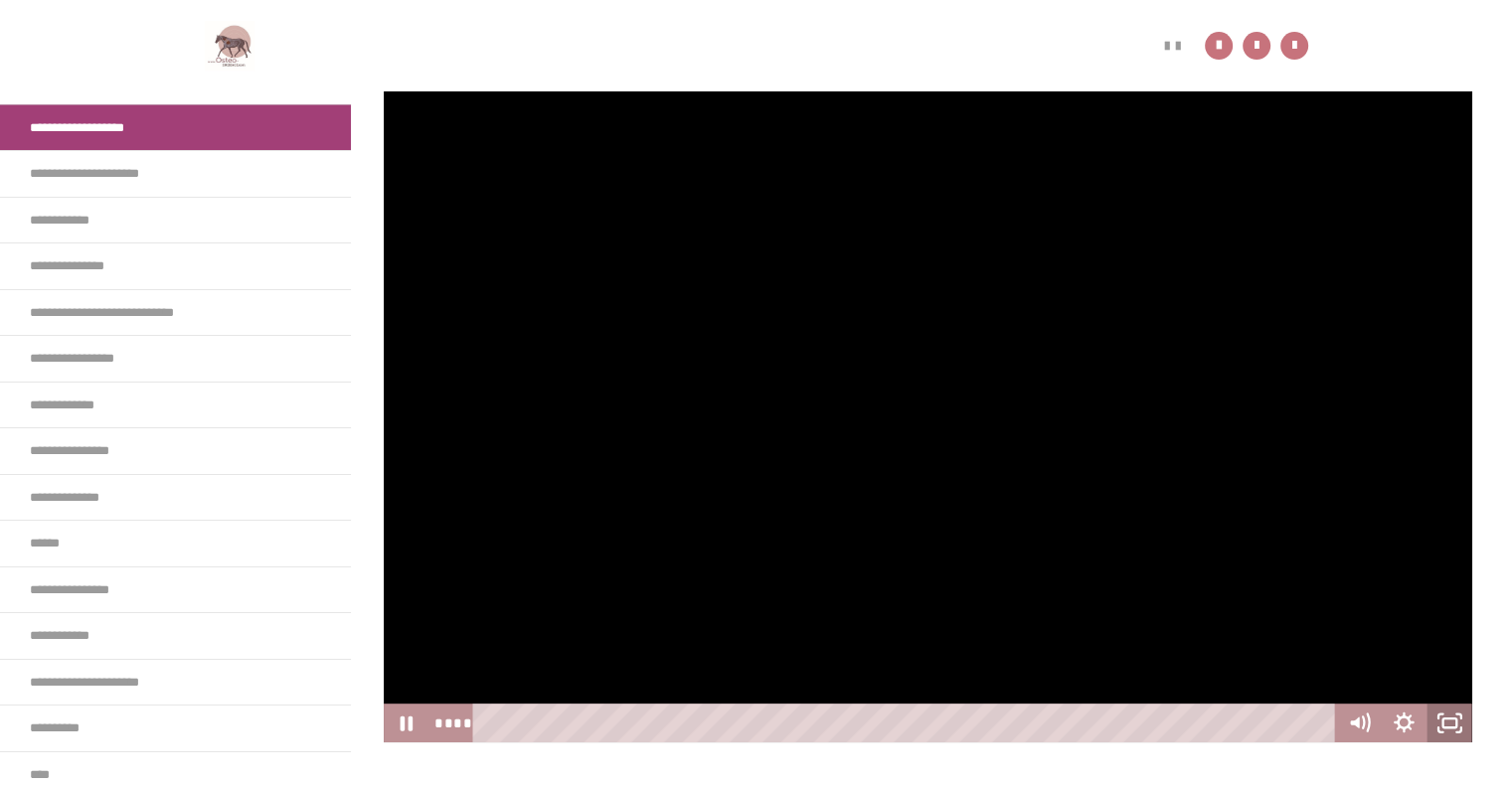 click 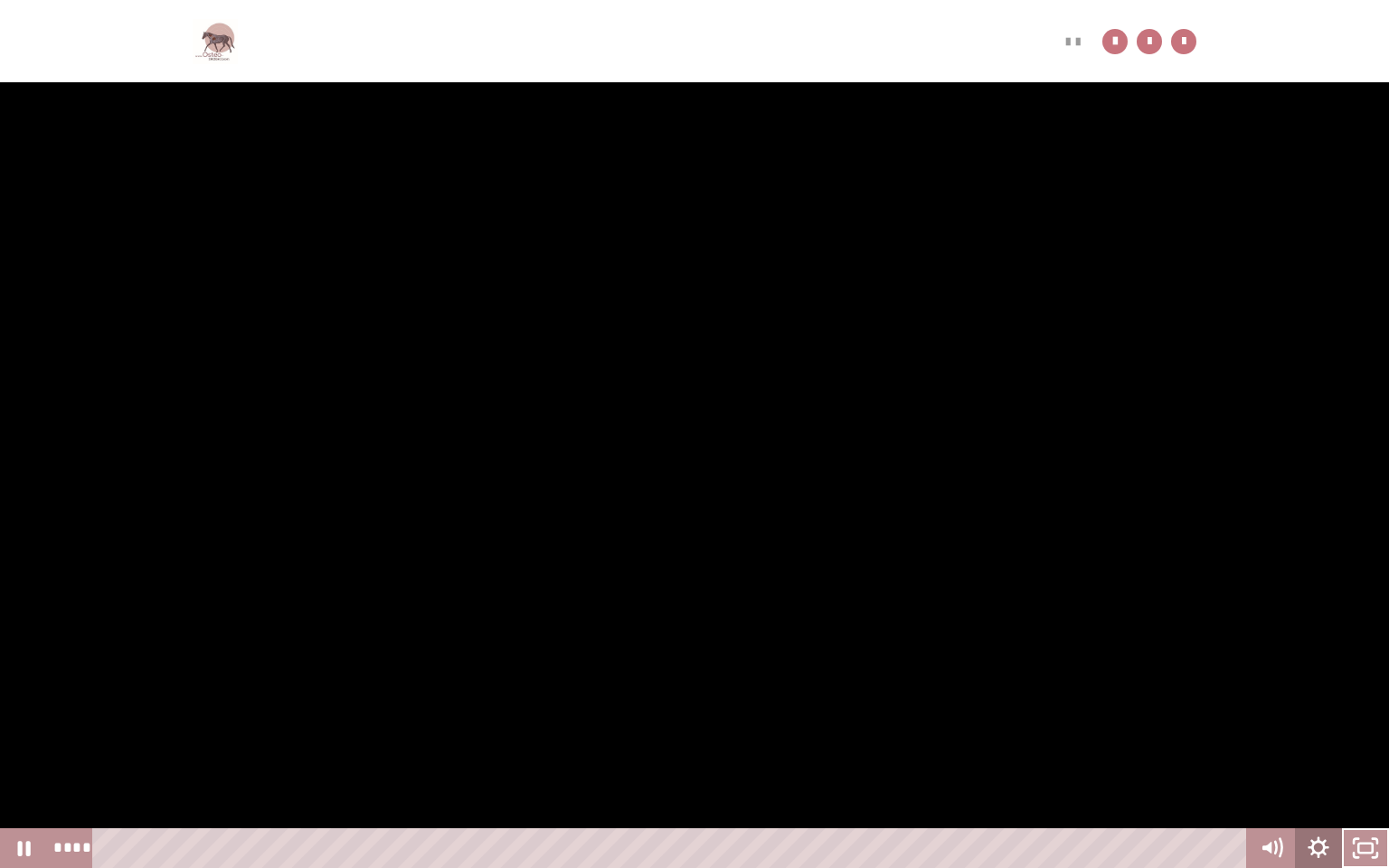 click 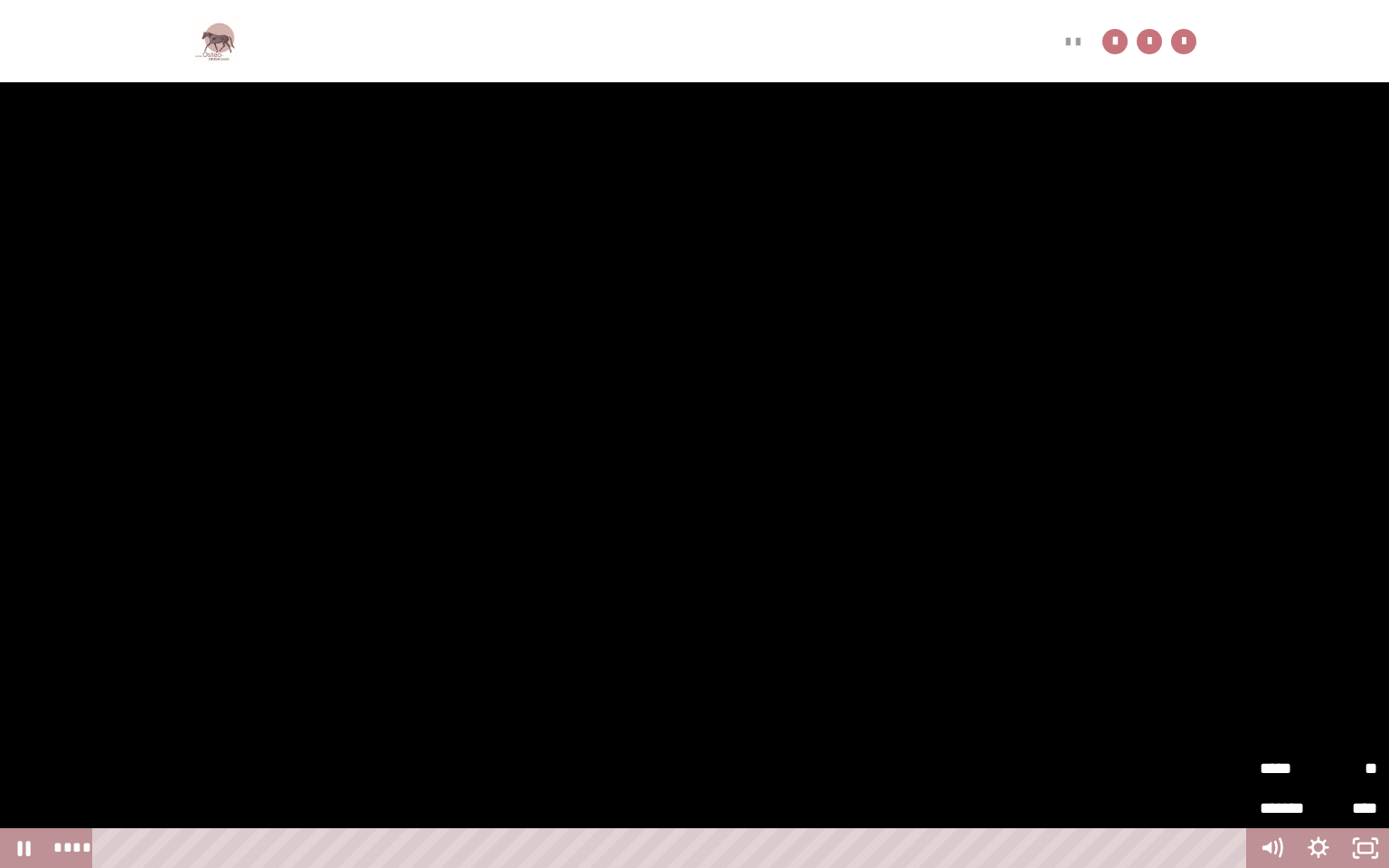 click on "*****" at bounding box center (1289, 769) 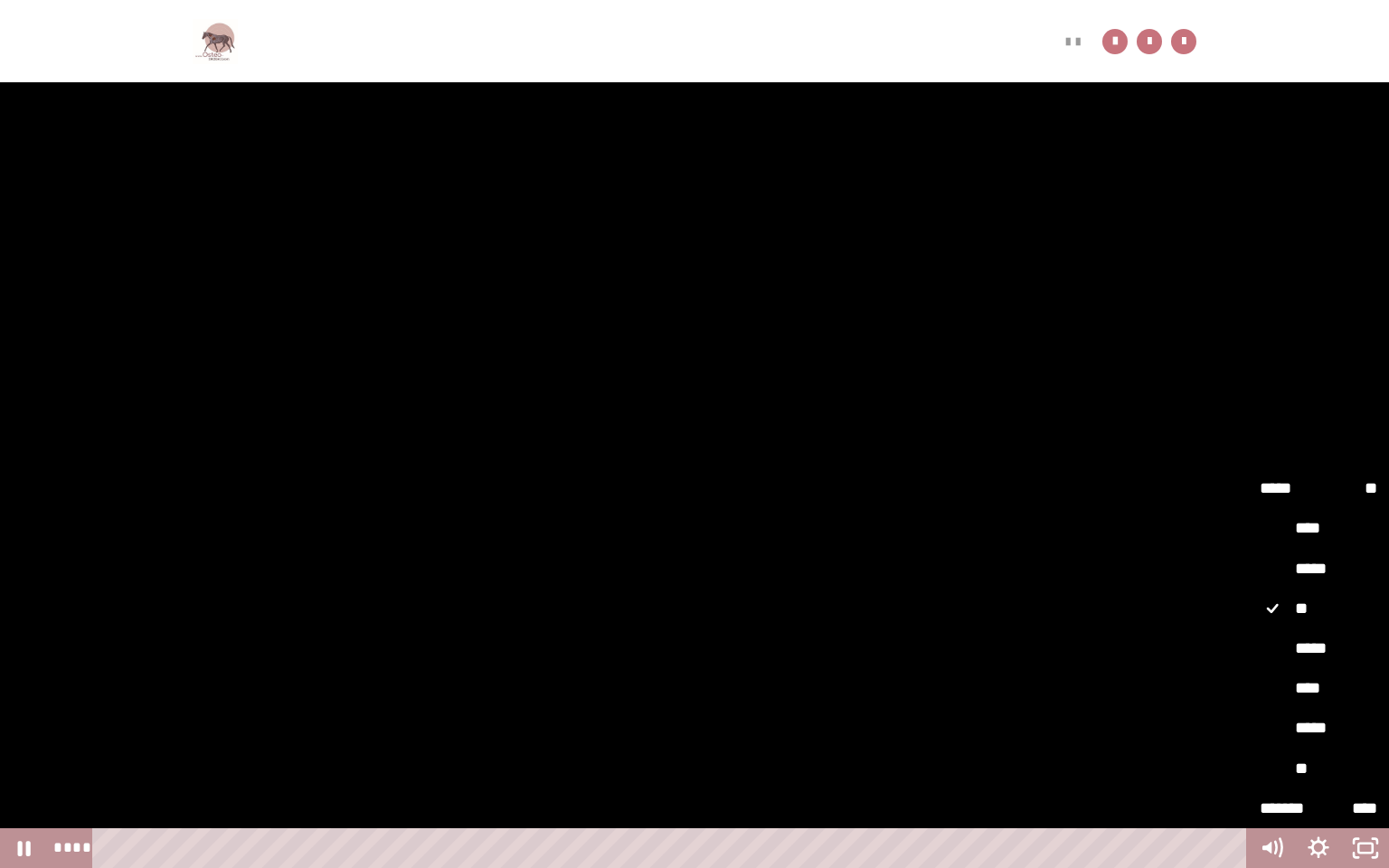 click on "*****" at bounding box center (1318, 649) 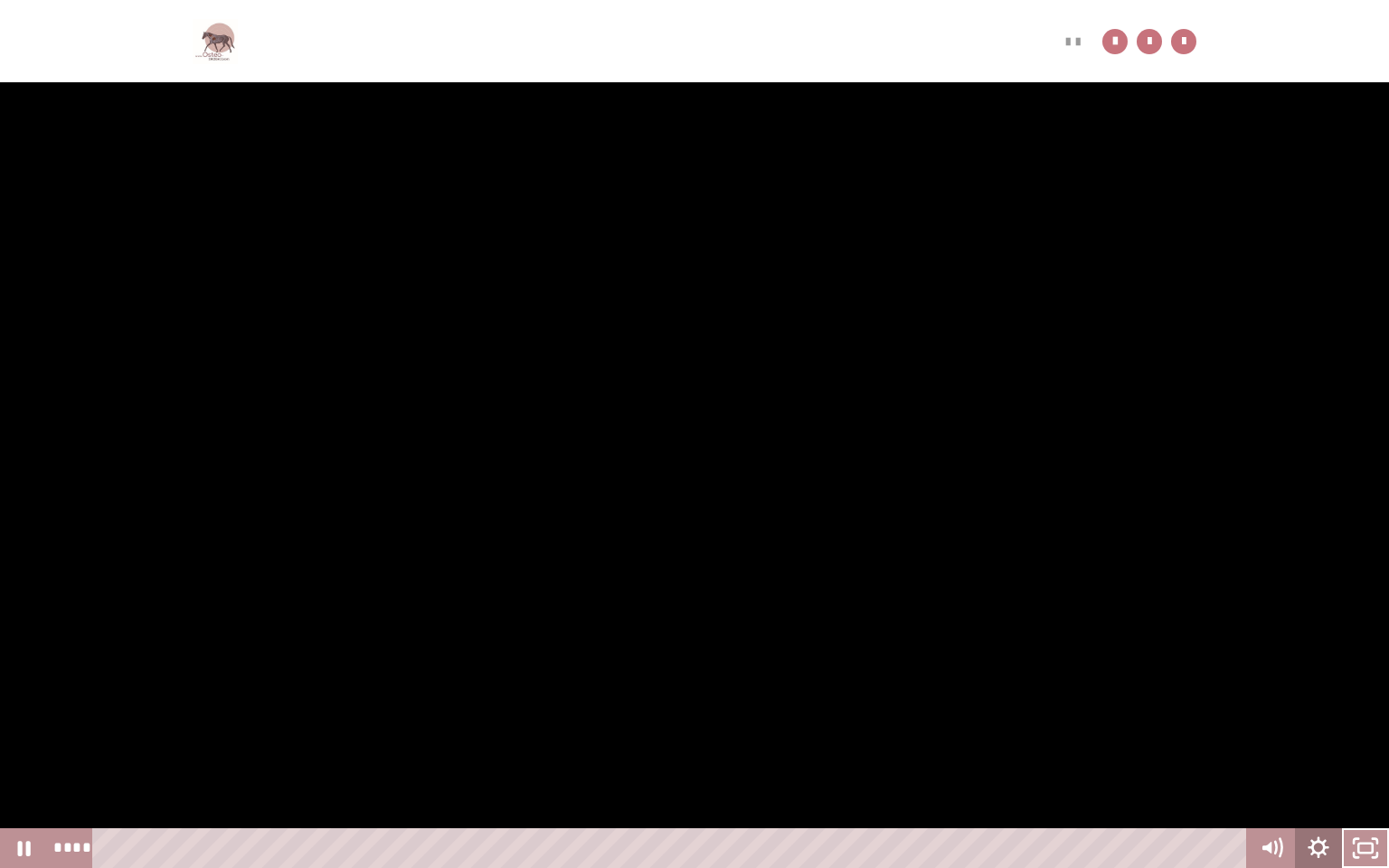 type 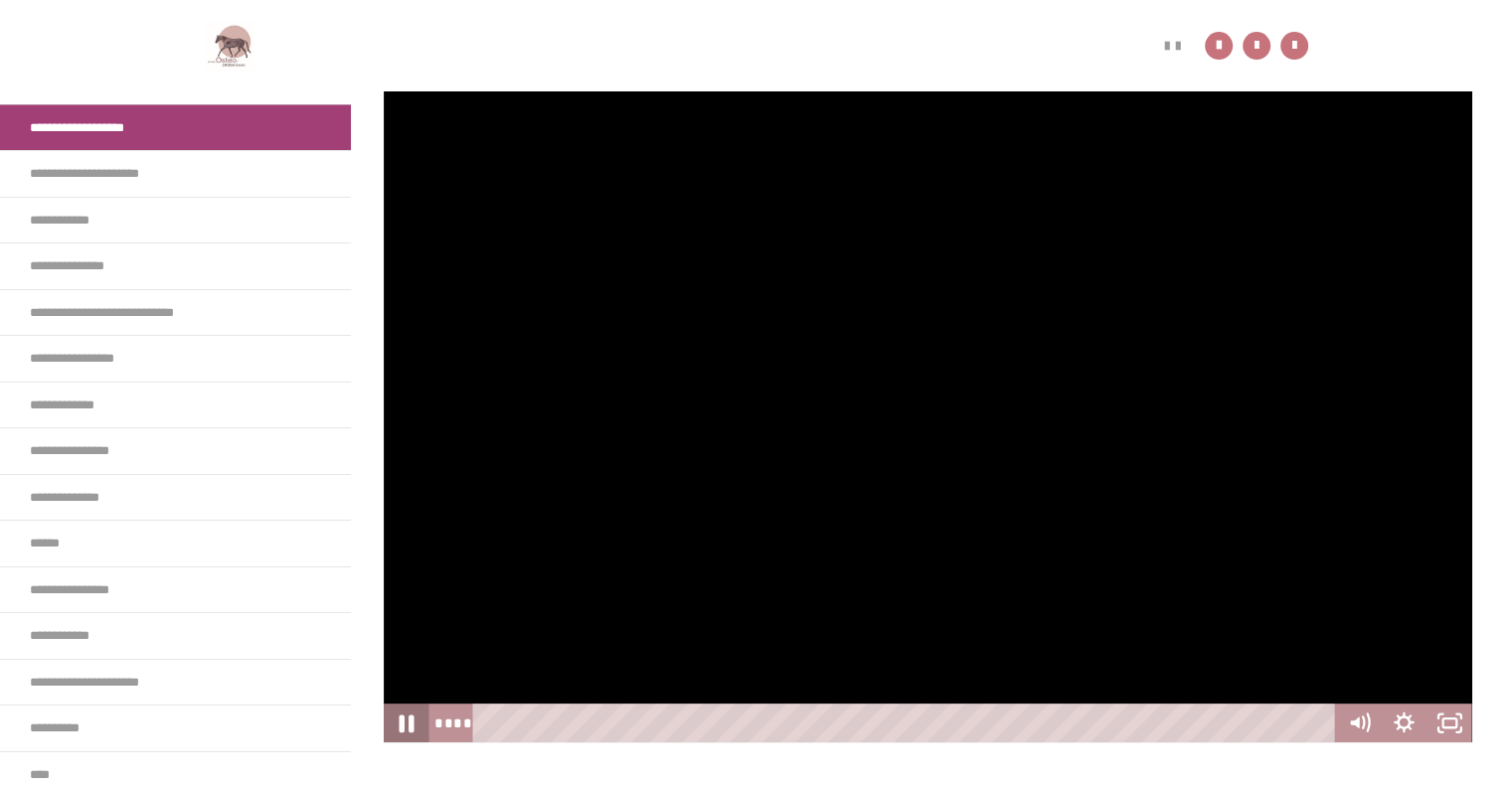 click 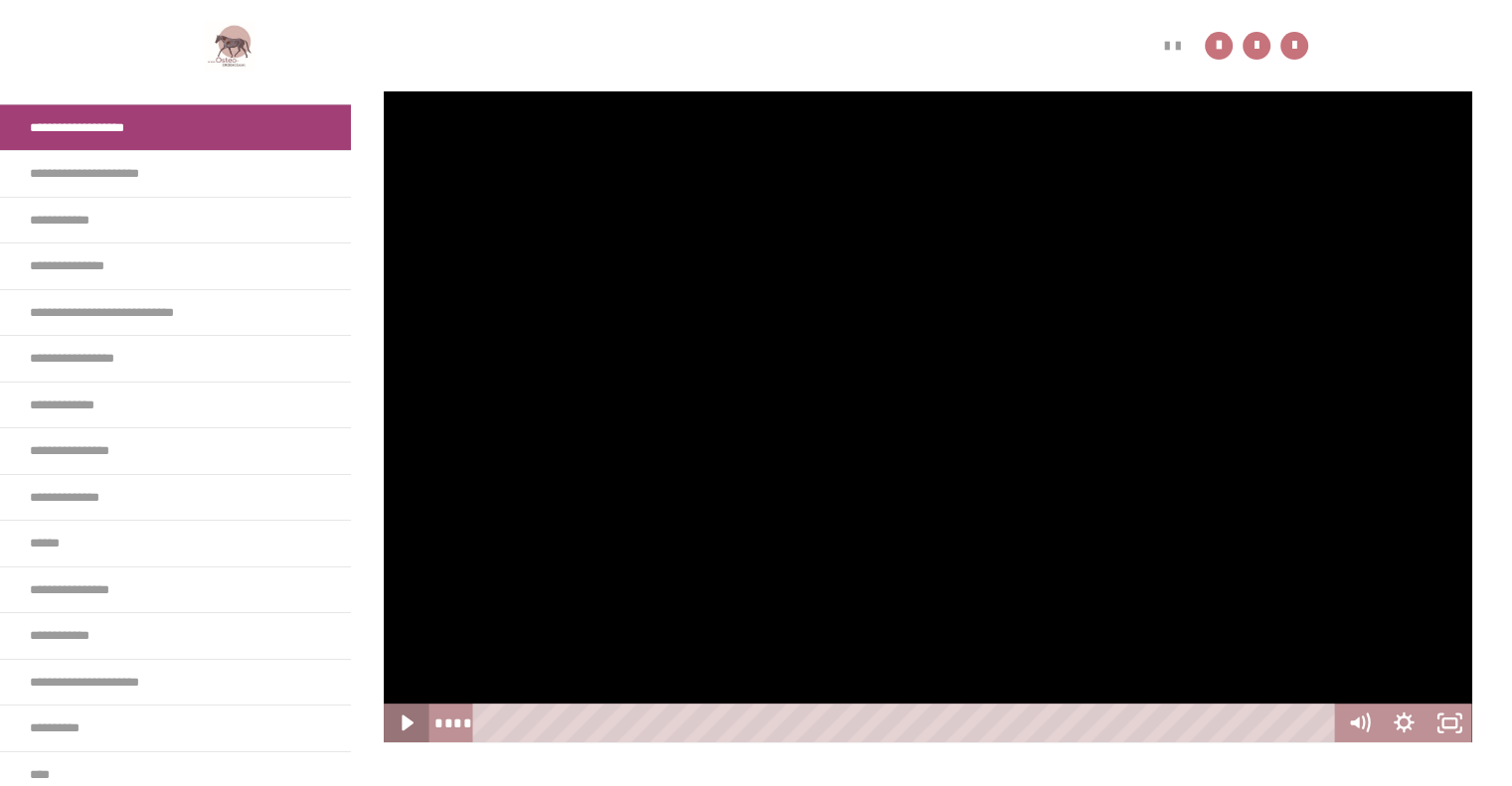 click 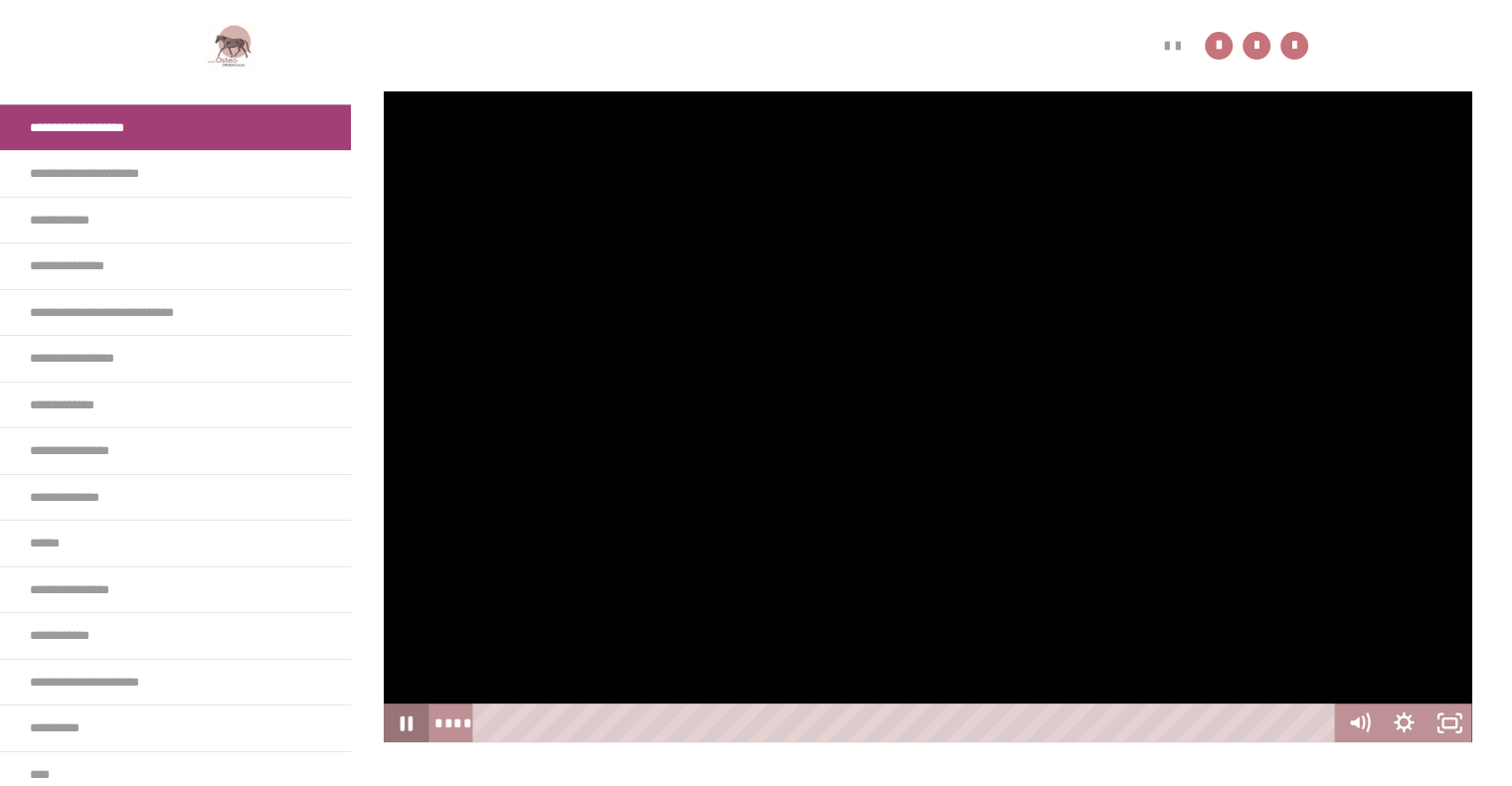 click 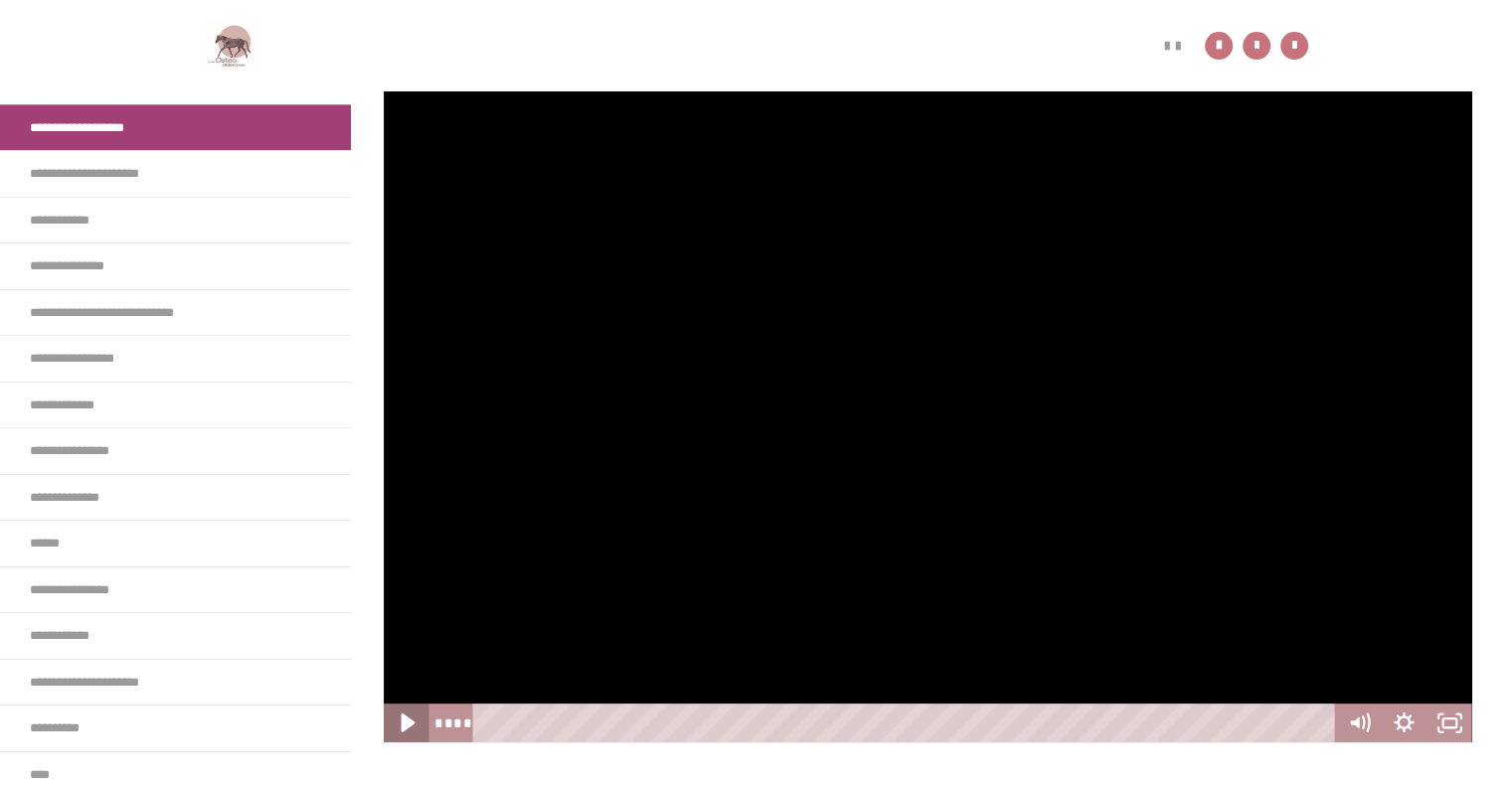 click 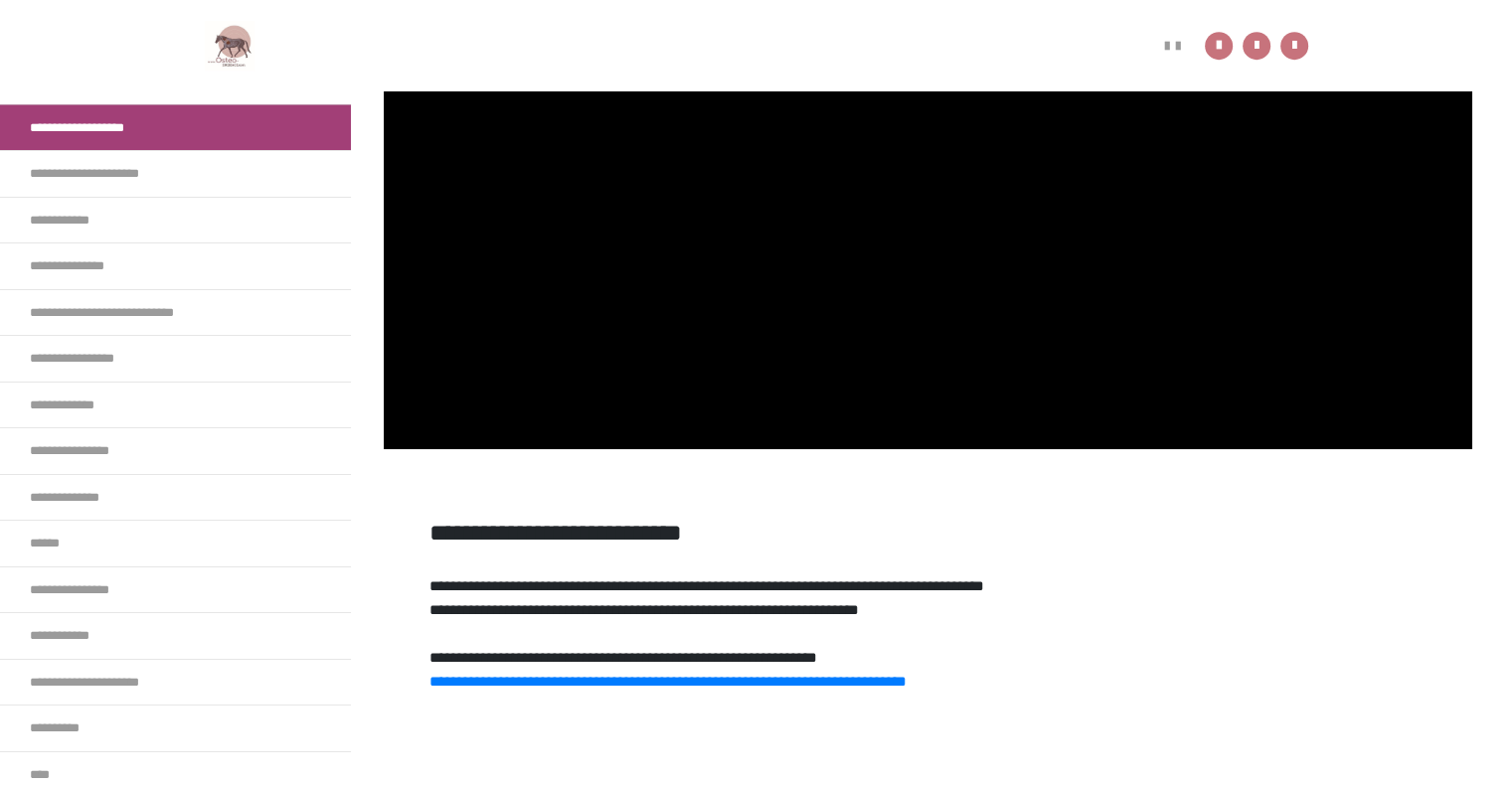 scroll, scrollTop: 1098, scrollLeft: 0, axis: vertical 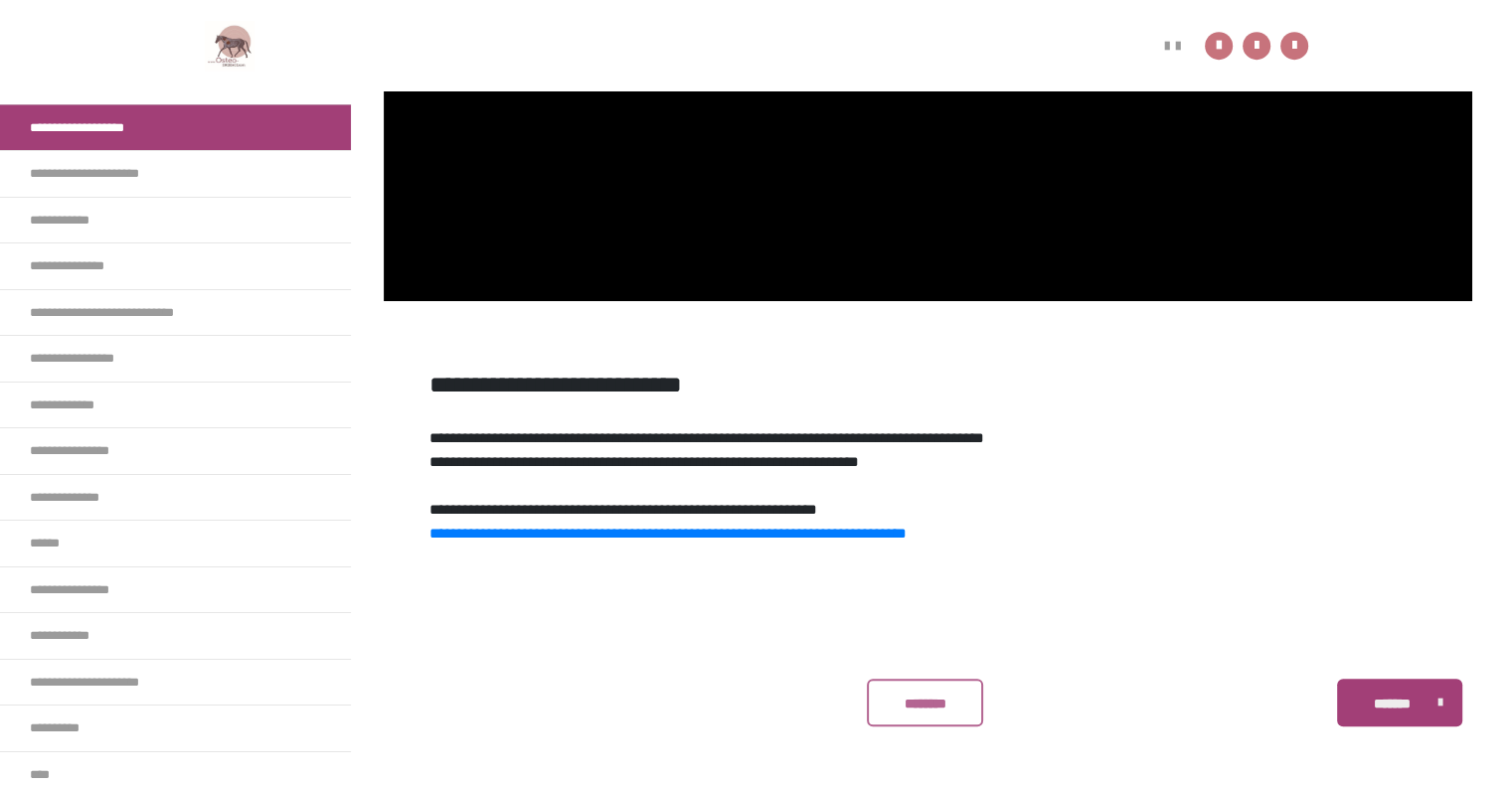 click on "********" at bounding box center [924, 703] 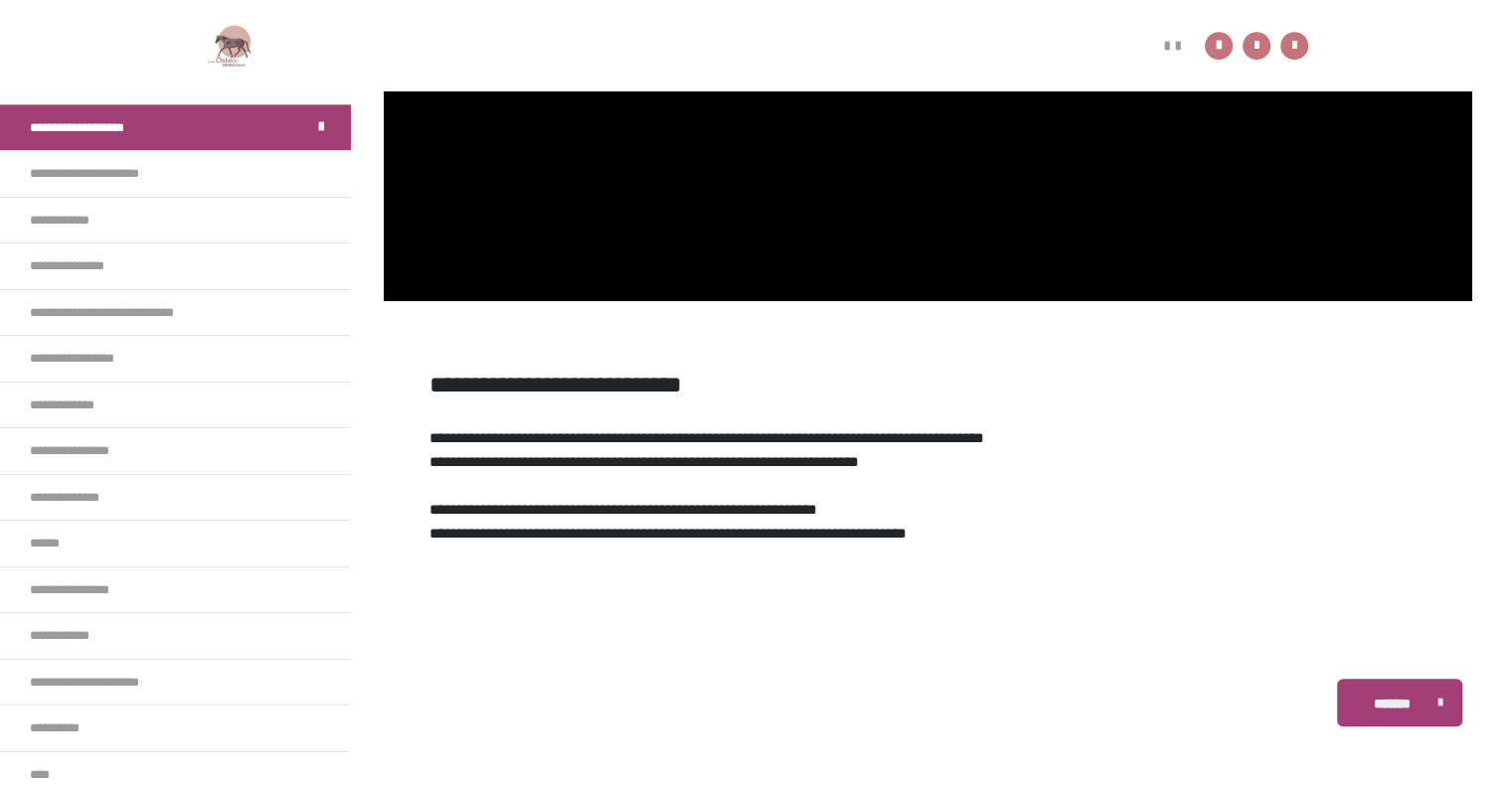 click on "**********" at bounding box center (668, 533) 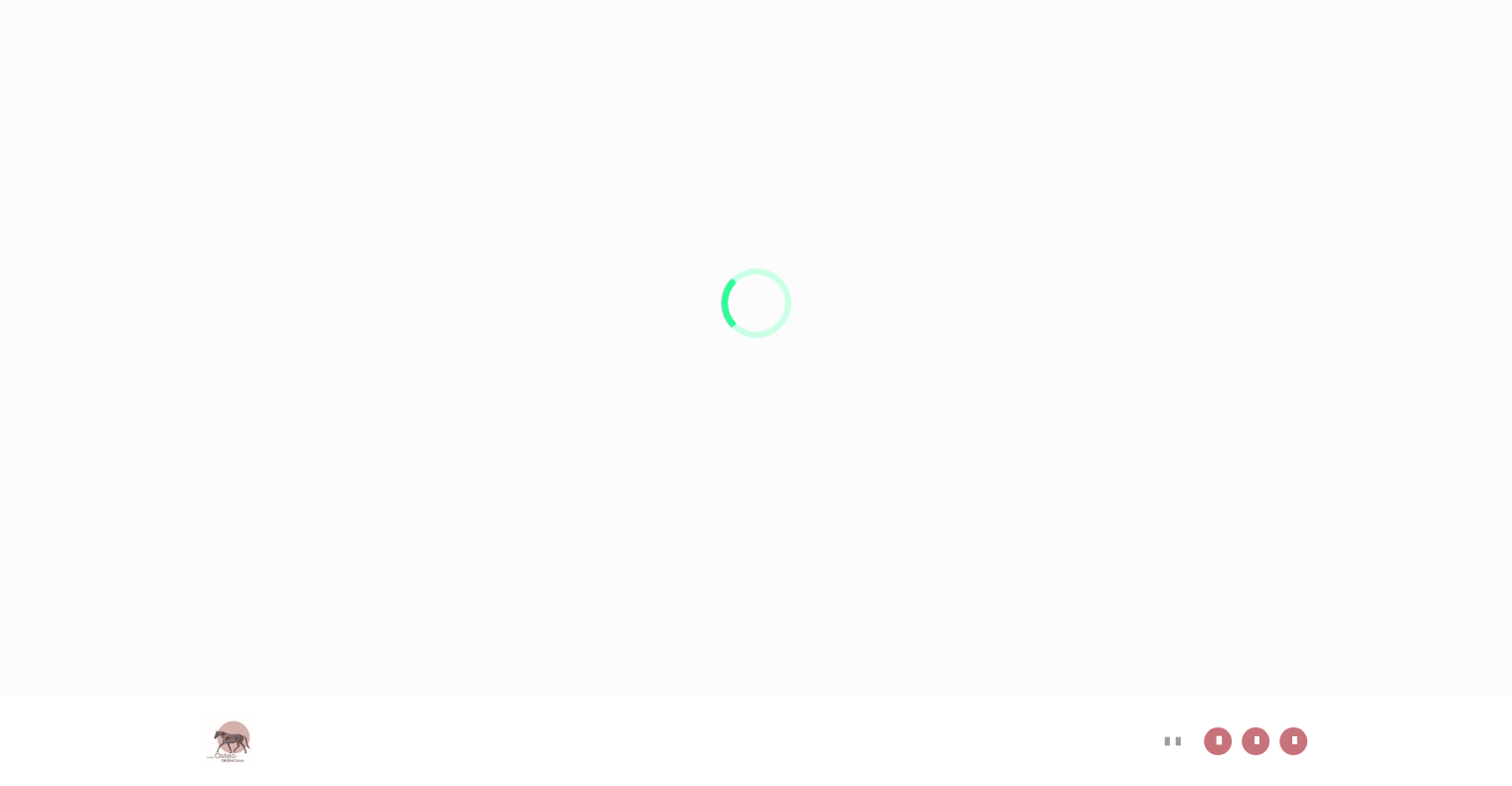 scroll, scrollTop: 0, scrollLeft: 0, axis: both 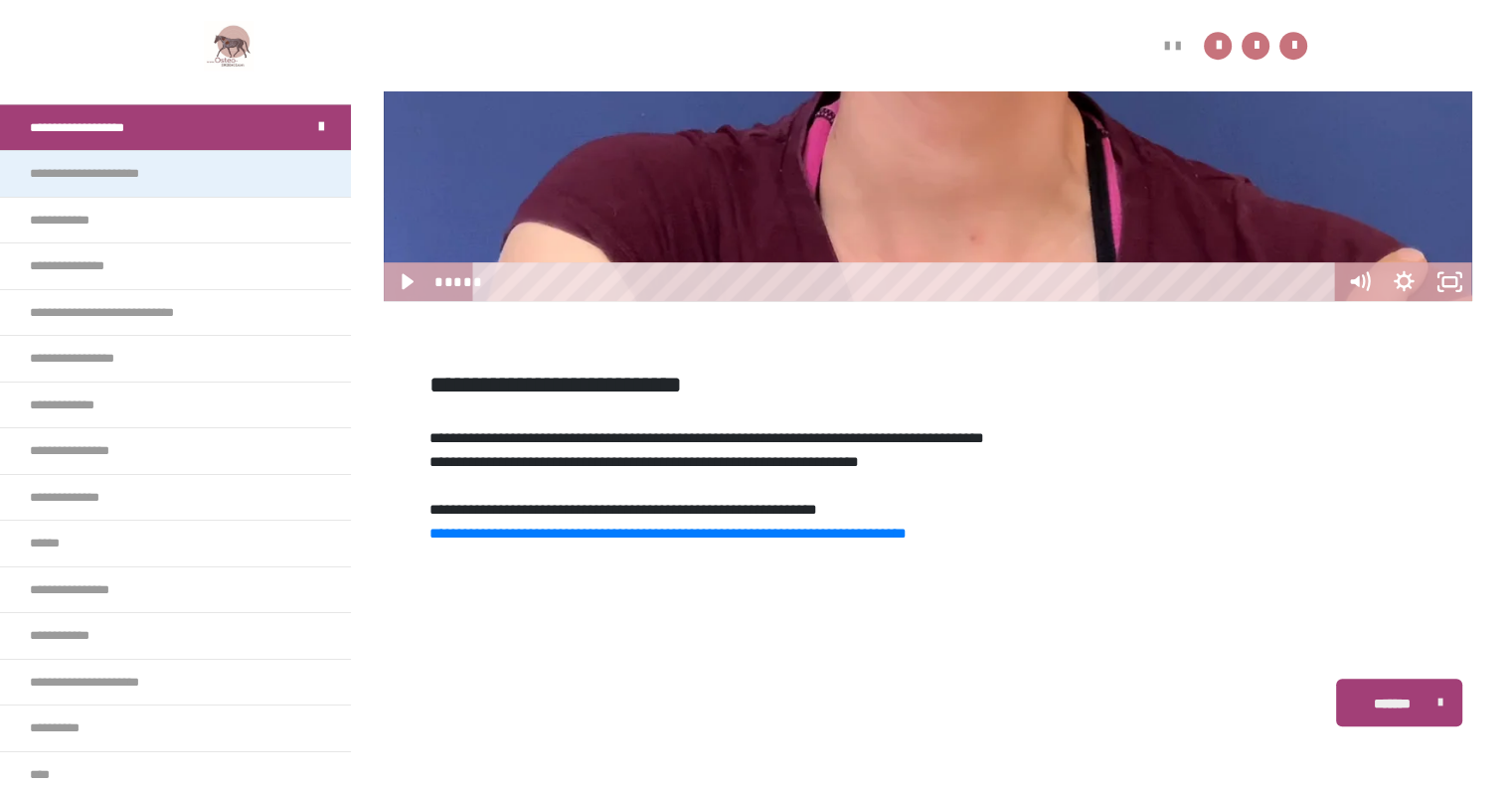 click on "**********" at bounding box center (109, 174) 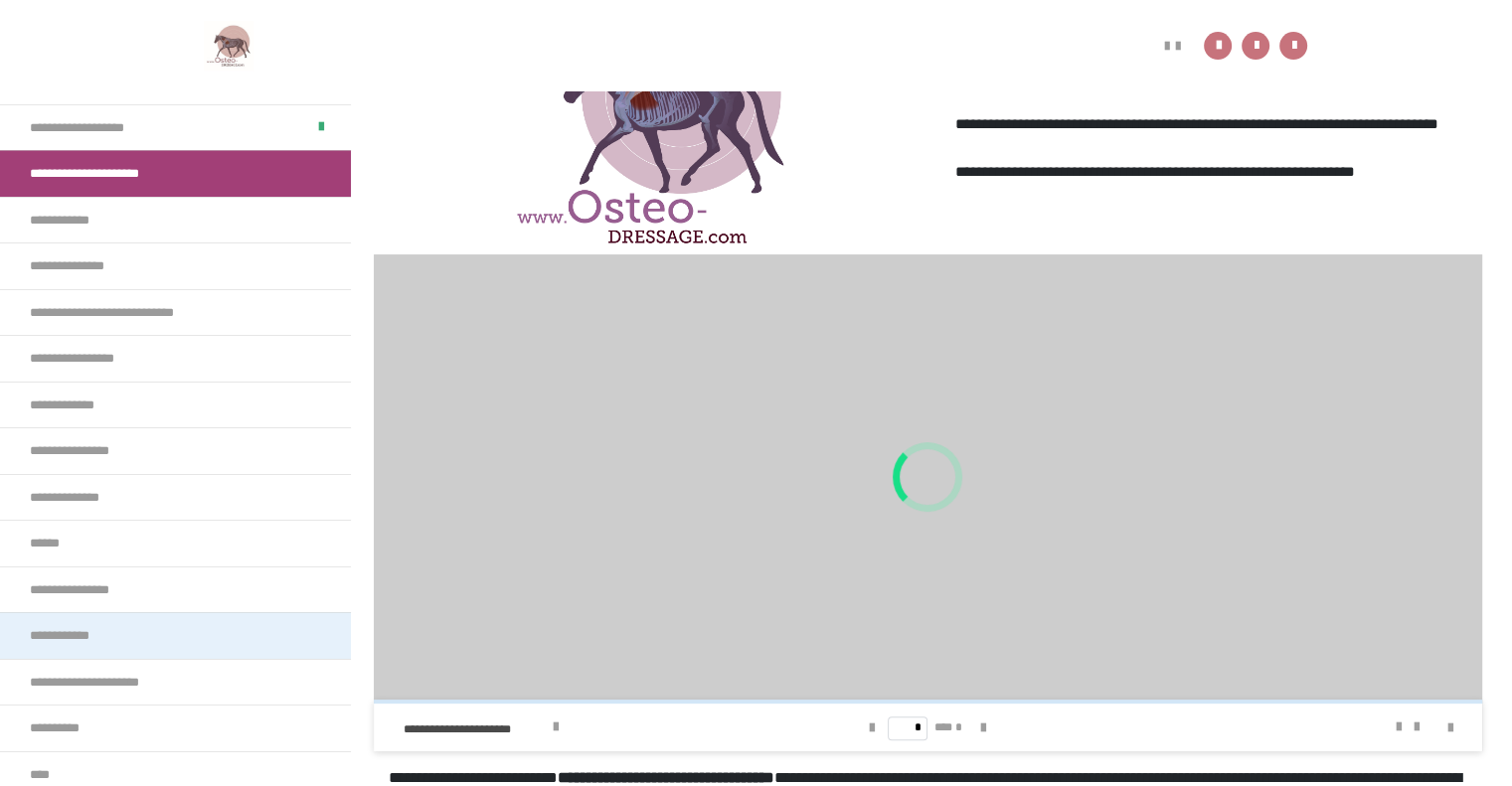 scroll, scrollTop: 48, scrollLeft: 0, axis: vertical 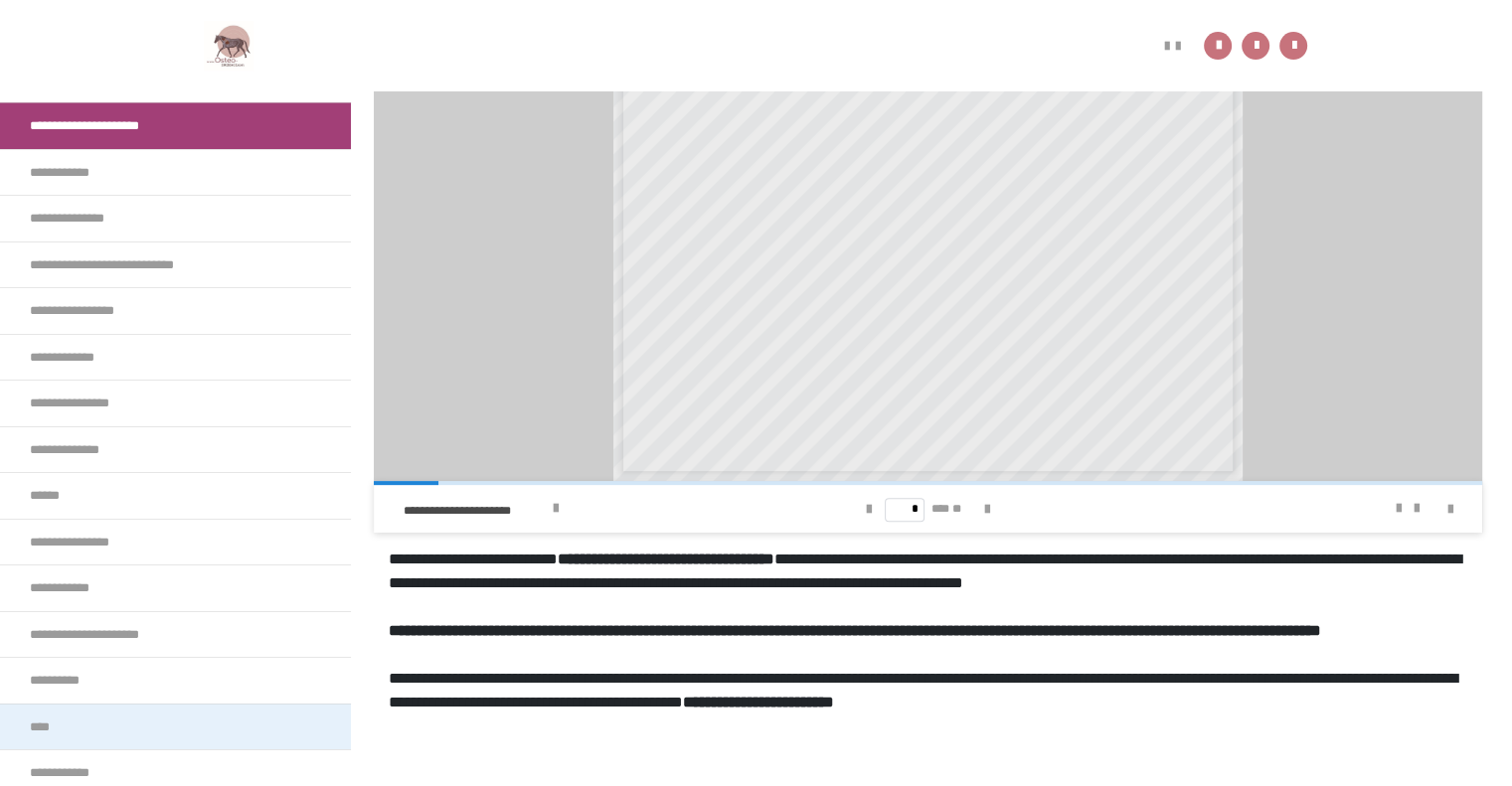 click on "****" at bounding box center (48, 727) 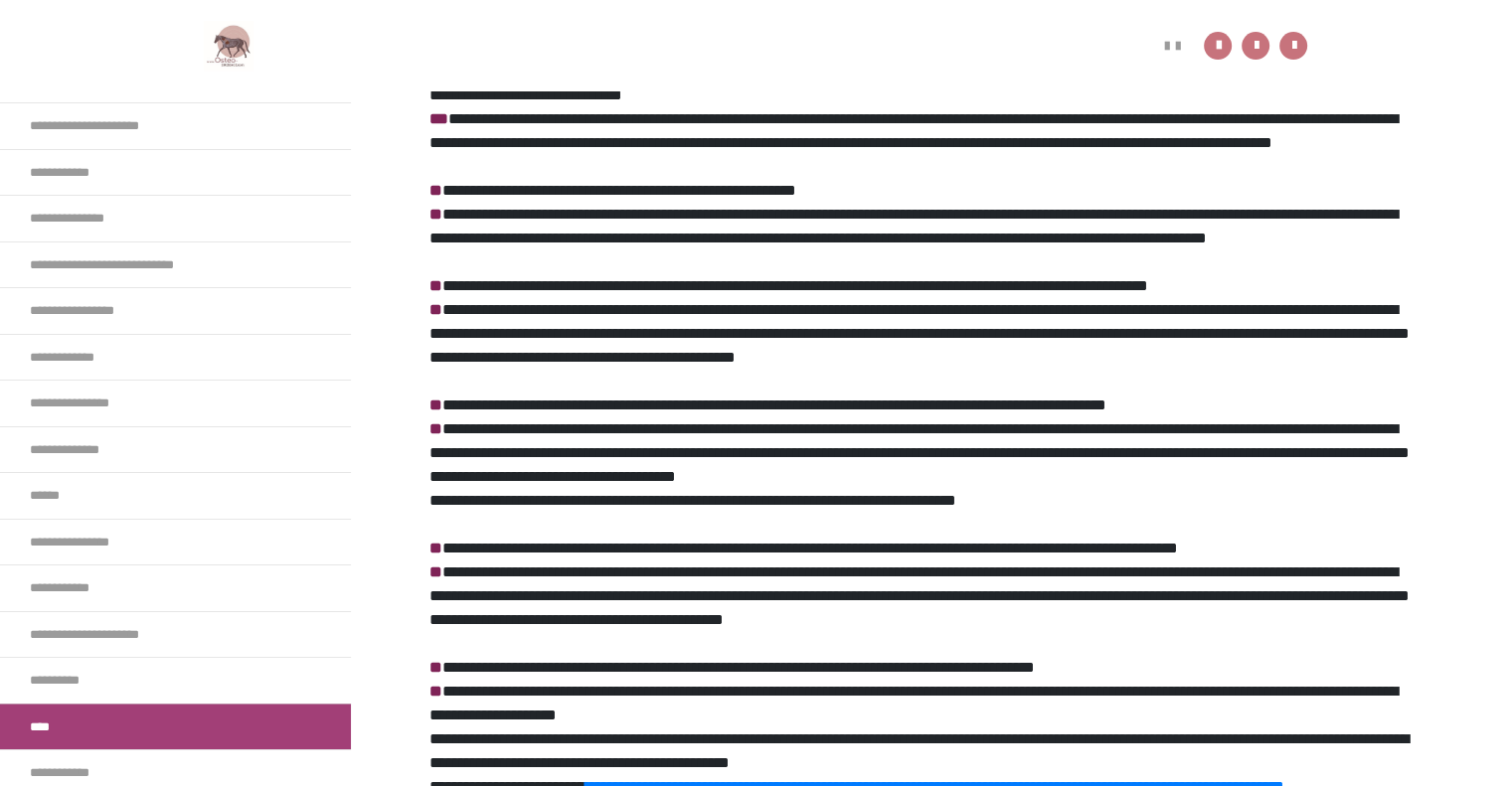scroll, scrollTop: 284, scrollLeft: 0, axis: vertical 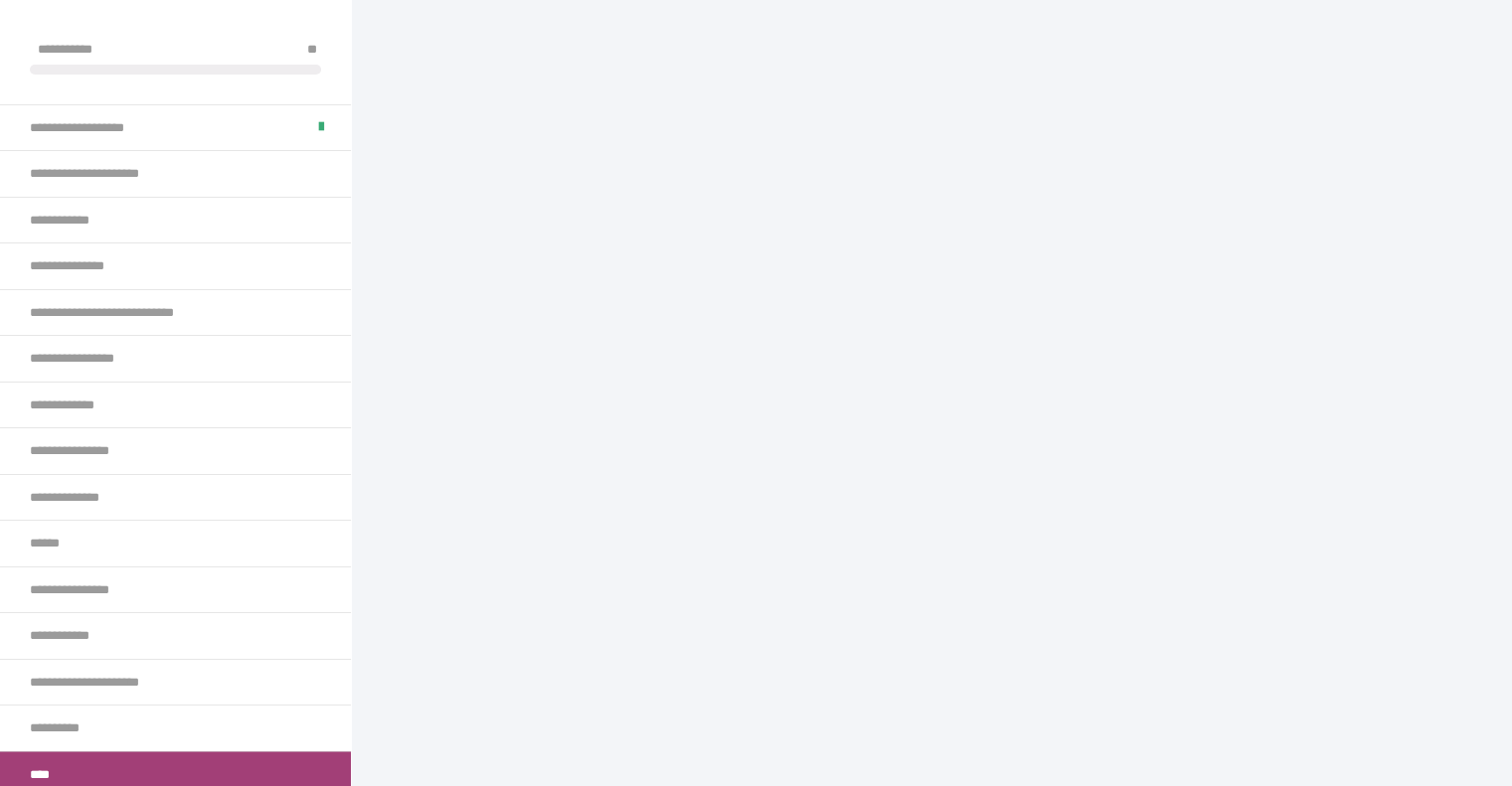 click on "**********" at bounding box center (927, -2445) 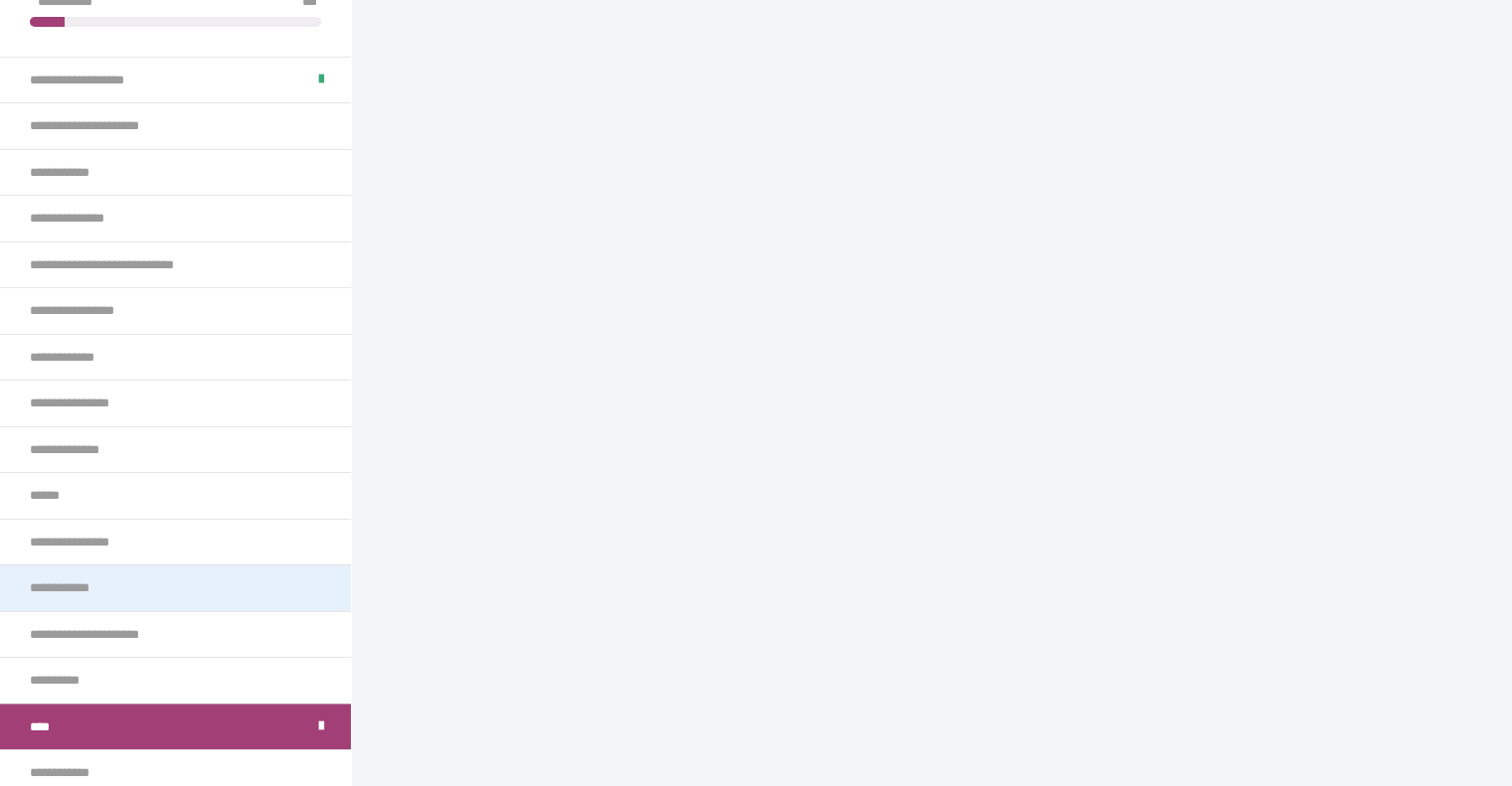 scroll, scrollTop: 0, scrollLeft: 0, axis: both 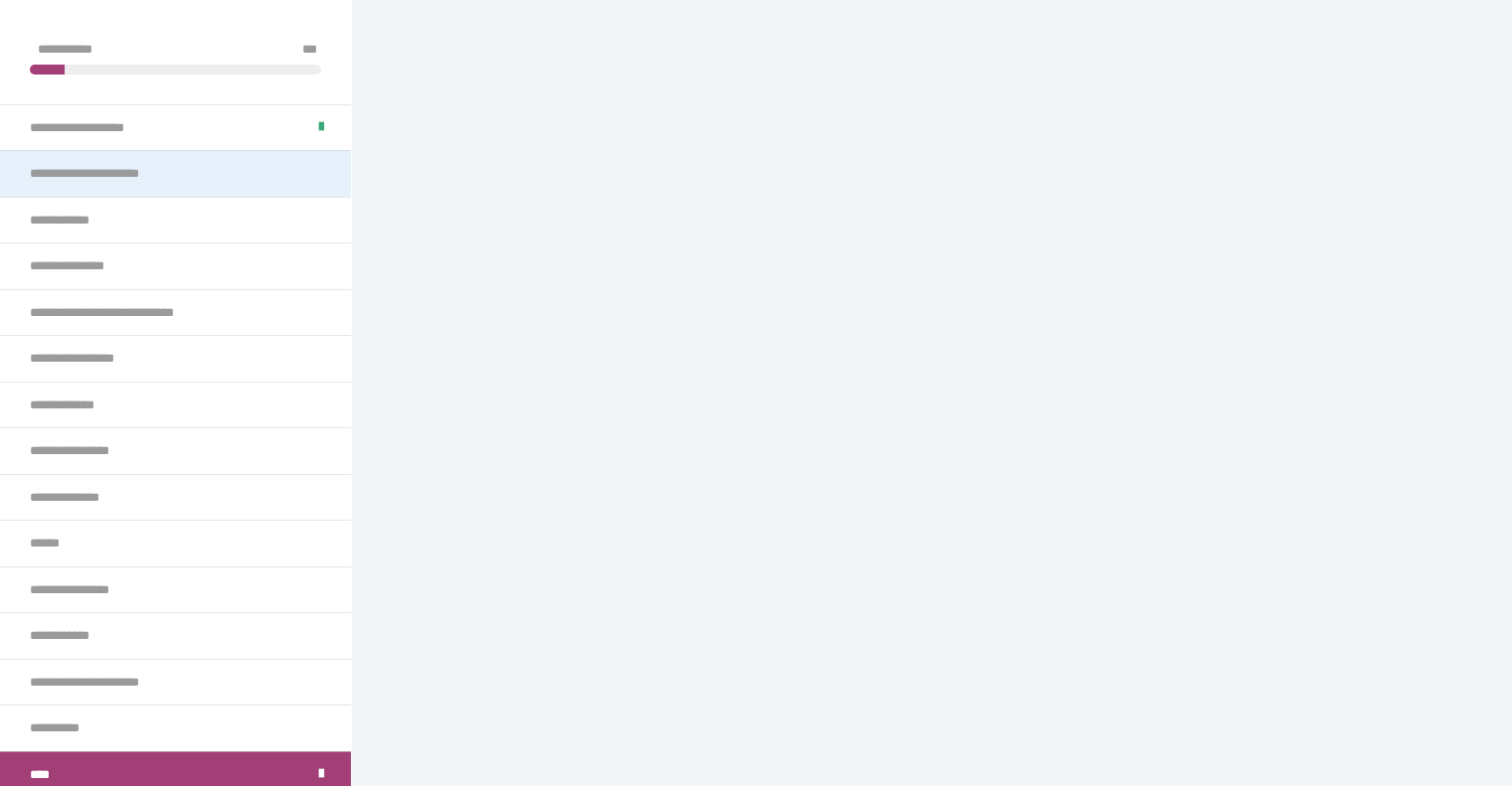 click on "**********" at bounding box center [175, 173] 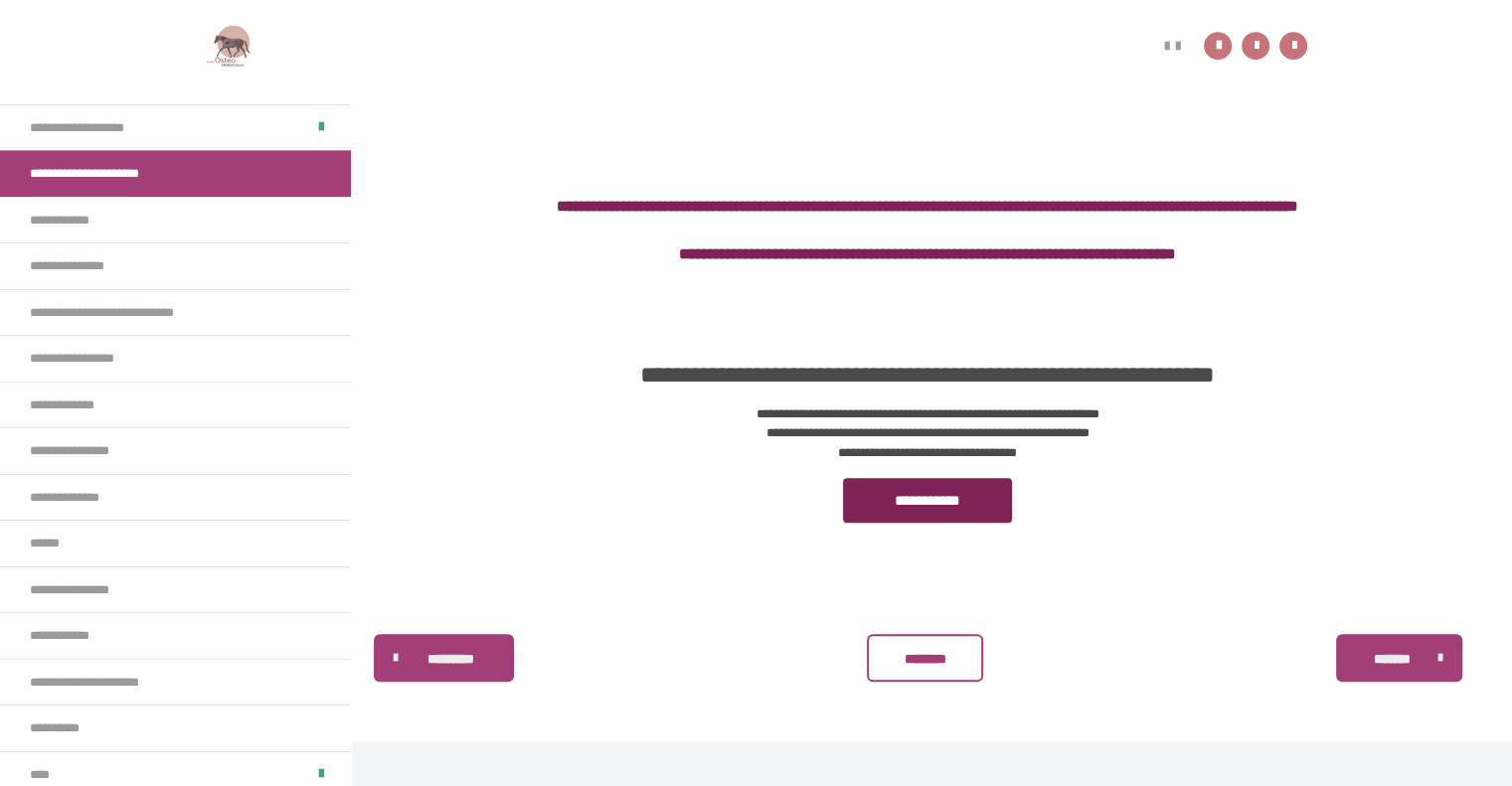 scroll, scrollTop: 1158, scrollLeft: 0, axis: vertical 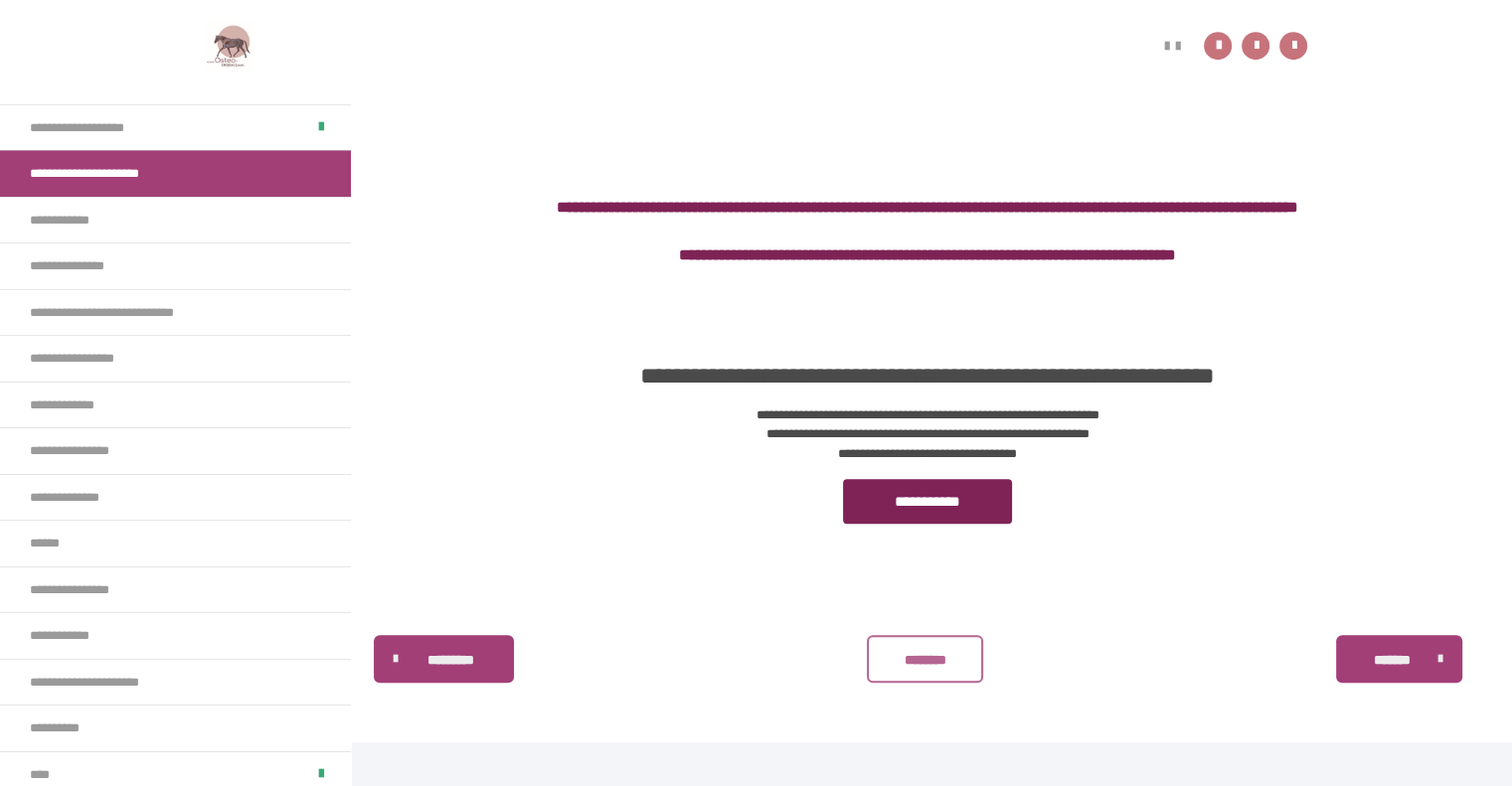 click on "********" at bounding box center (924, 659) 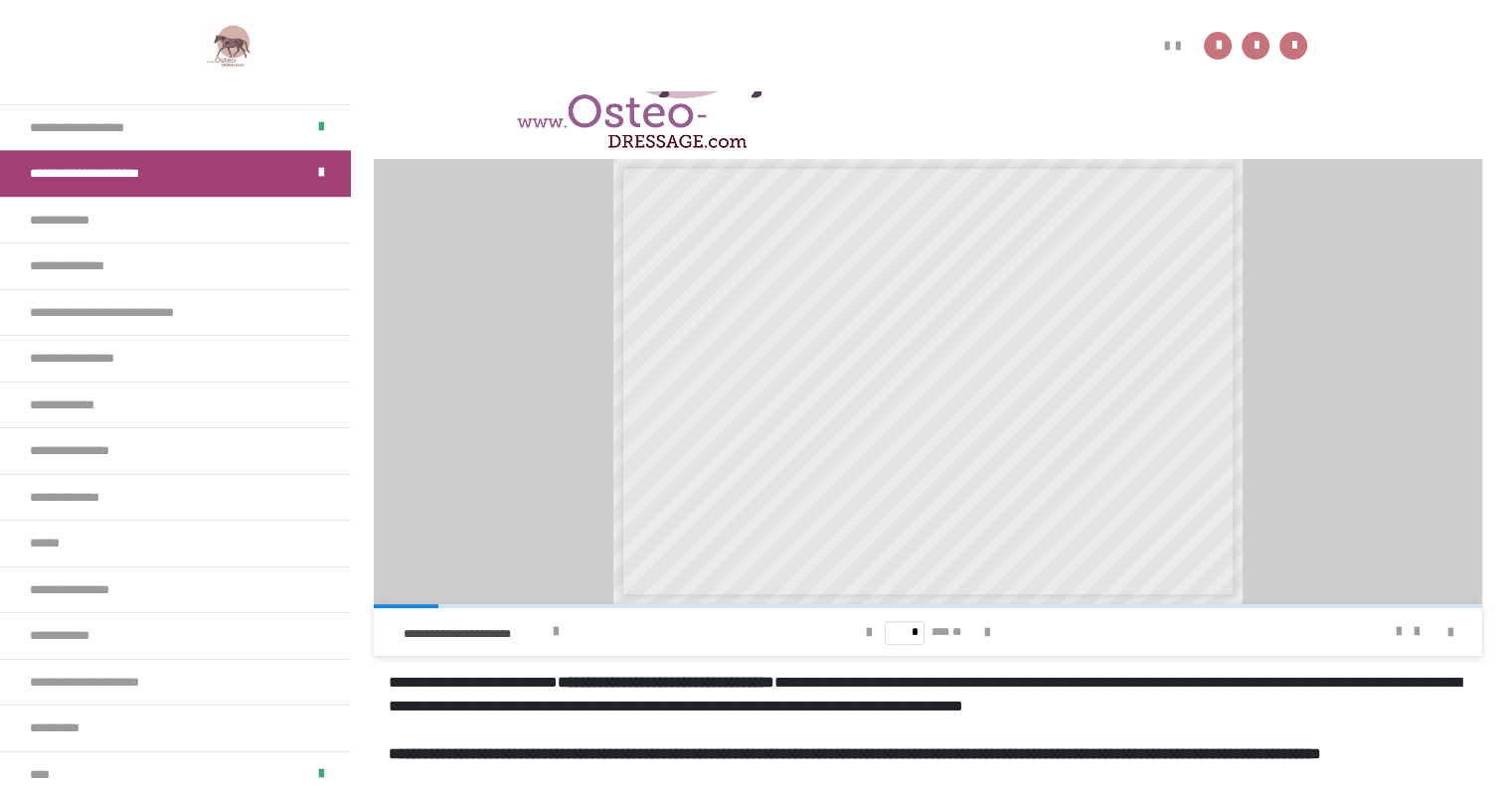scroll, scrollTop: 416, scrollLeft: 0, axis: vertical 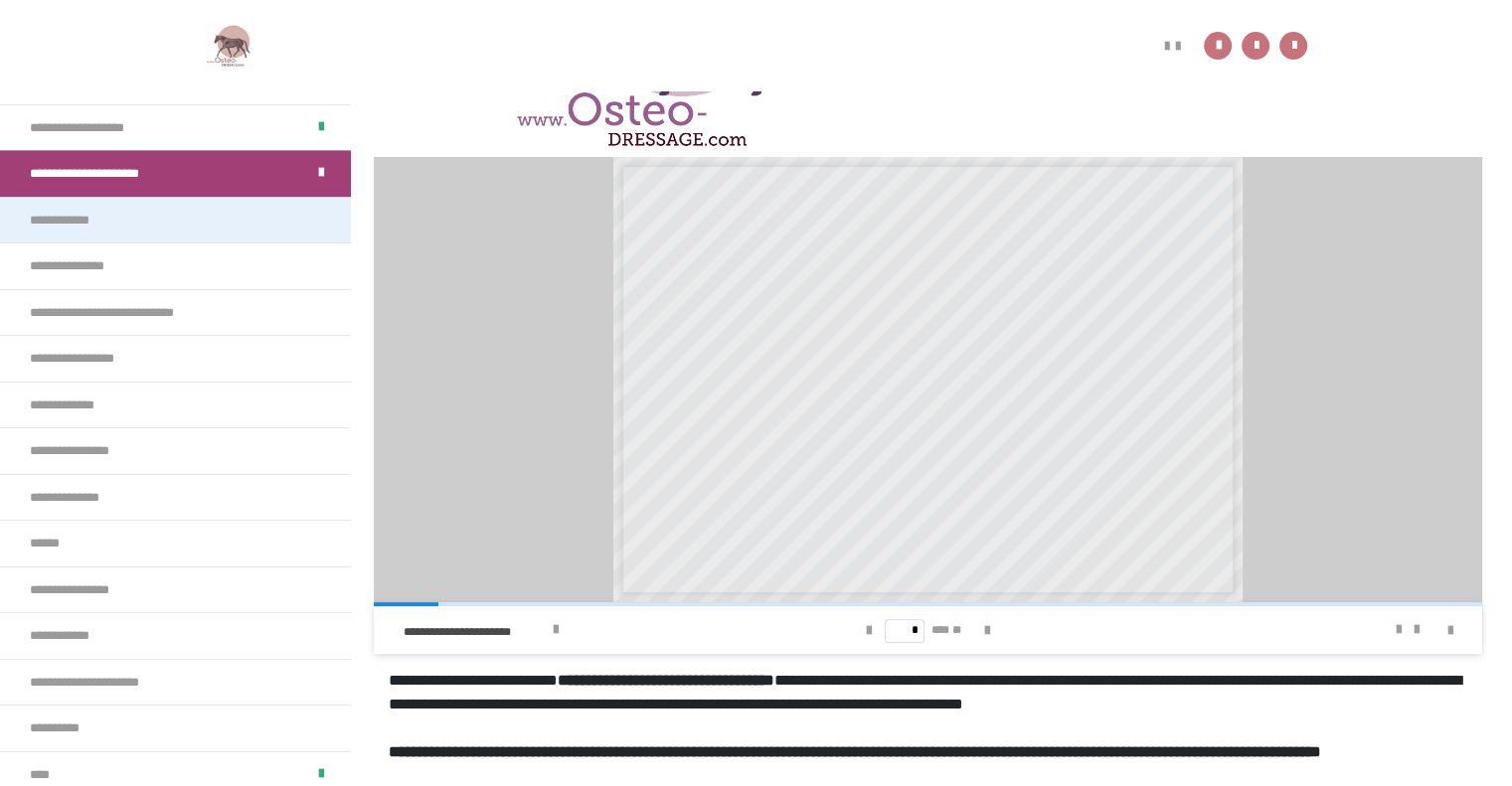 click on "**********" at bounding box center (175, 220) 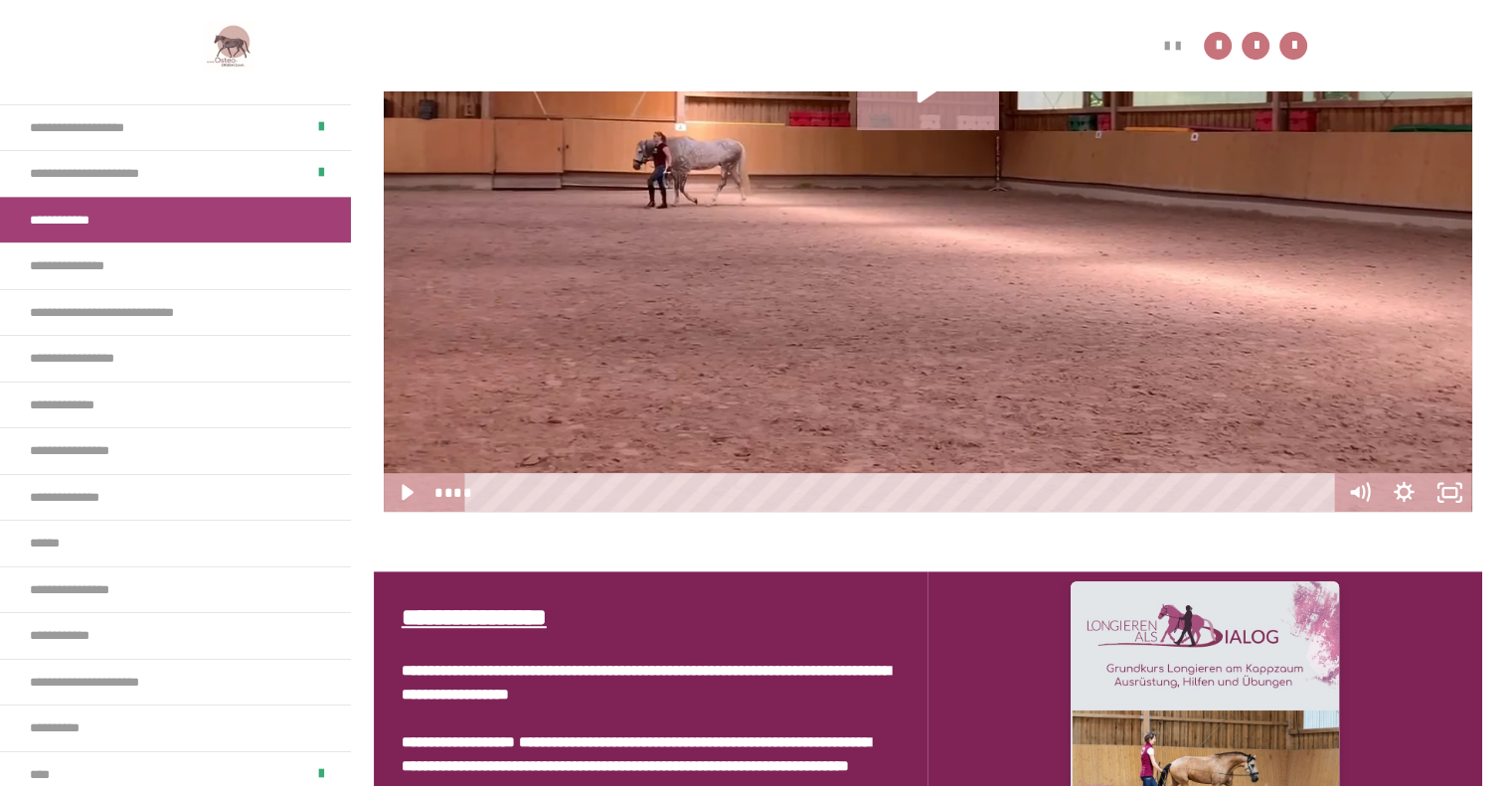 scroll, scrollTop: 872, scrollLeft: 0, axis: vertical 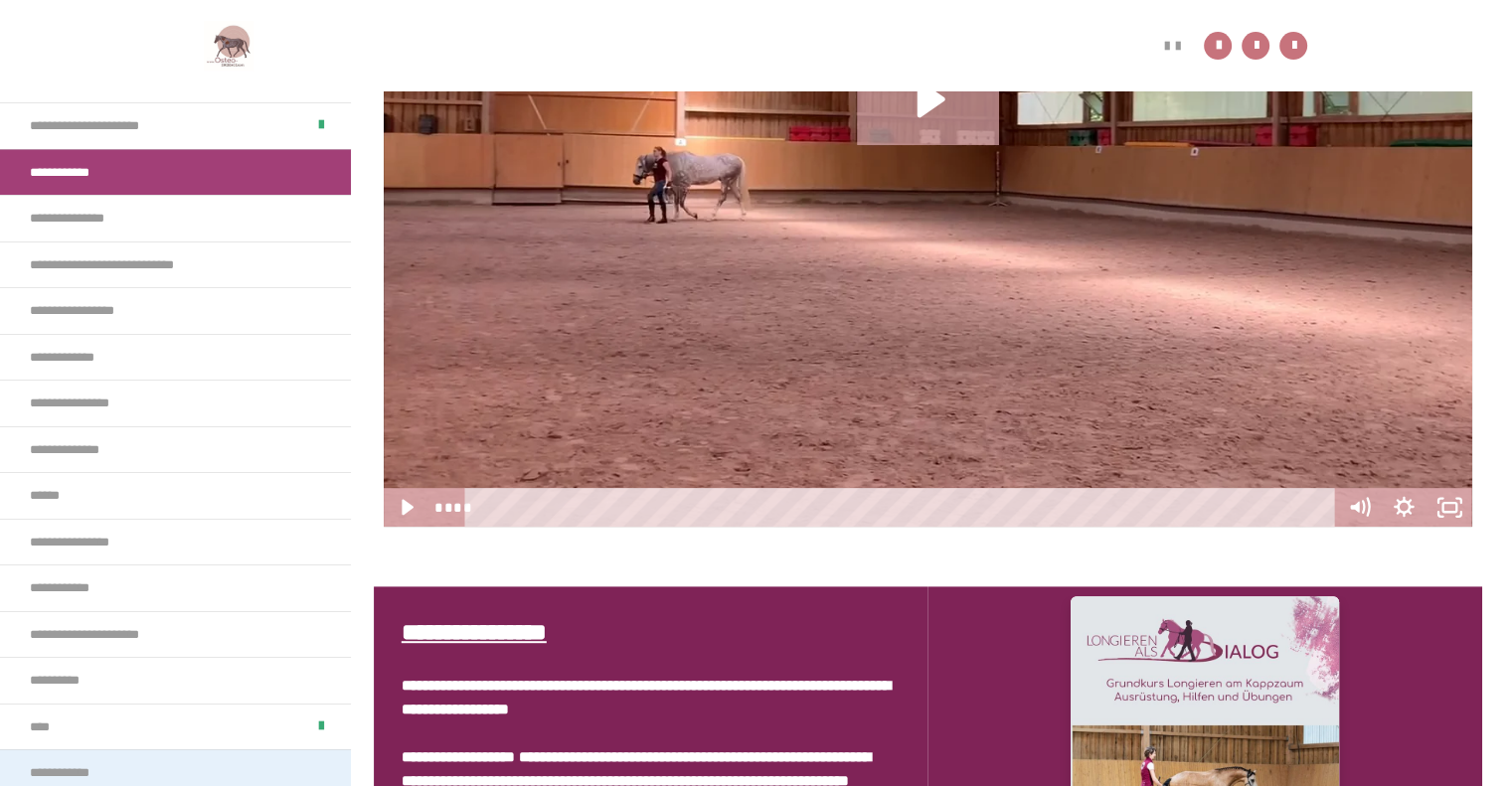 click on "**********" at bounding box center (175, 772) 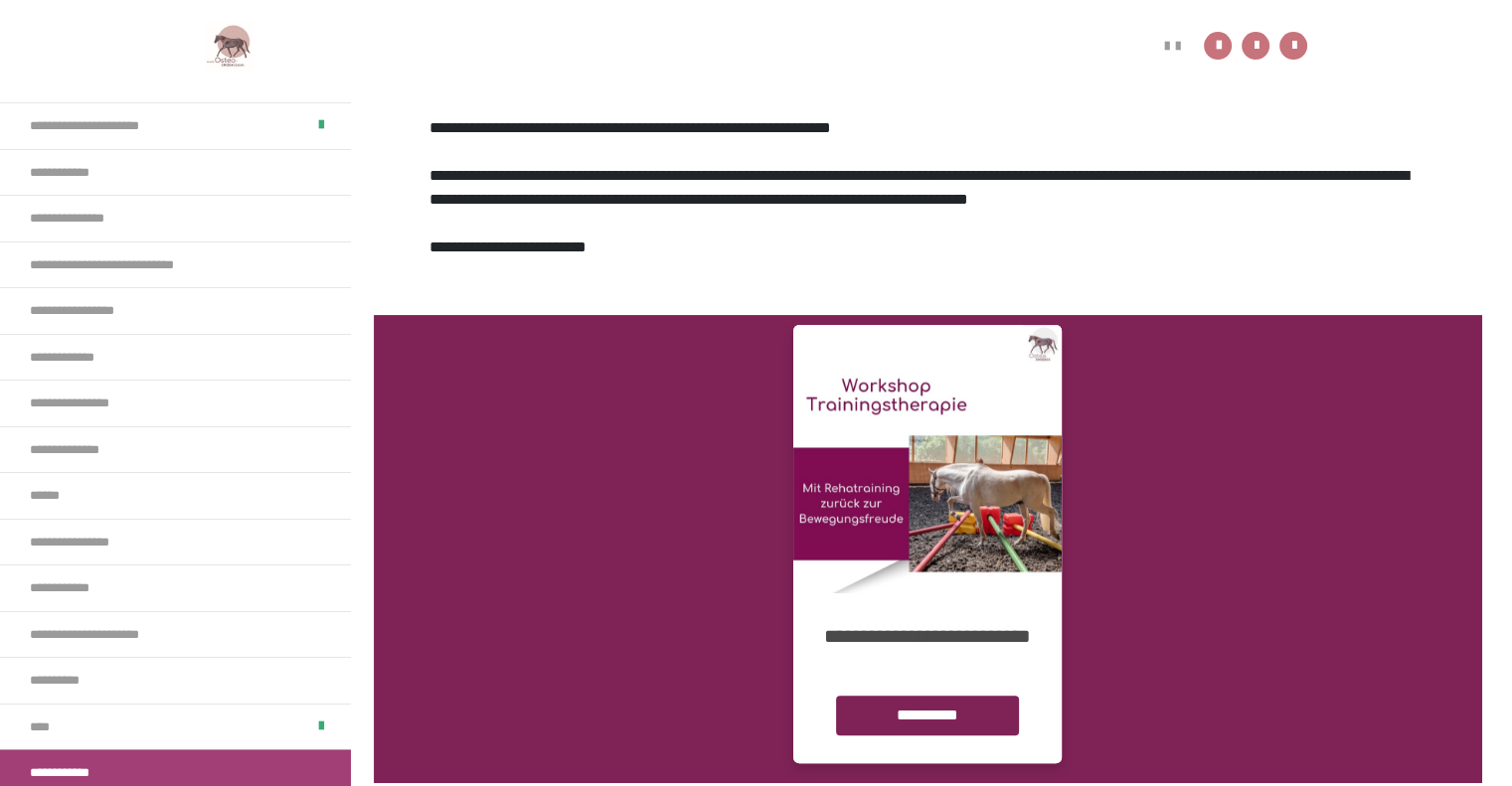 scroll, scrollTop: 479, scrollLeft: 0, axis: vertical 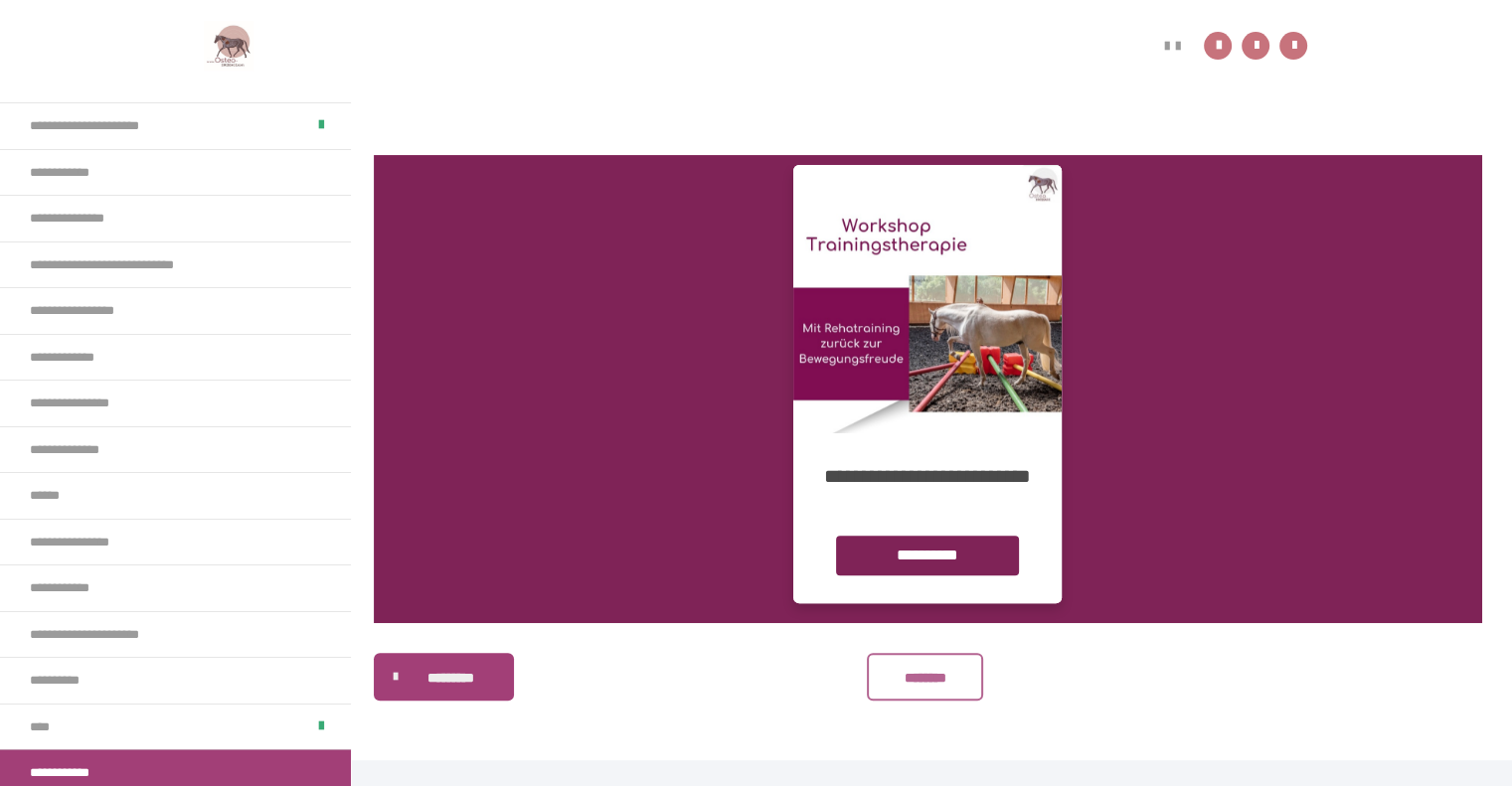 click on "********" at bounding box center (924, 678) 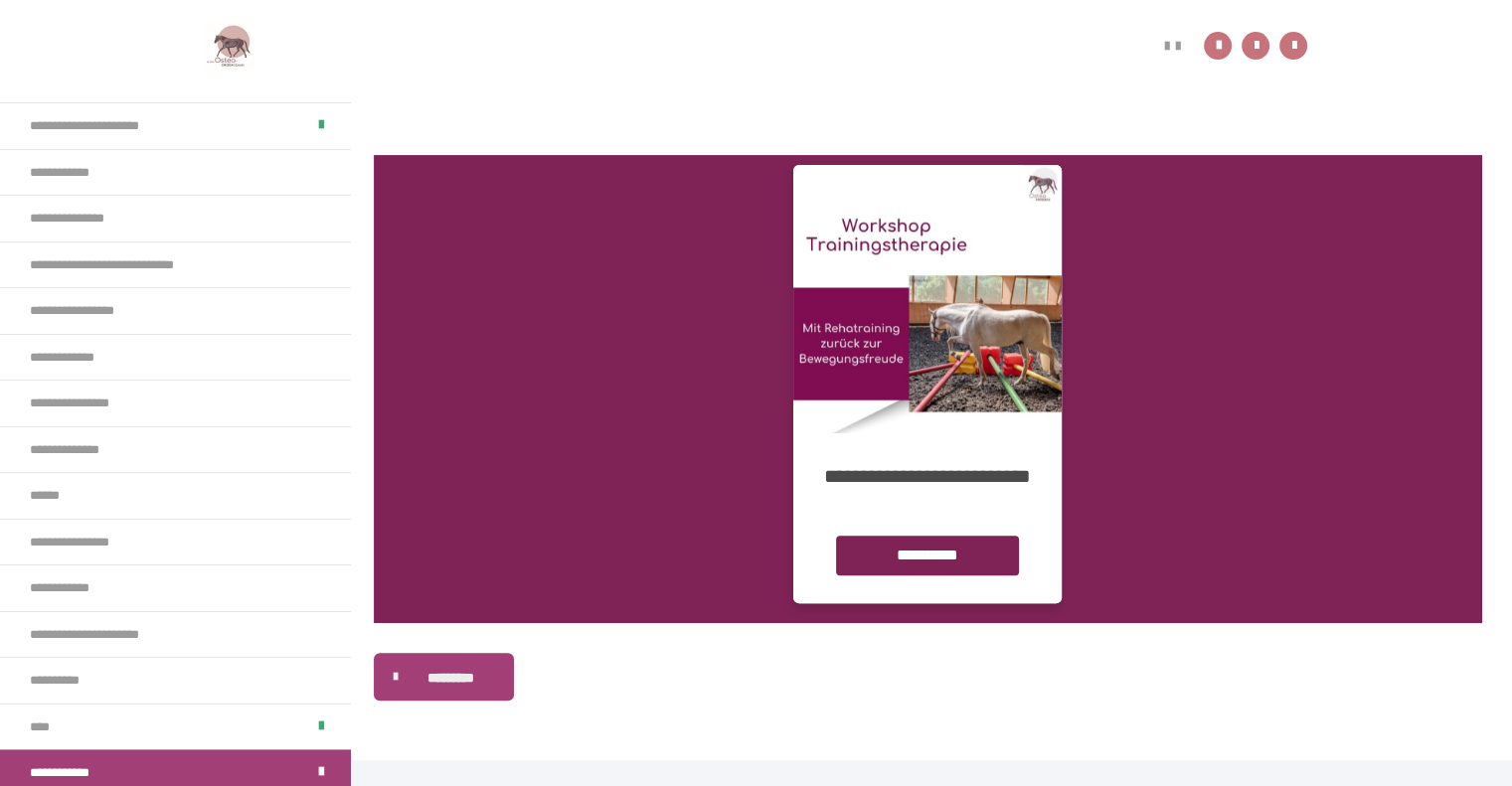 scroll, scrollTop: 121, scrollLeft: 0, axis: vertical 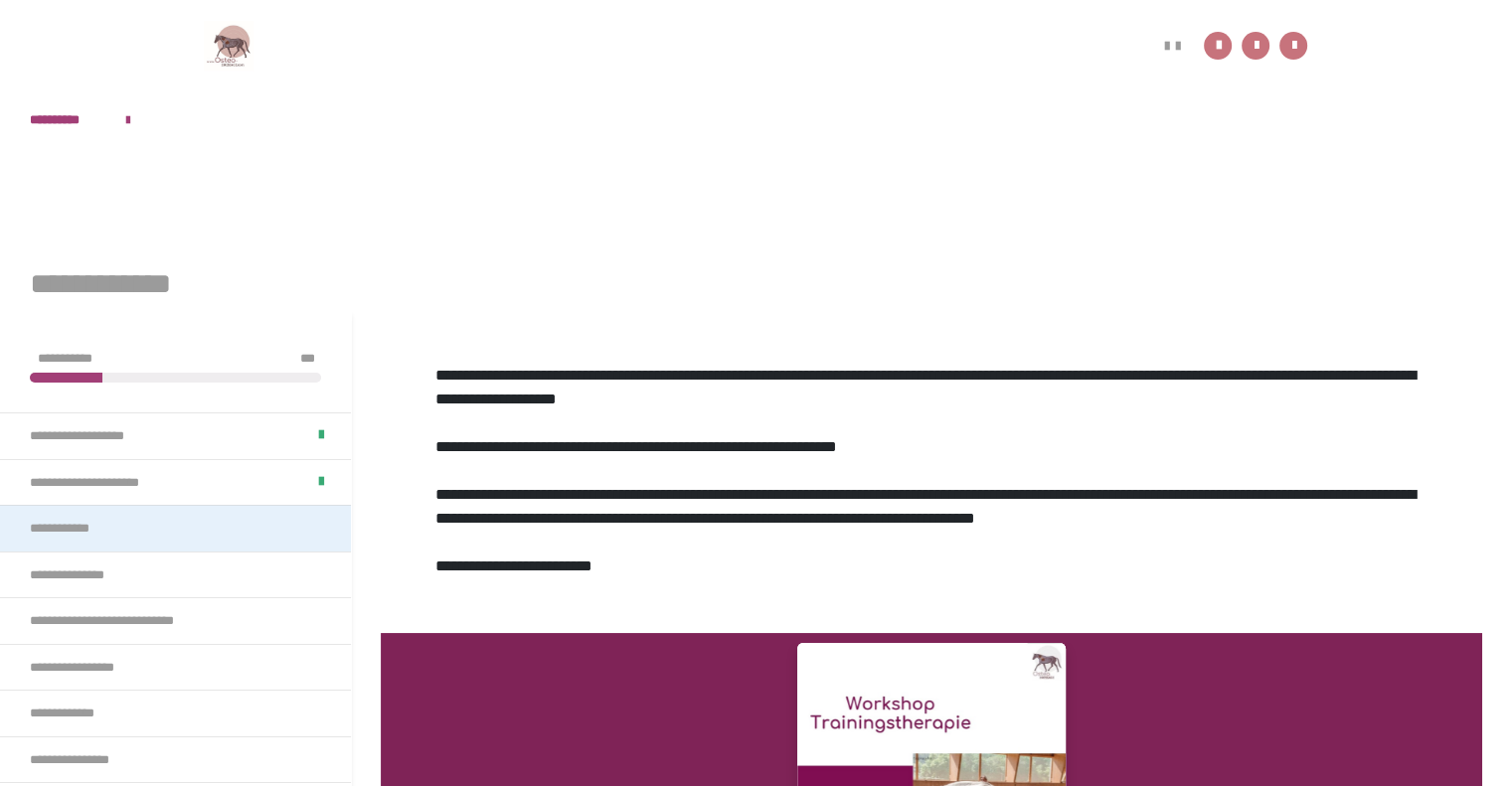 click on "**********" at bounding box center [175, 528] 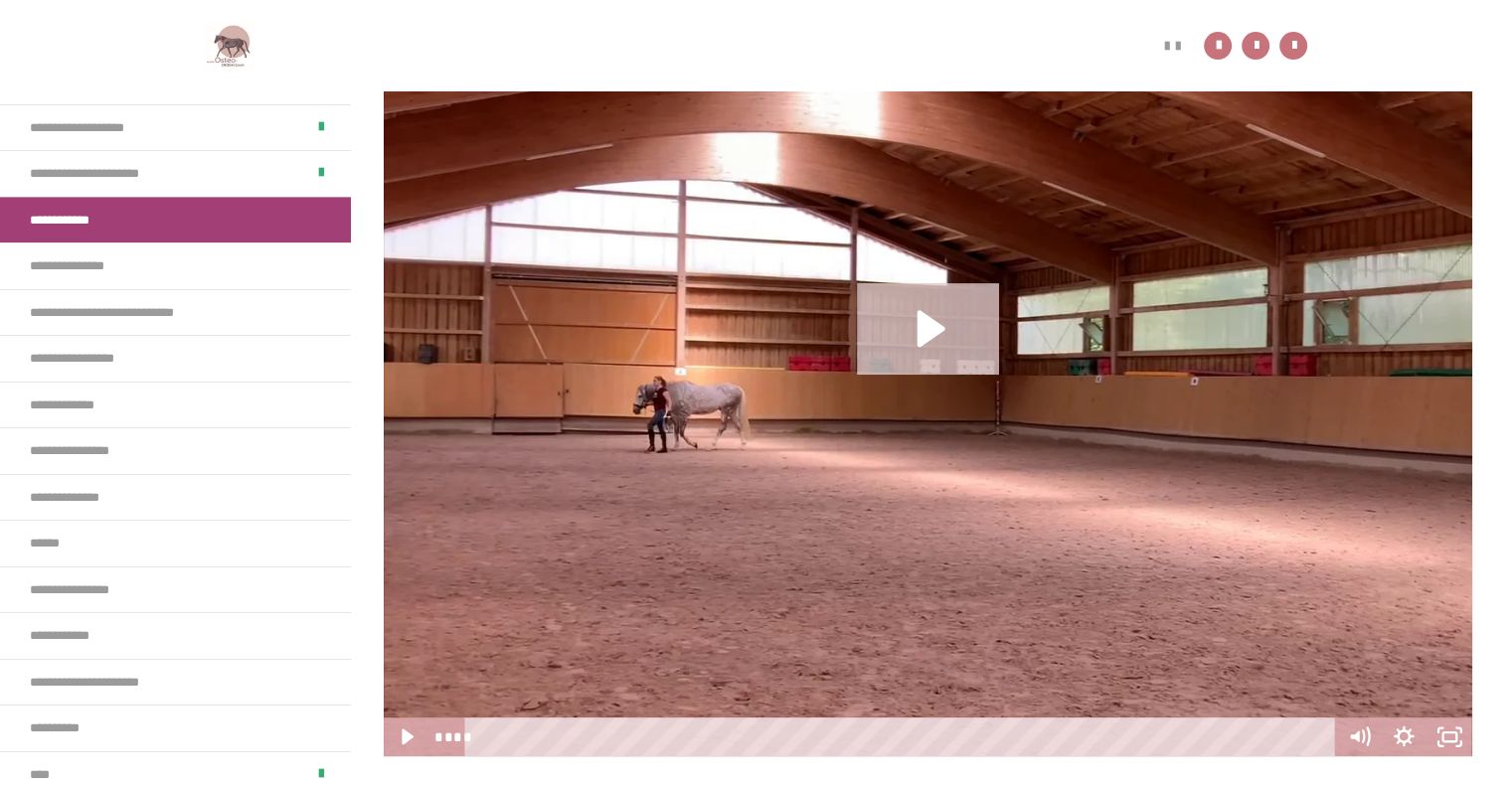 scroll, scrollTop: 841, scrollLeft: 0, axis: vertical 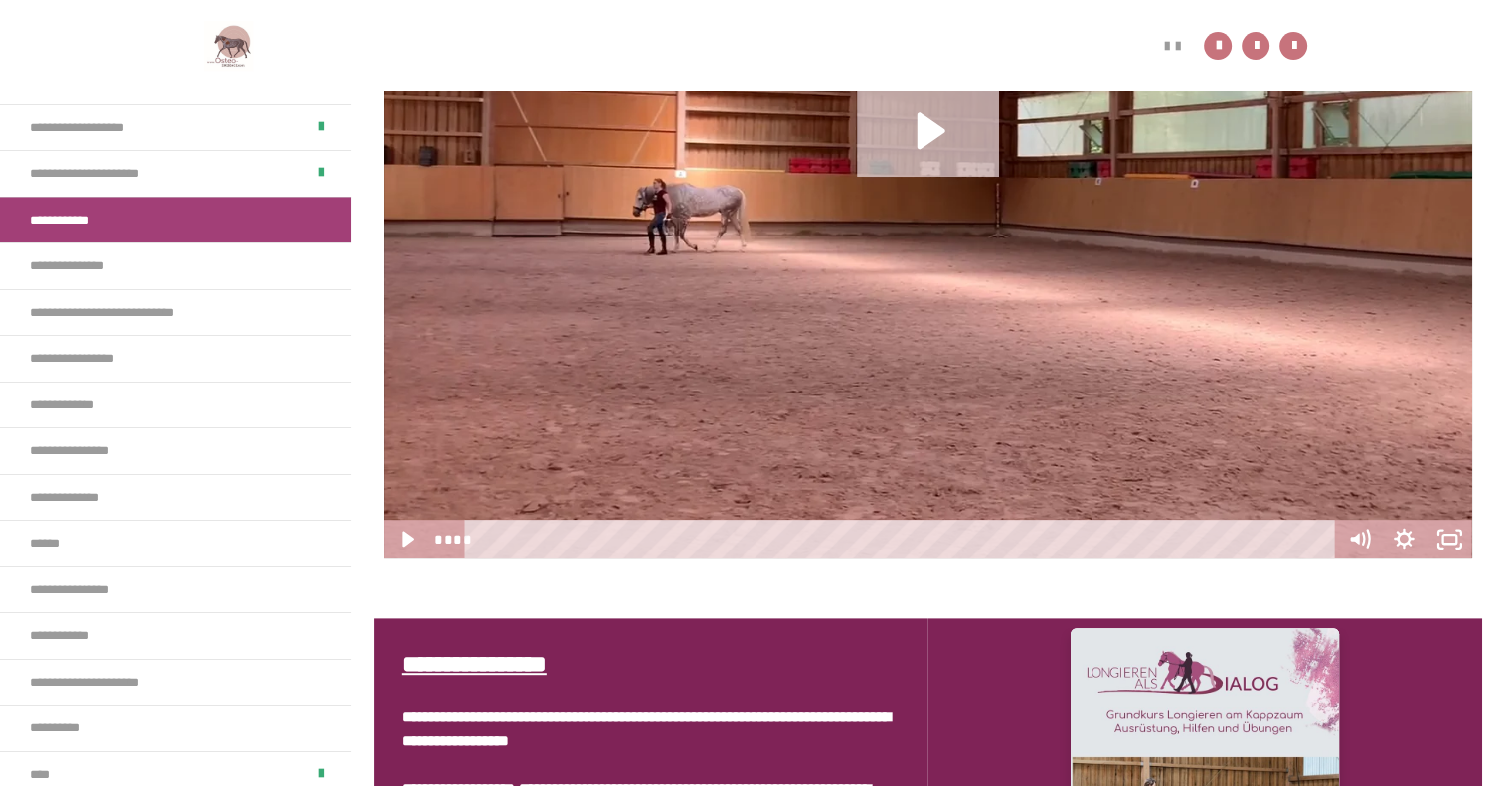 click 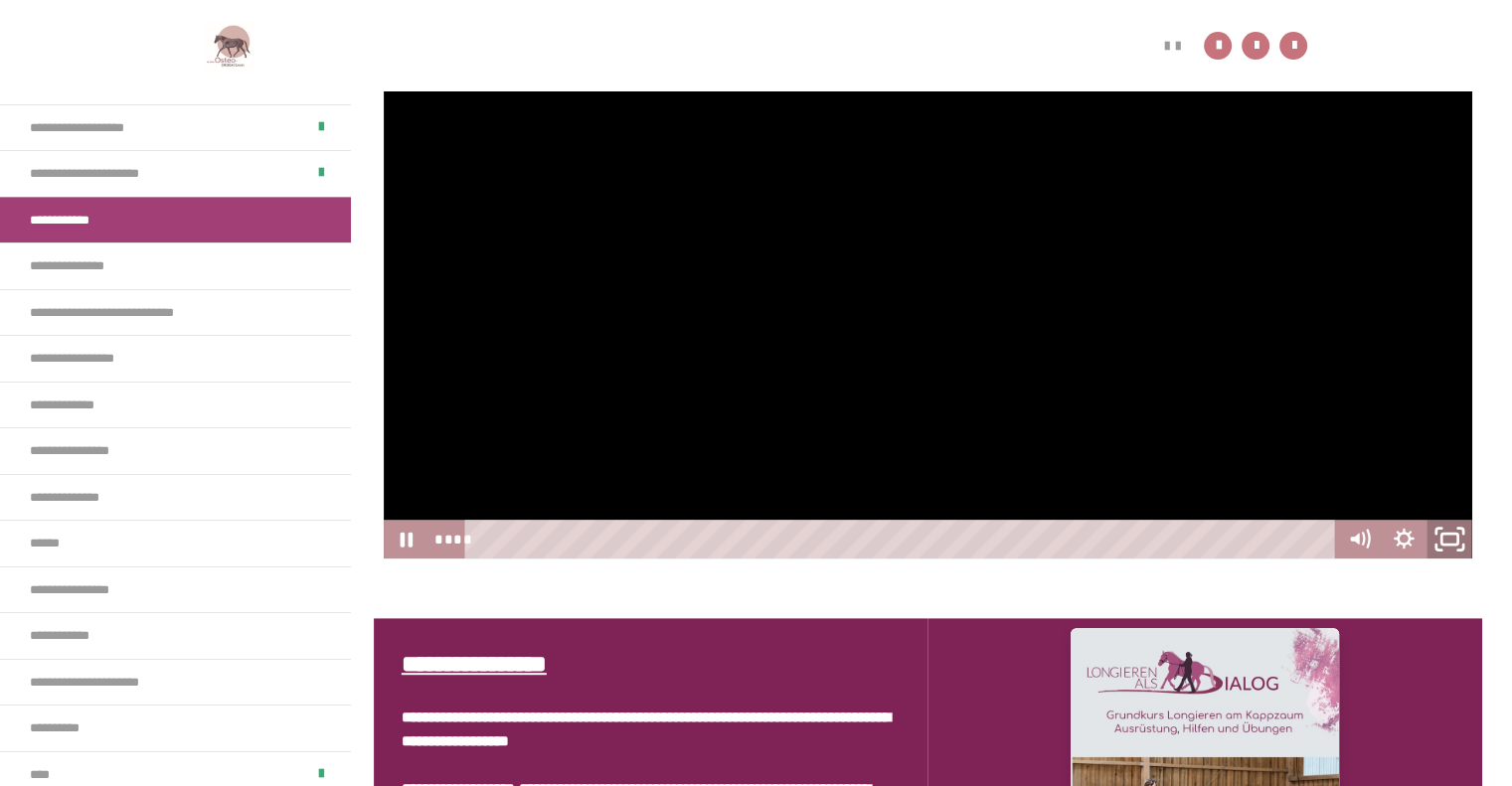 click 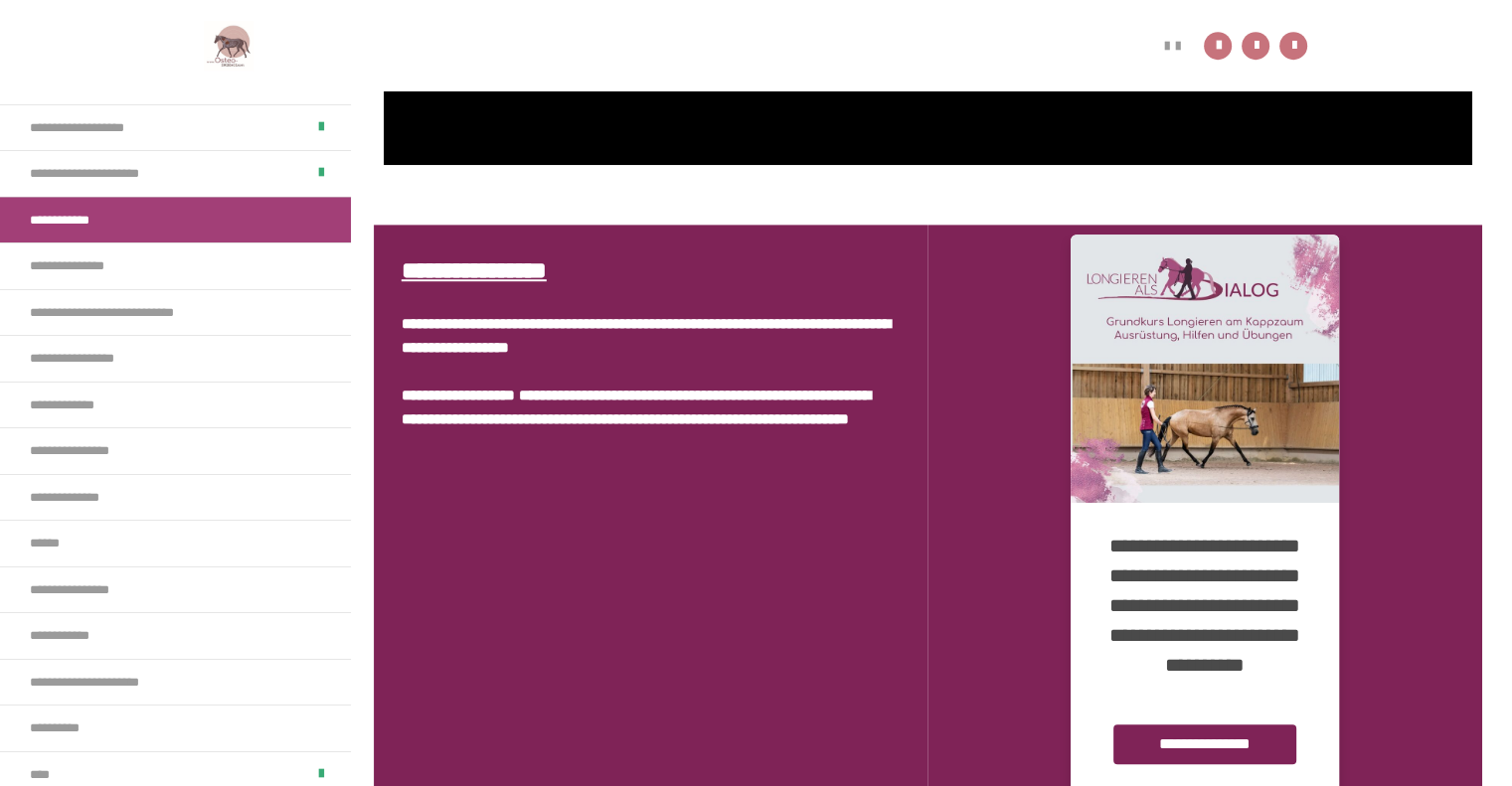 scroll, scrollTop: 1397, scrollLeft: 0, axis: vertical 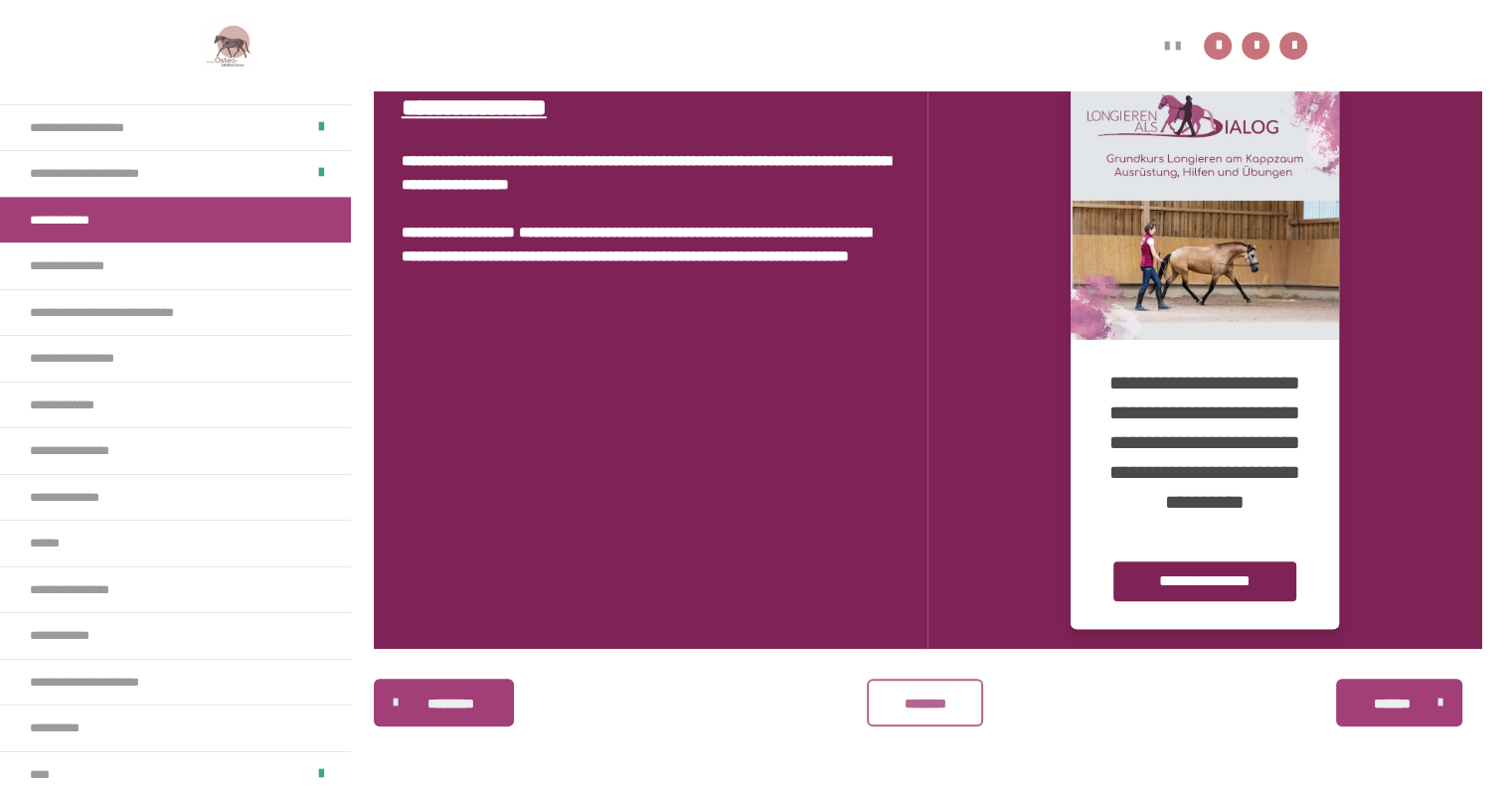 click on "********" at bounding box center [924, 704] 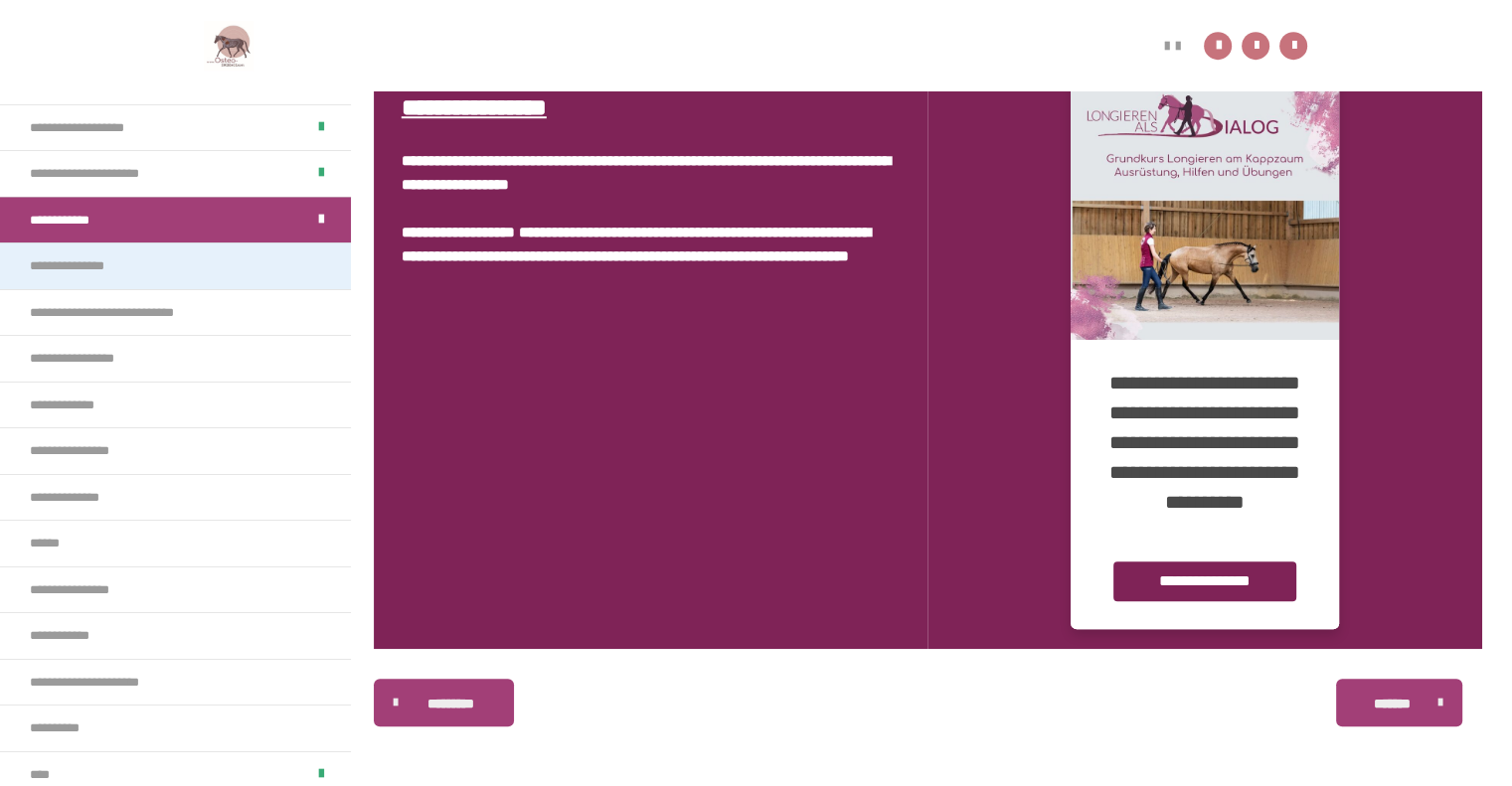click on "**********" at bounding box center (175, 265) 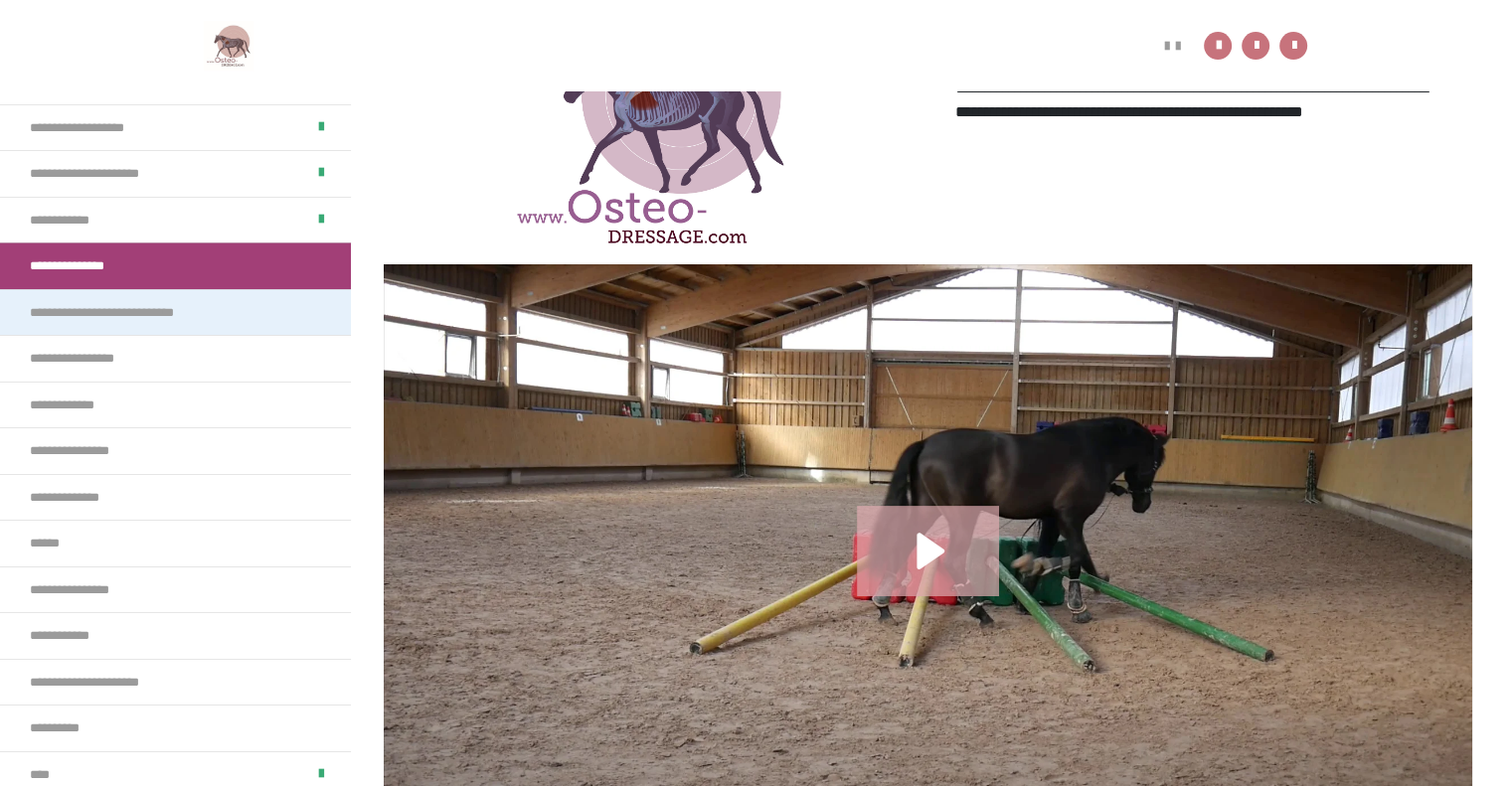click on "**********" at bounding box center [131, 313] 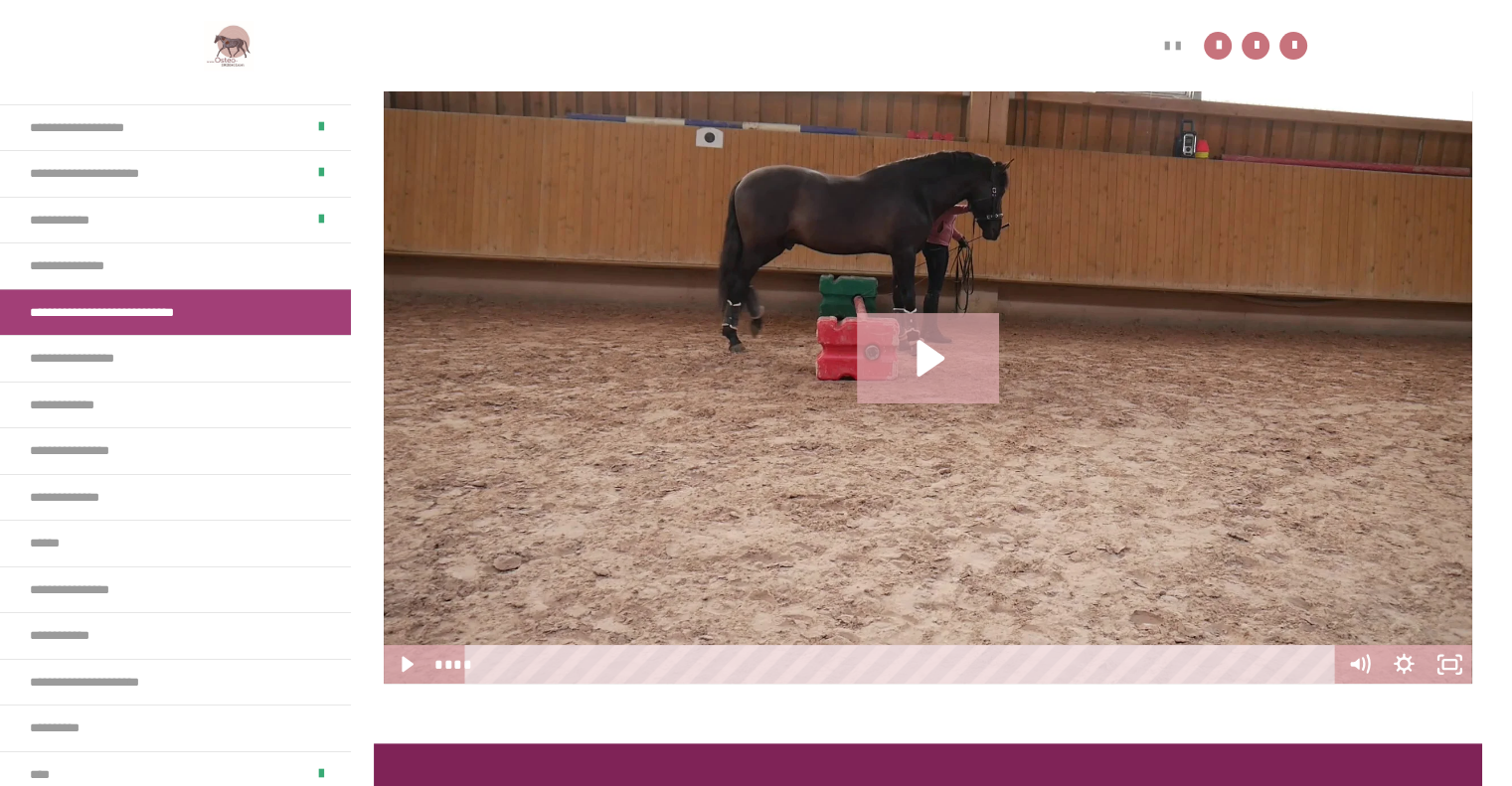 scroll, scrollTop: 534, scrollLeft: 0, axis: vertical 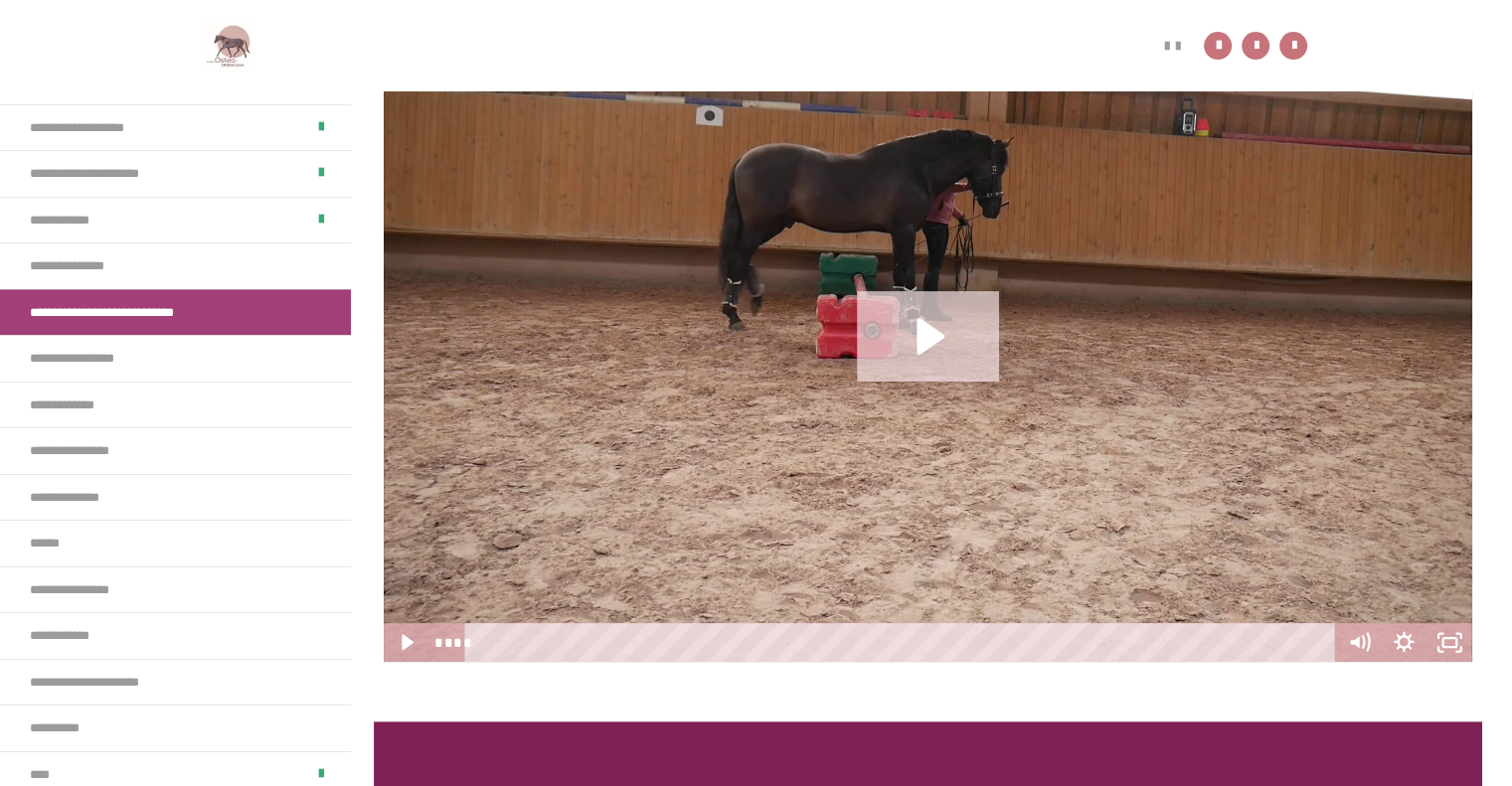 click 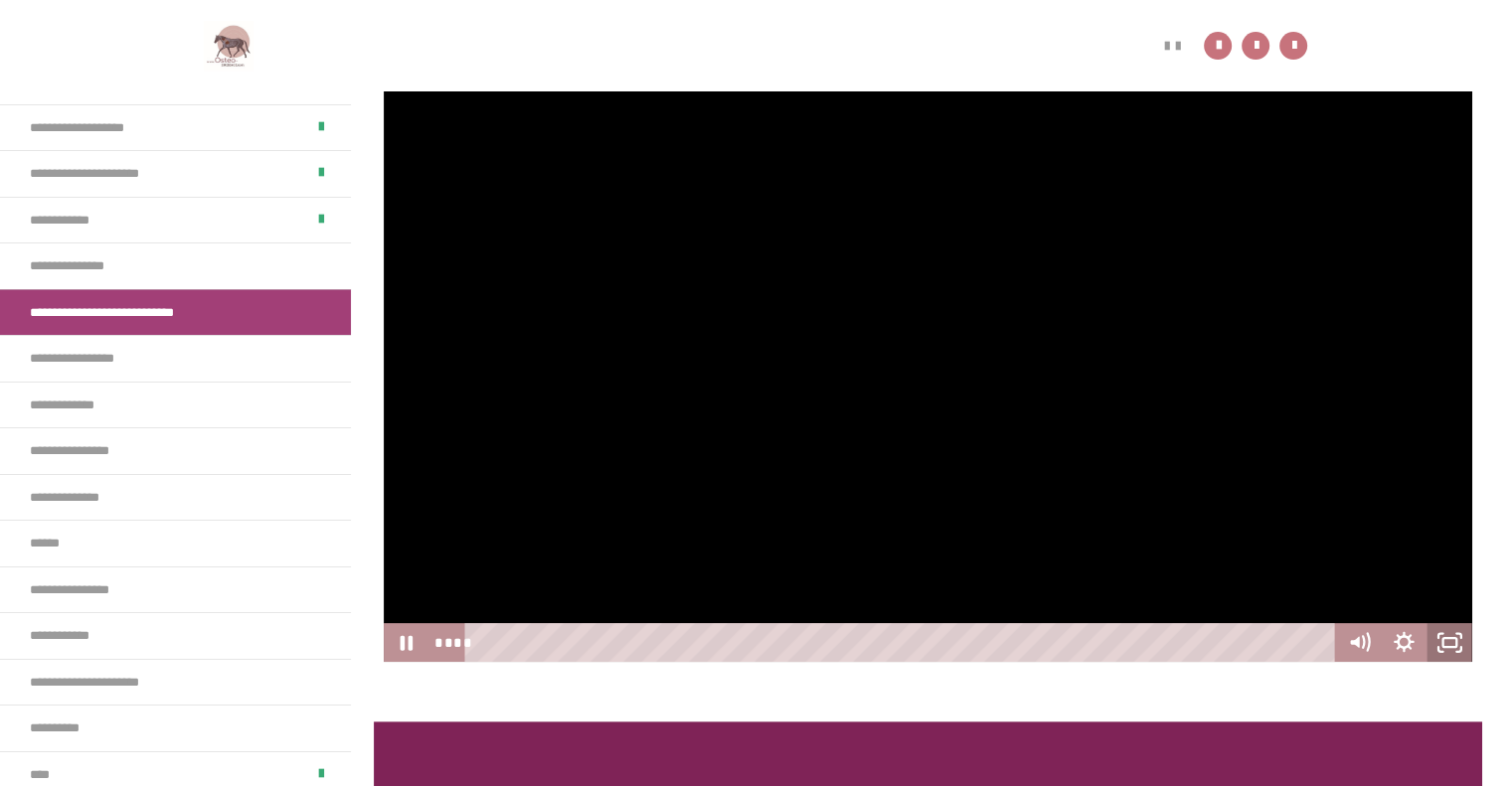 click 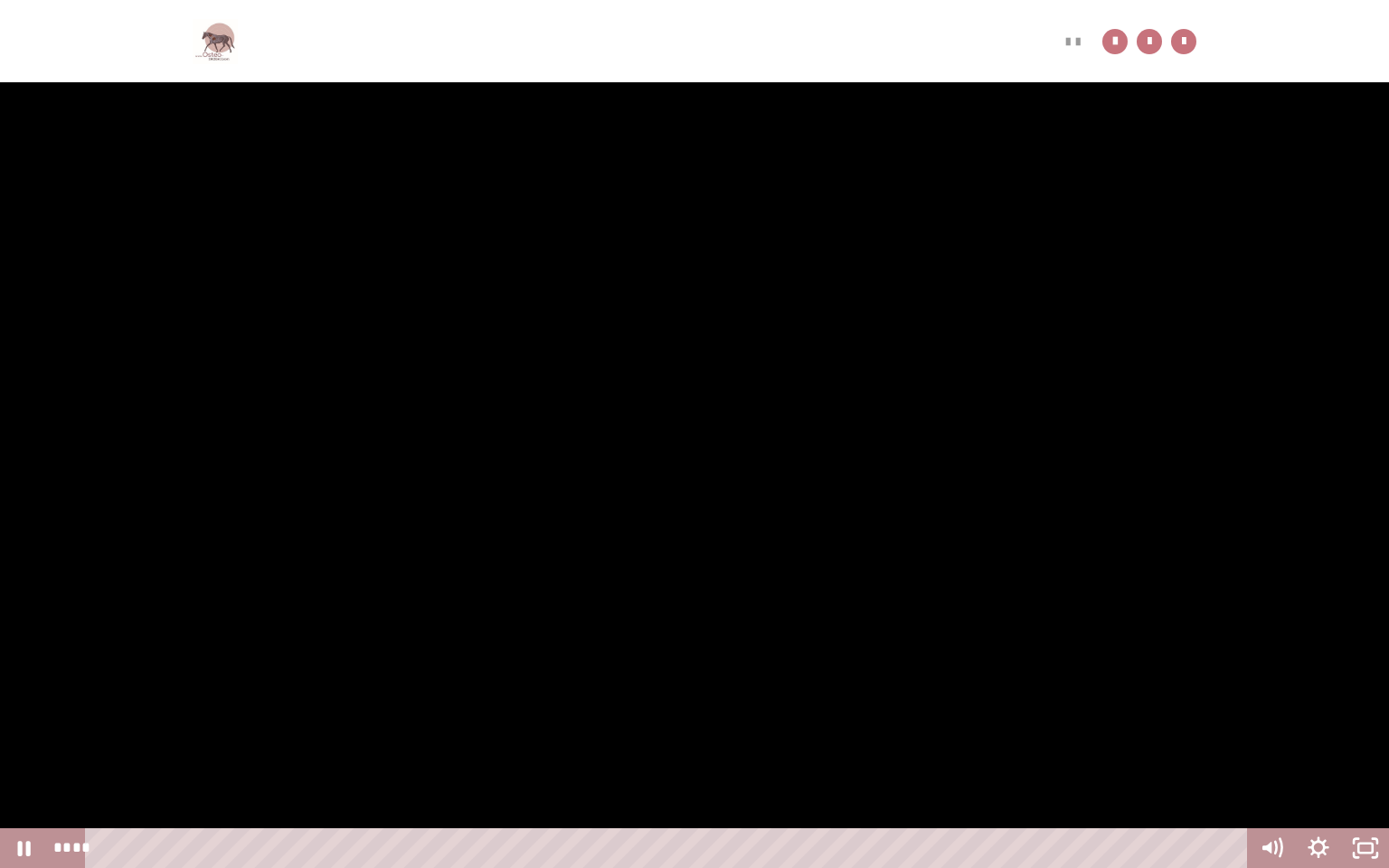 click on "**** ****" at bounding box center (647, 848) 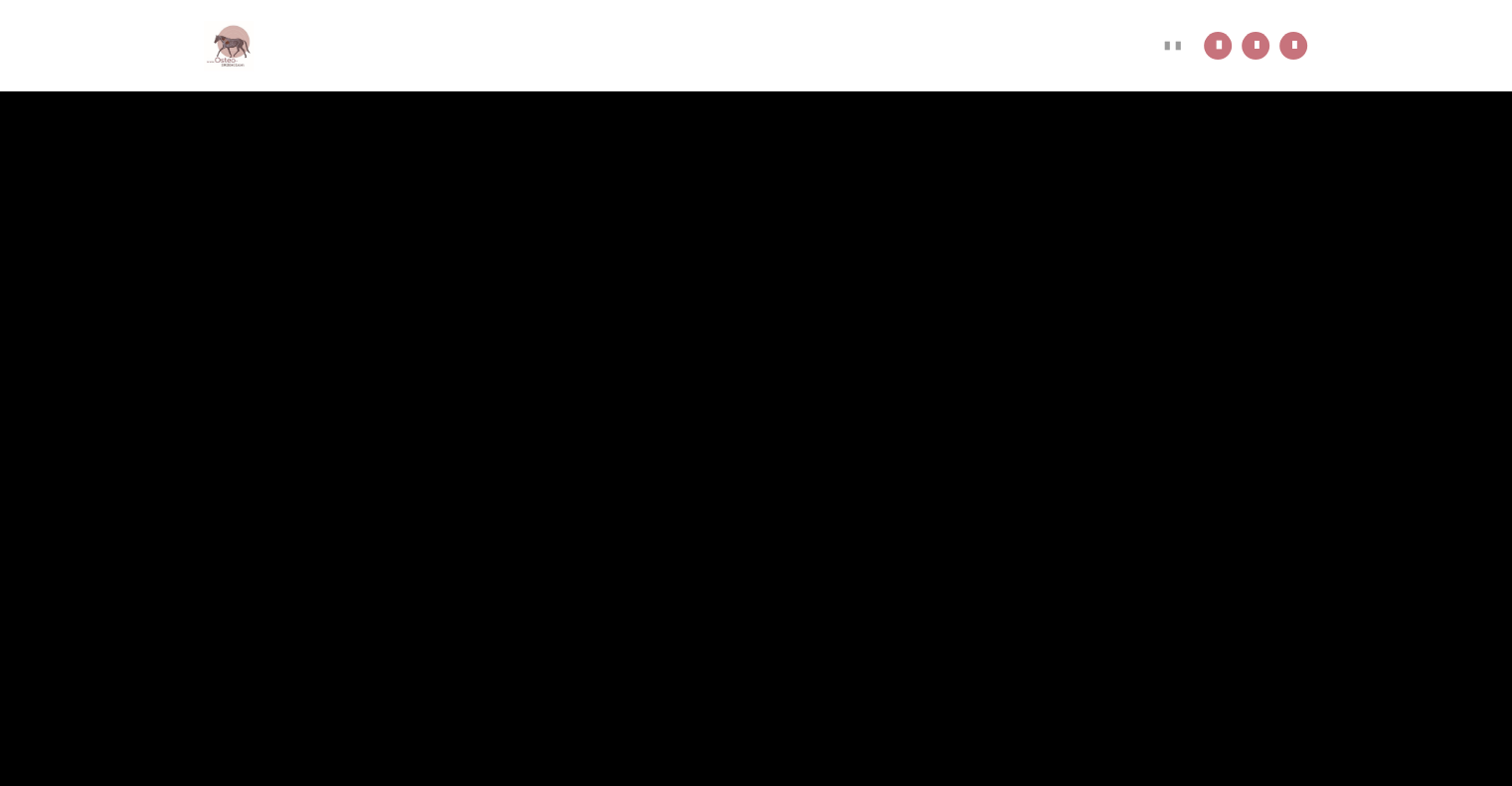 scroll, scrollTop: 752, scrollLeft: 0, axis: vertical 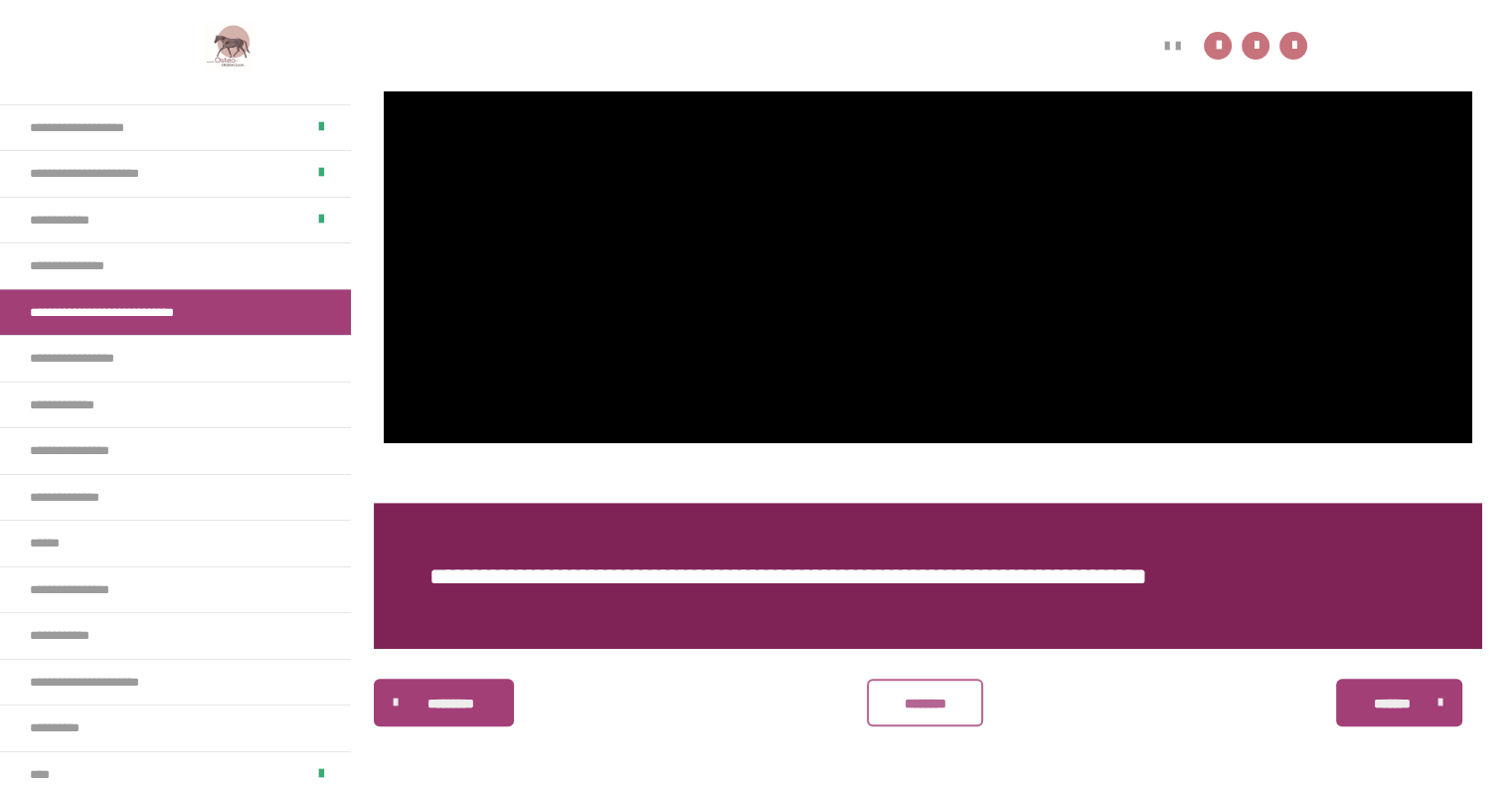 click on "********" at bounding box center [924, 704] 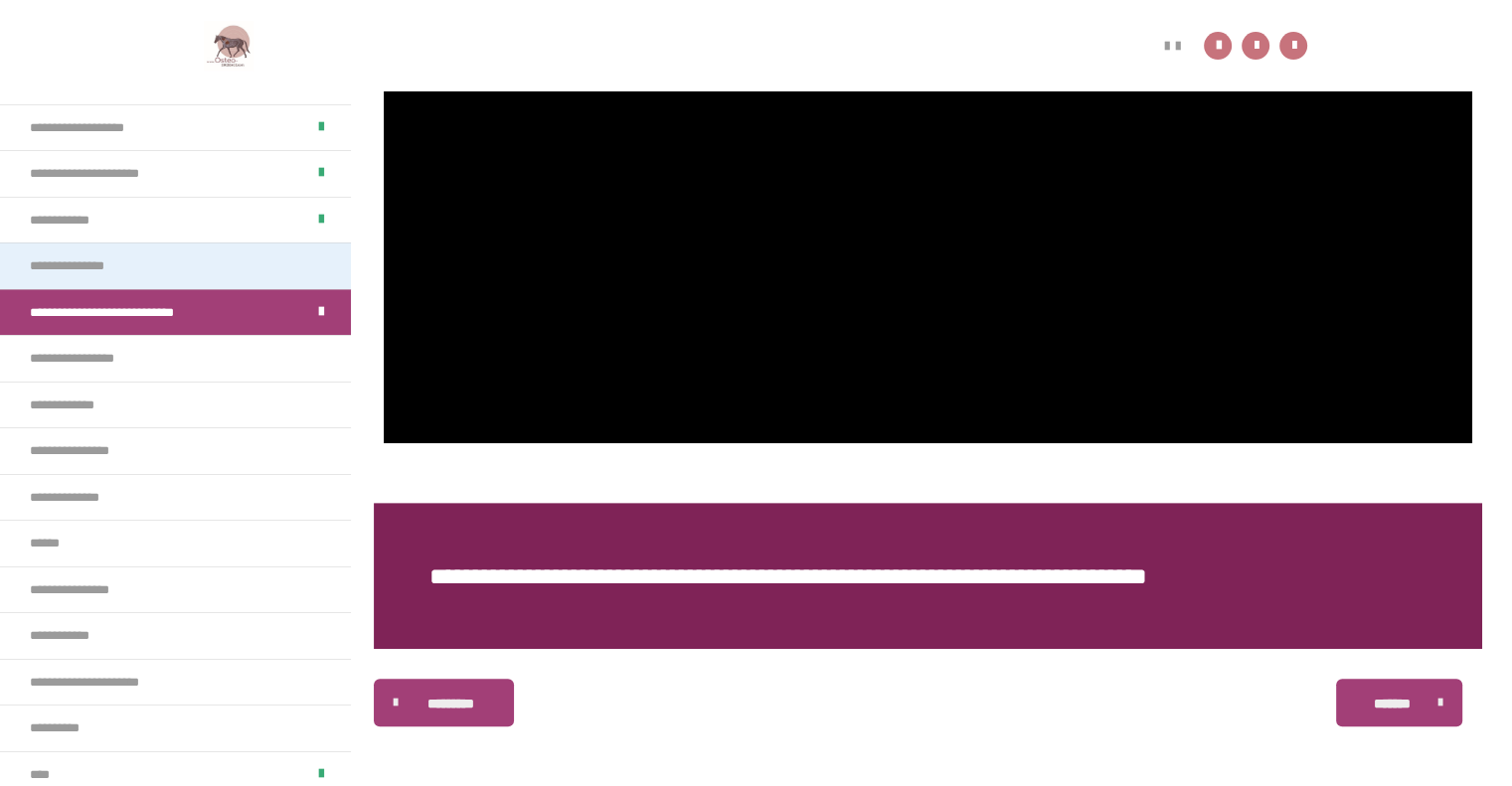 click on "**********" at bounding box center (175, 265) 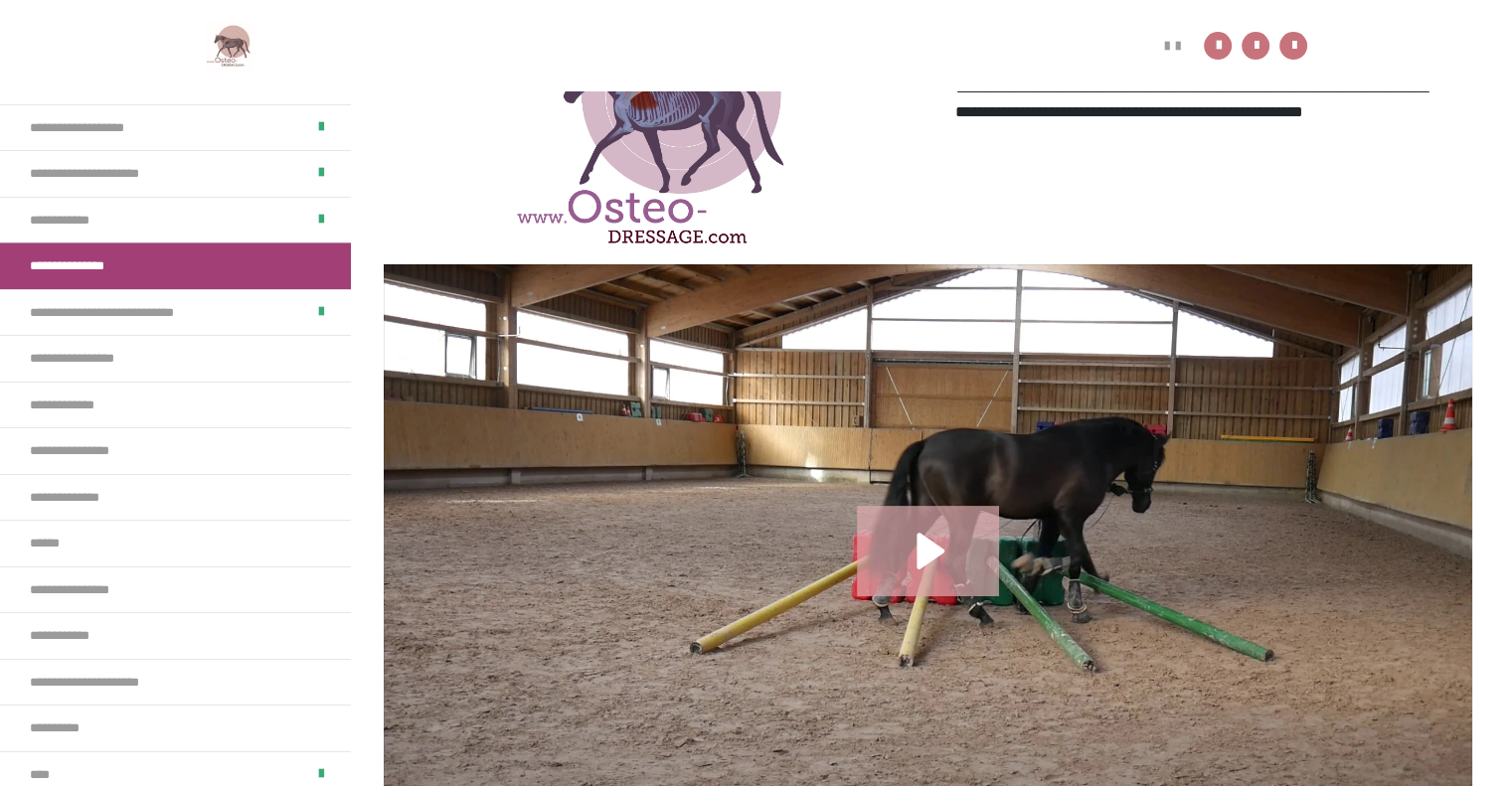 scroll, scrollTop: 450, scrollLeft: 0, axis: vertical 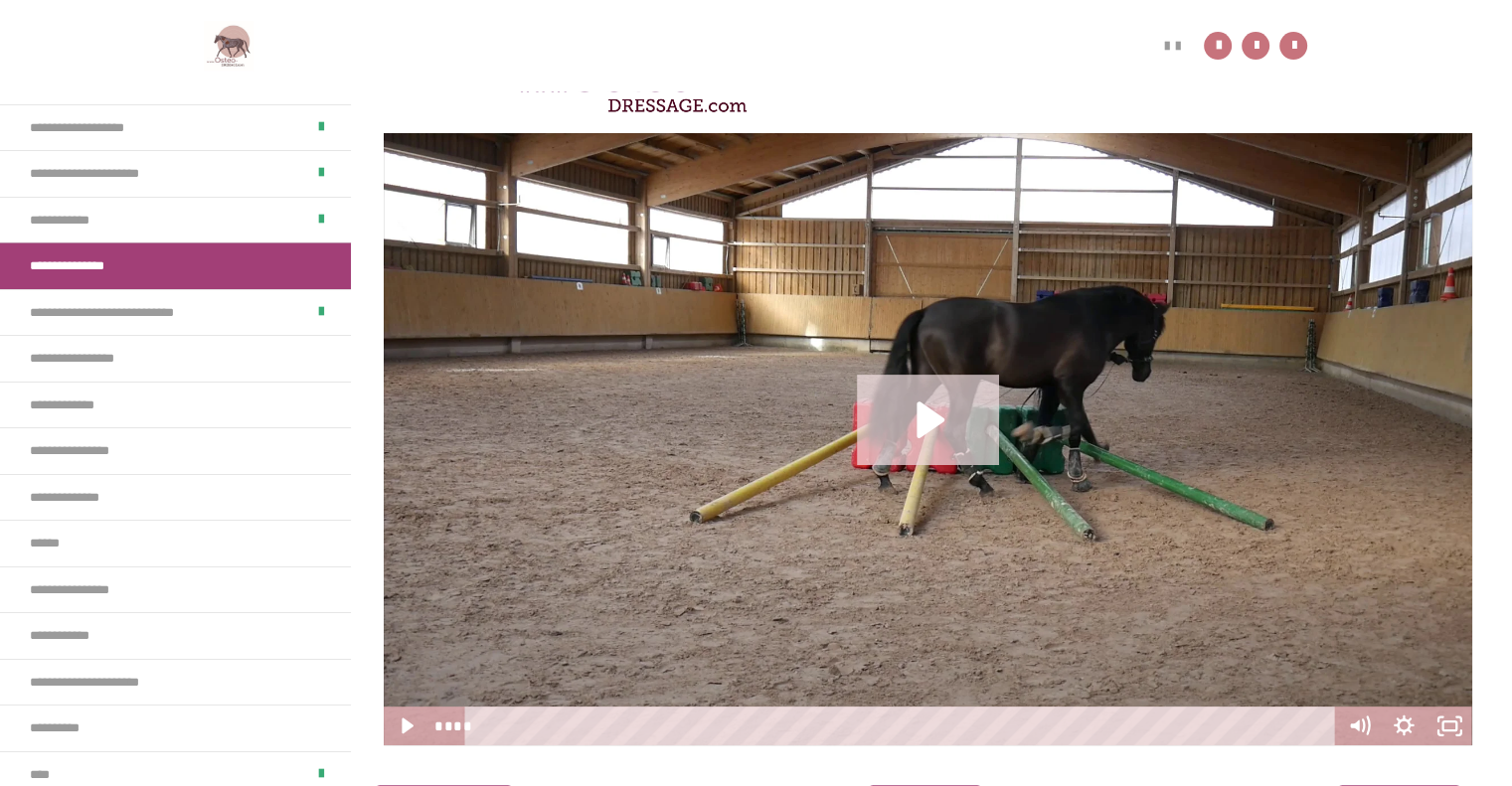 click 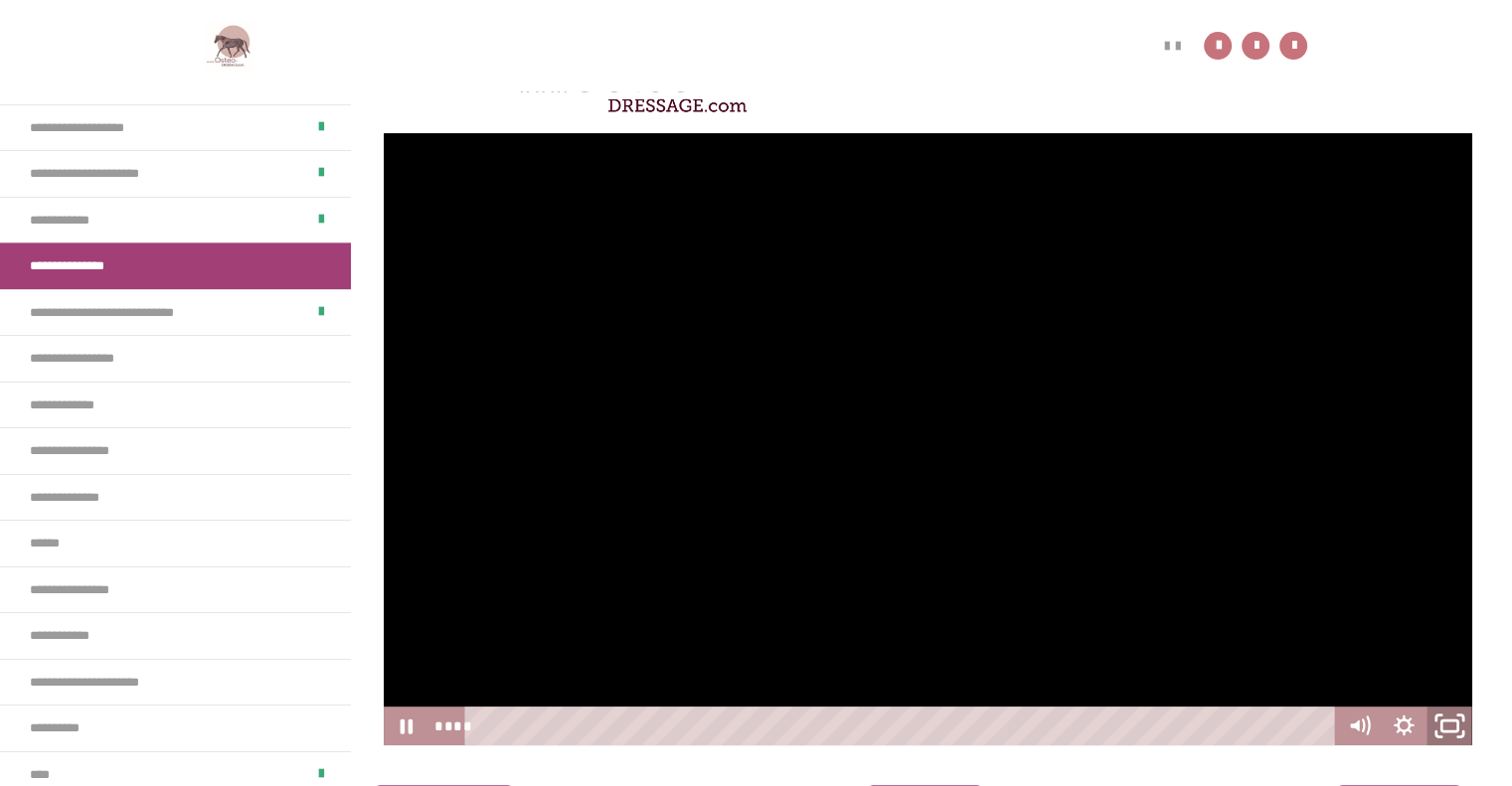 click 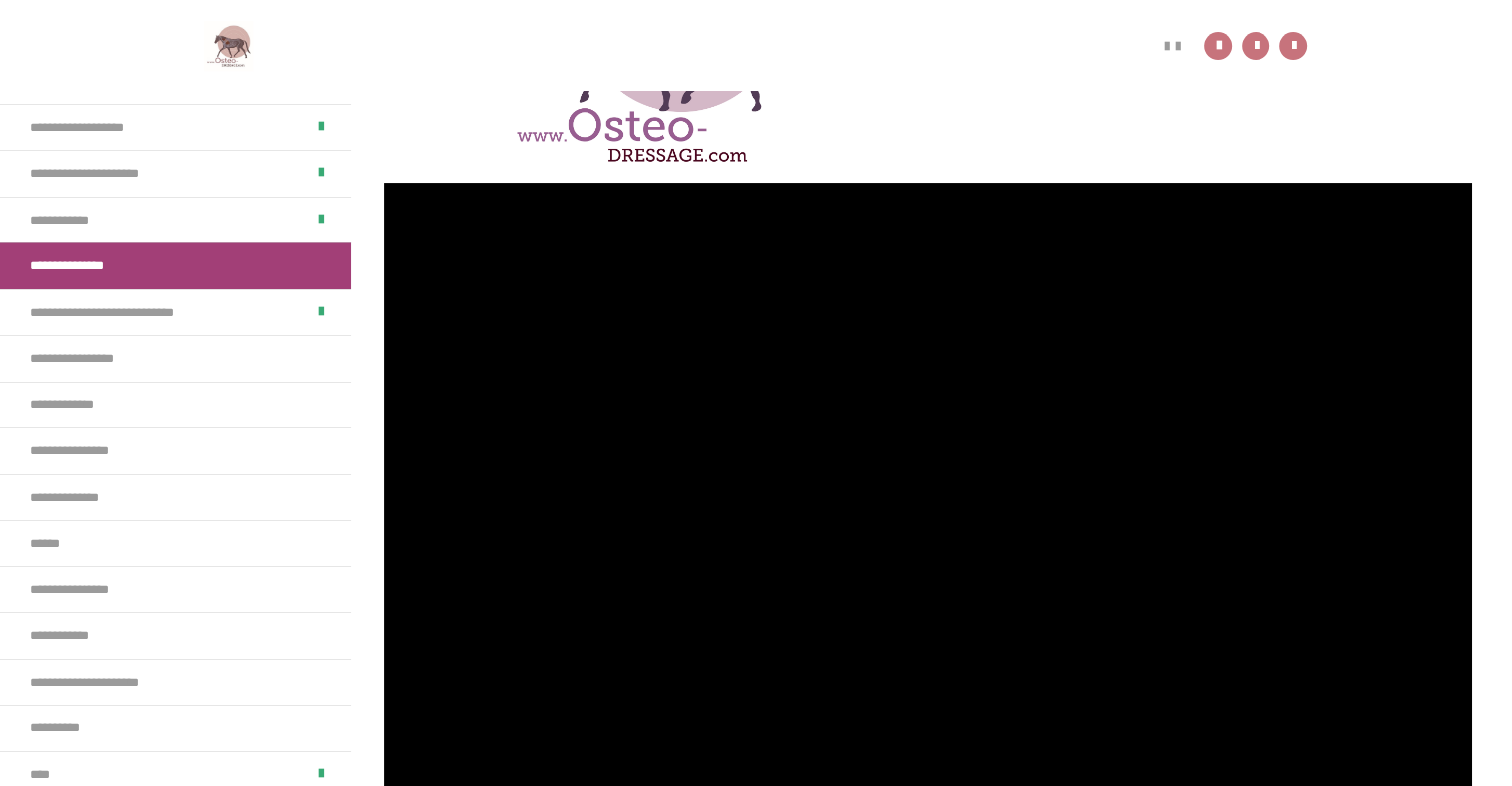 scroll, scrollTop: 555, scrollLeft: 0, axis: vertical 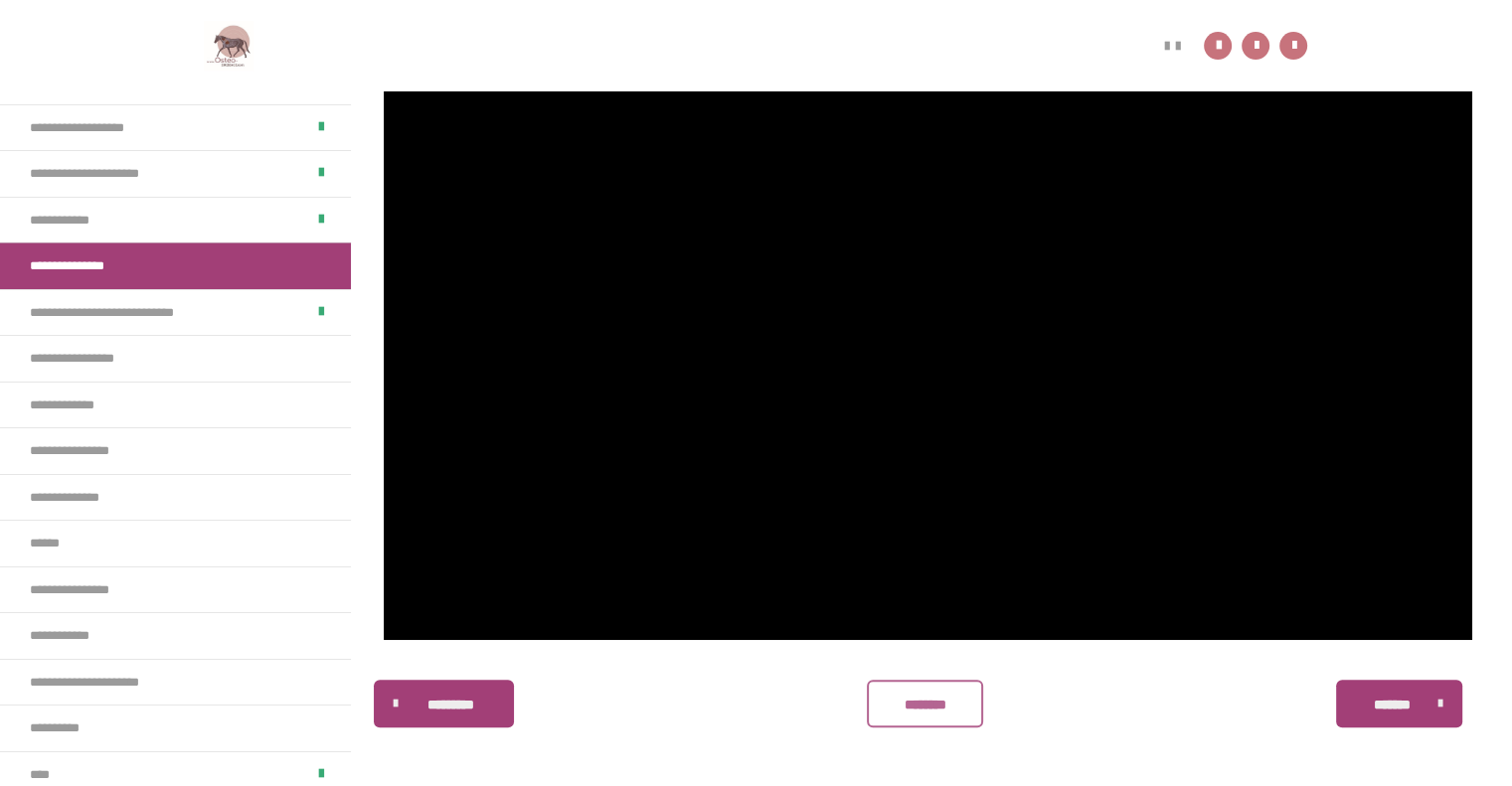 click on "********" at bounding box center (924, 704) 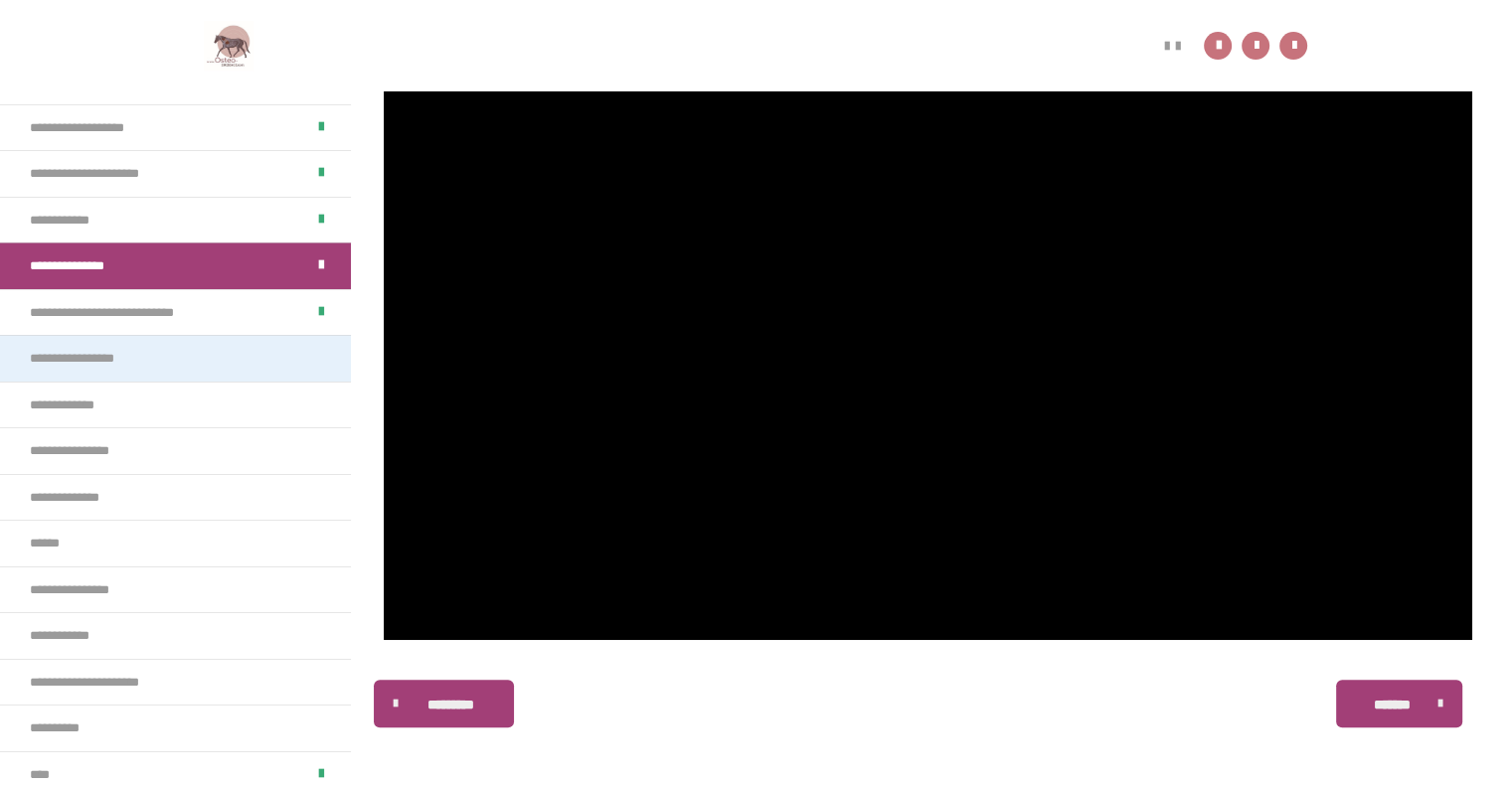 click on "**********" at bounding box center (93, 359) 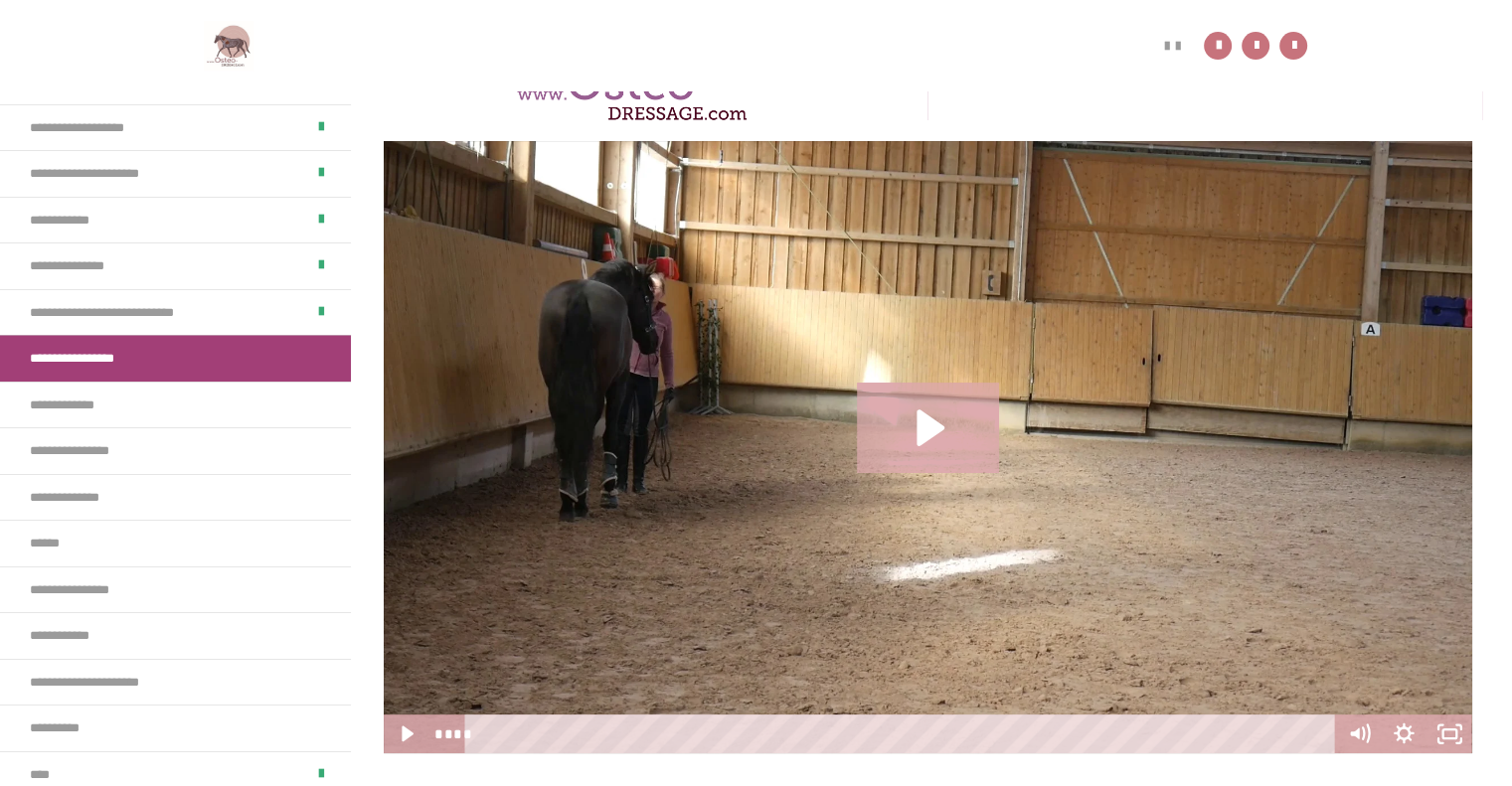 scroll, scrollTop: 434, scrollLeft: 0, axis: vertical 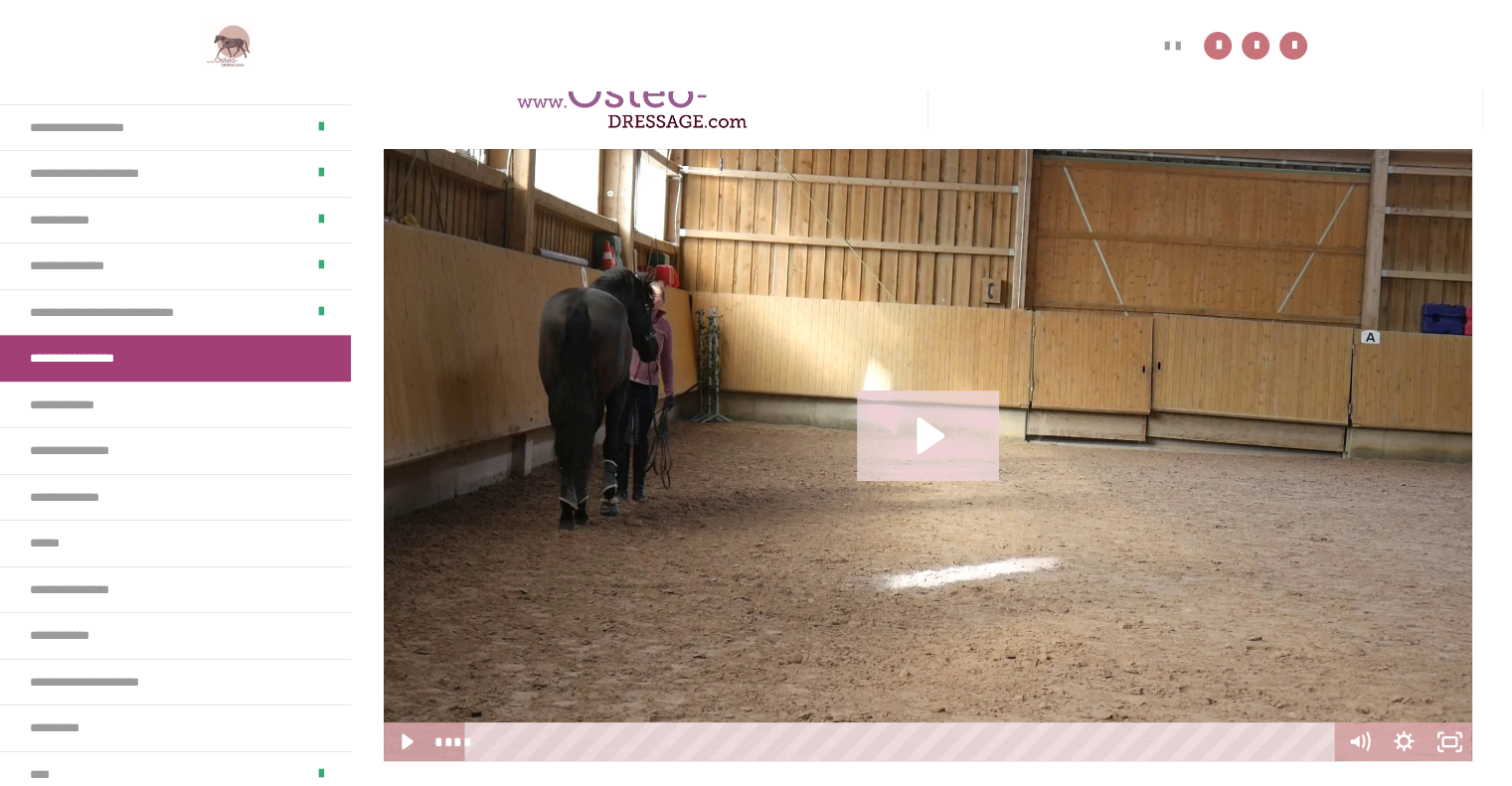 click 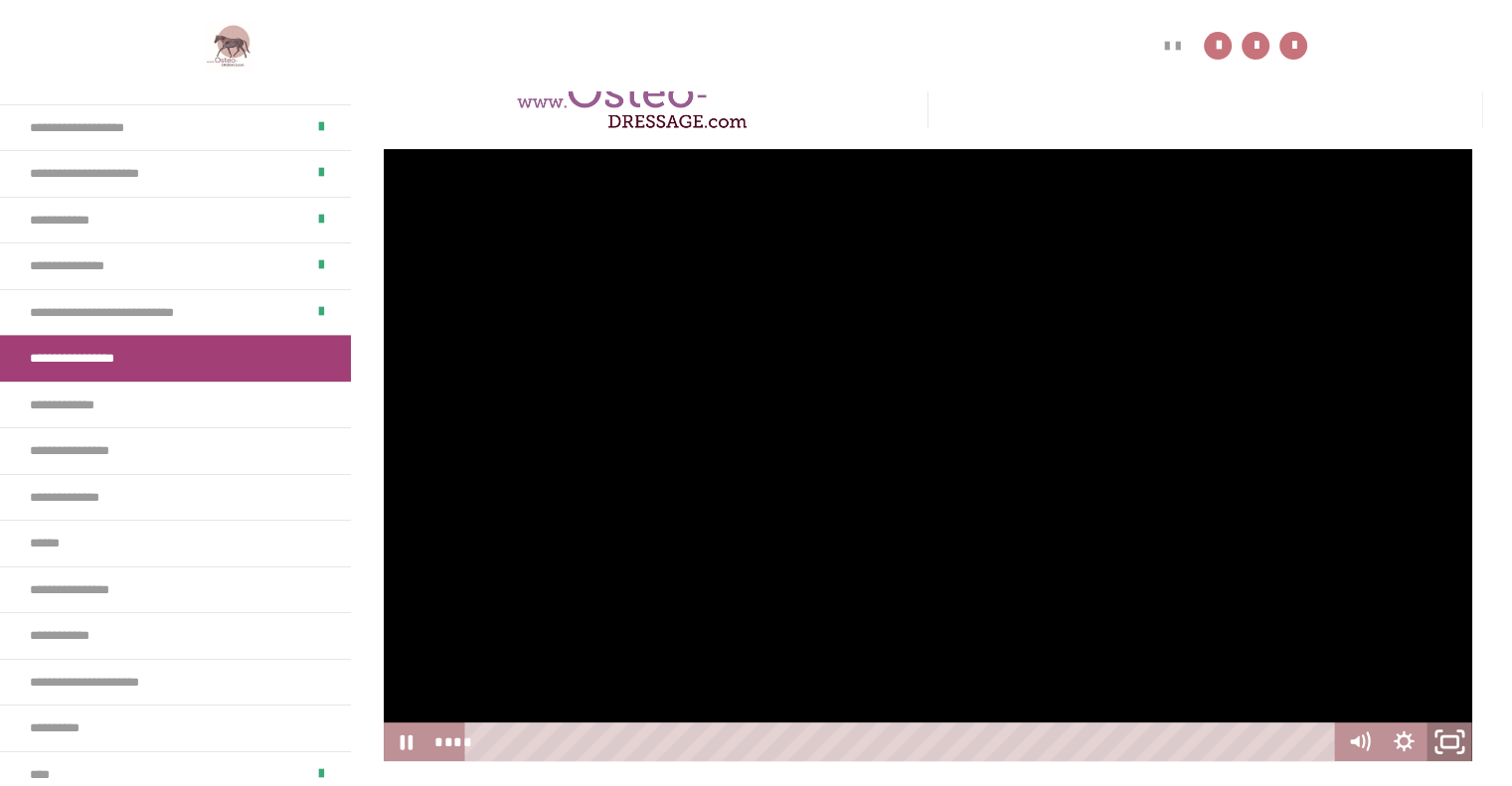 click 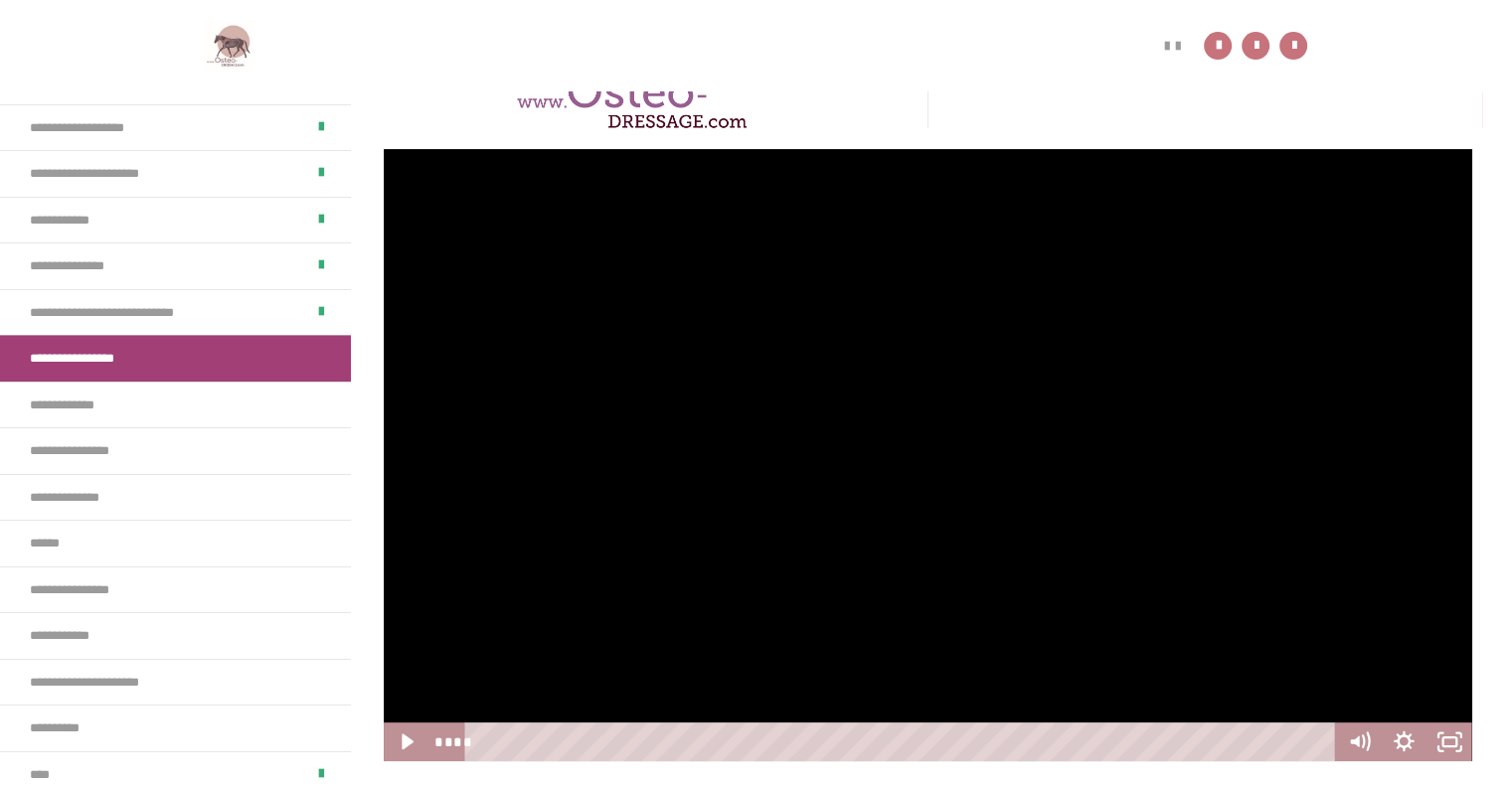 scroll, scrollTop: 605, scrollLeft: 0, axis: vertical 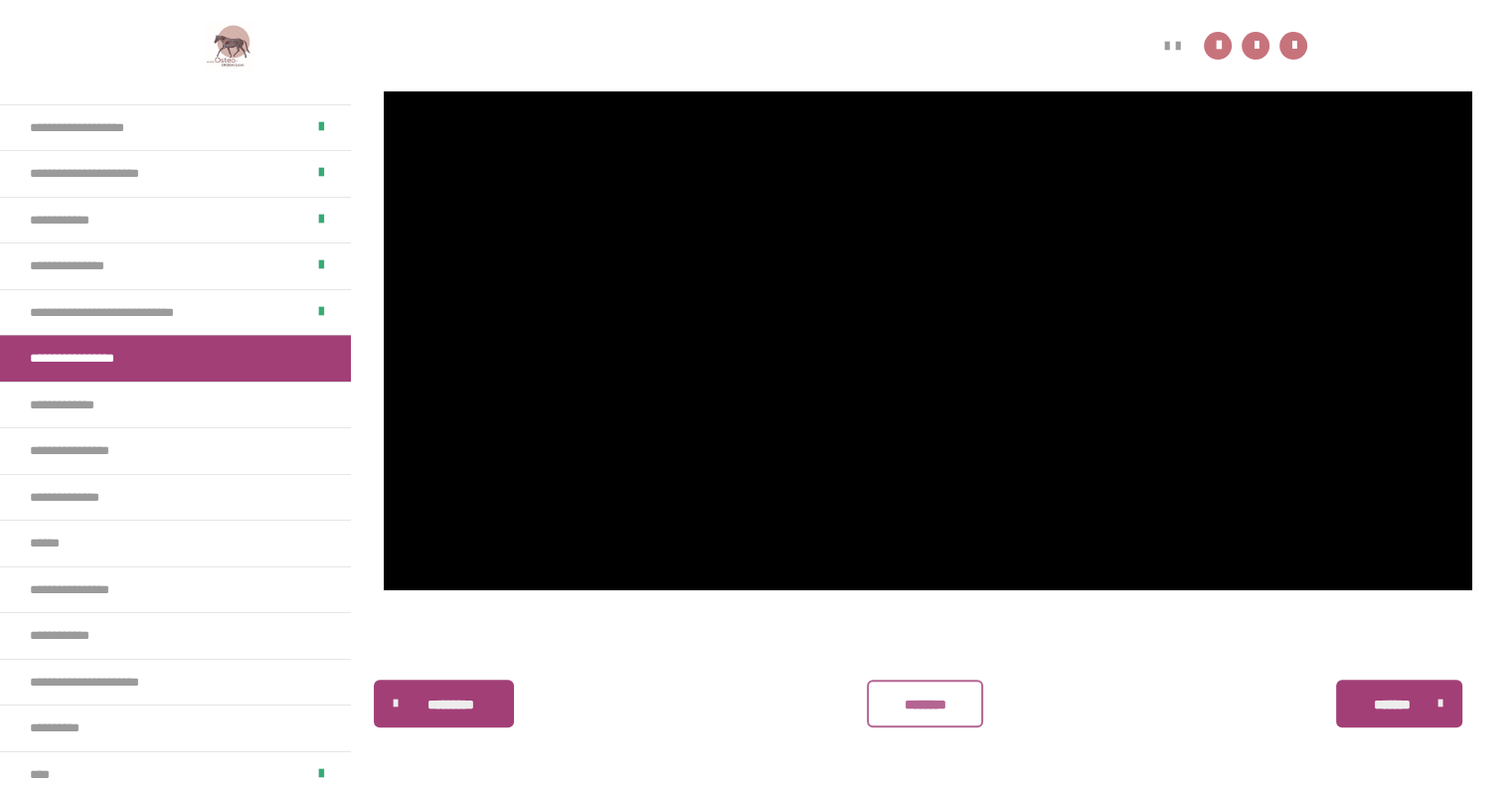 click on "********" at bounding box center (924, 705) 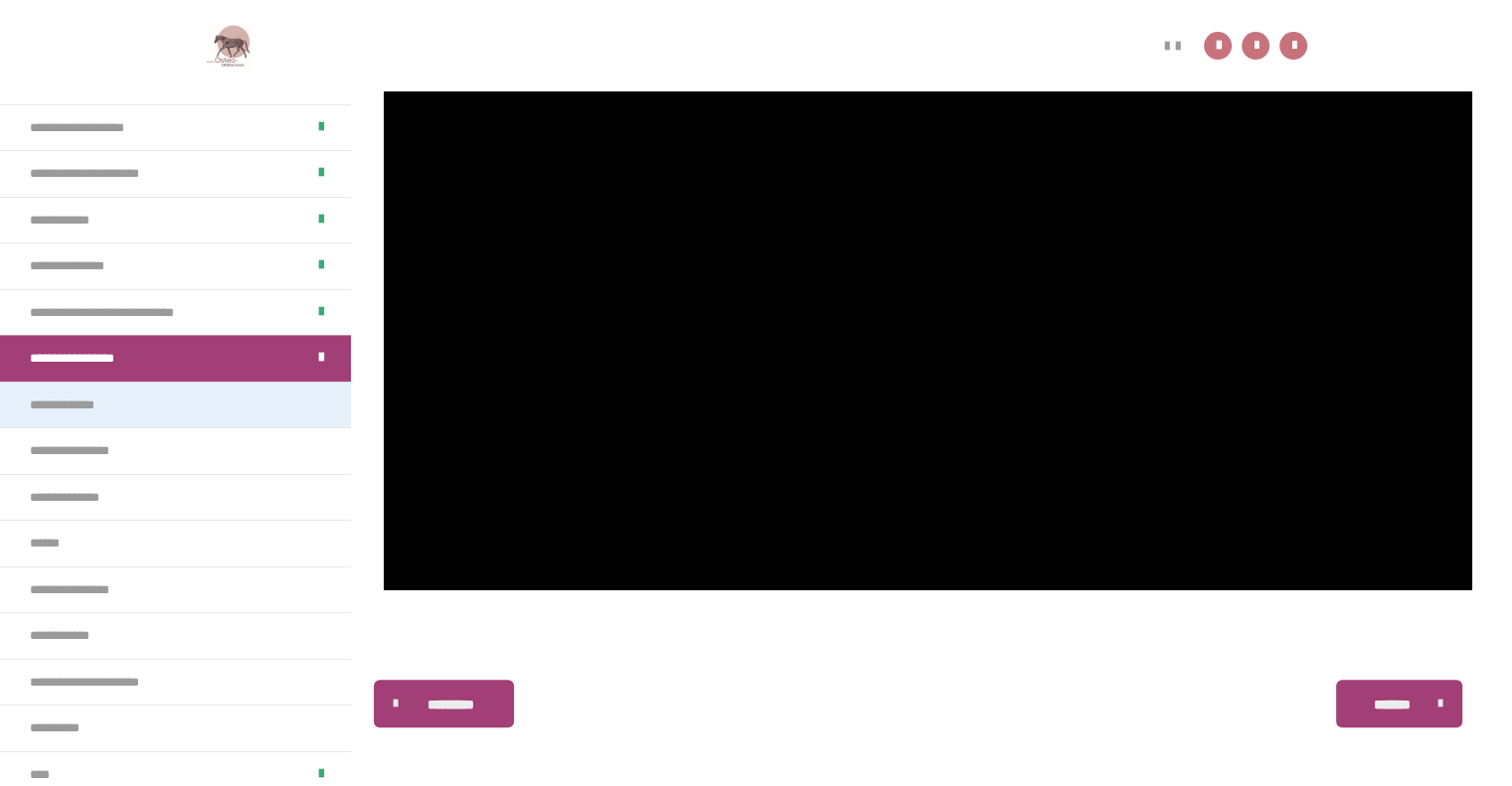 click on "**********" at bounding box center (175, 404) 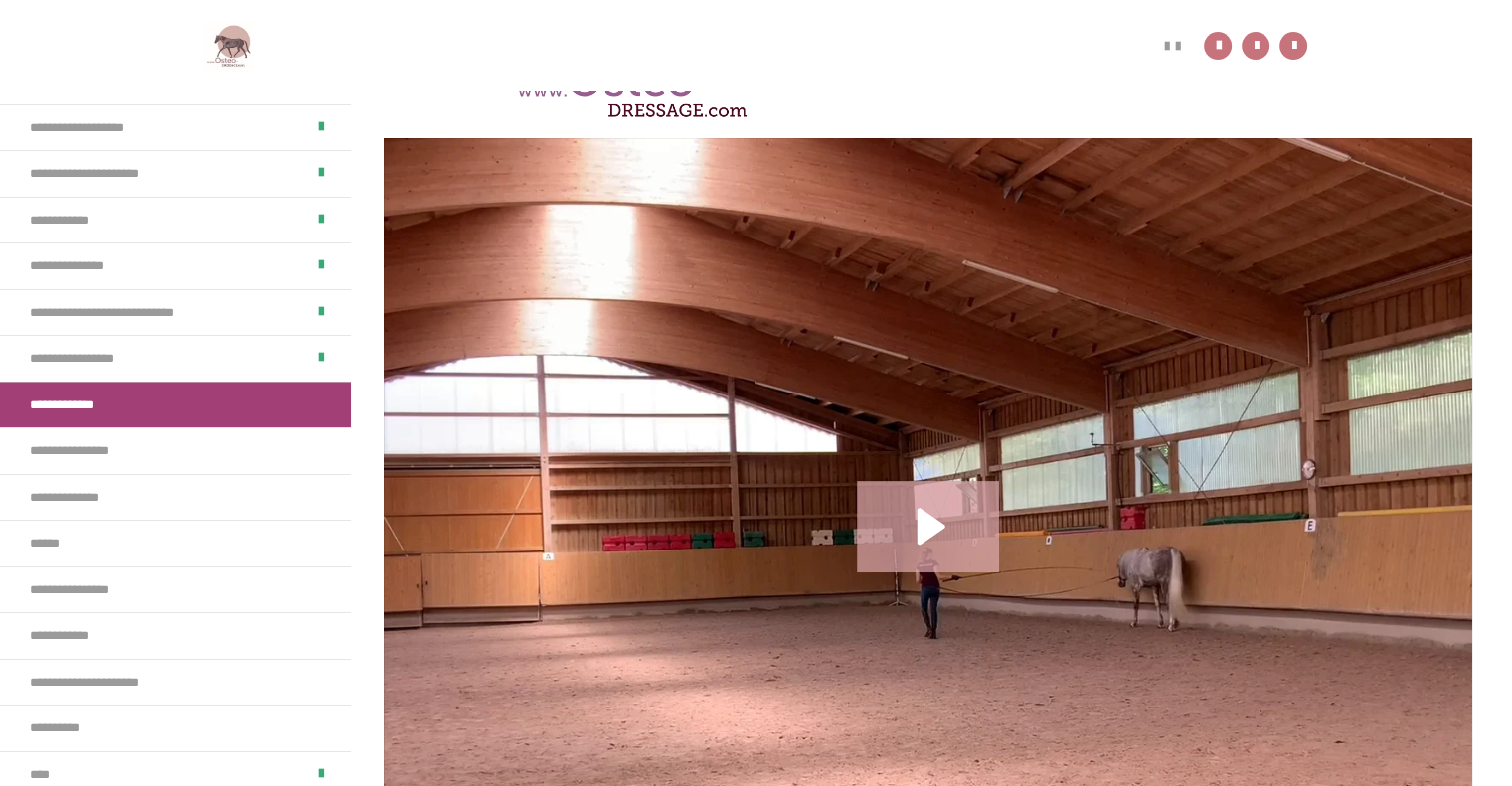 scroll, scrollTop: 436, scrollLeft: 0, axis: vertical 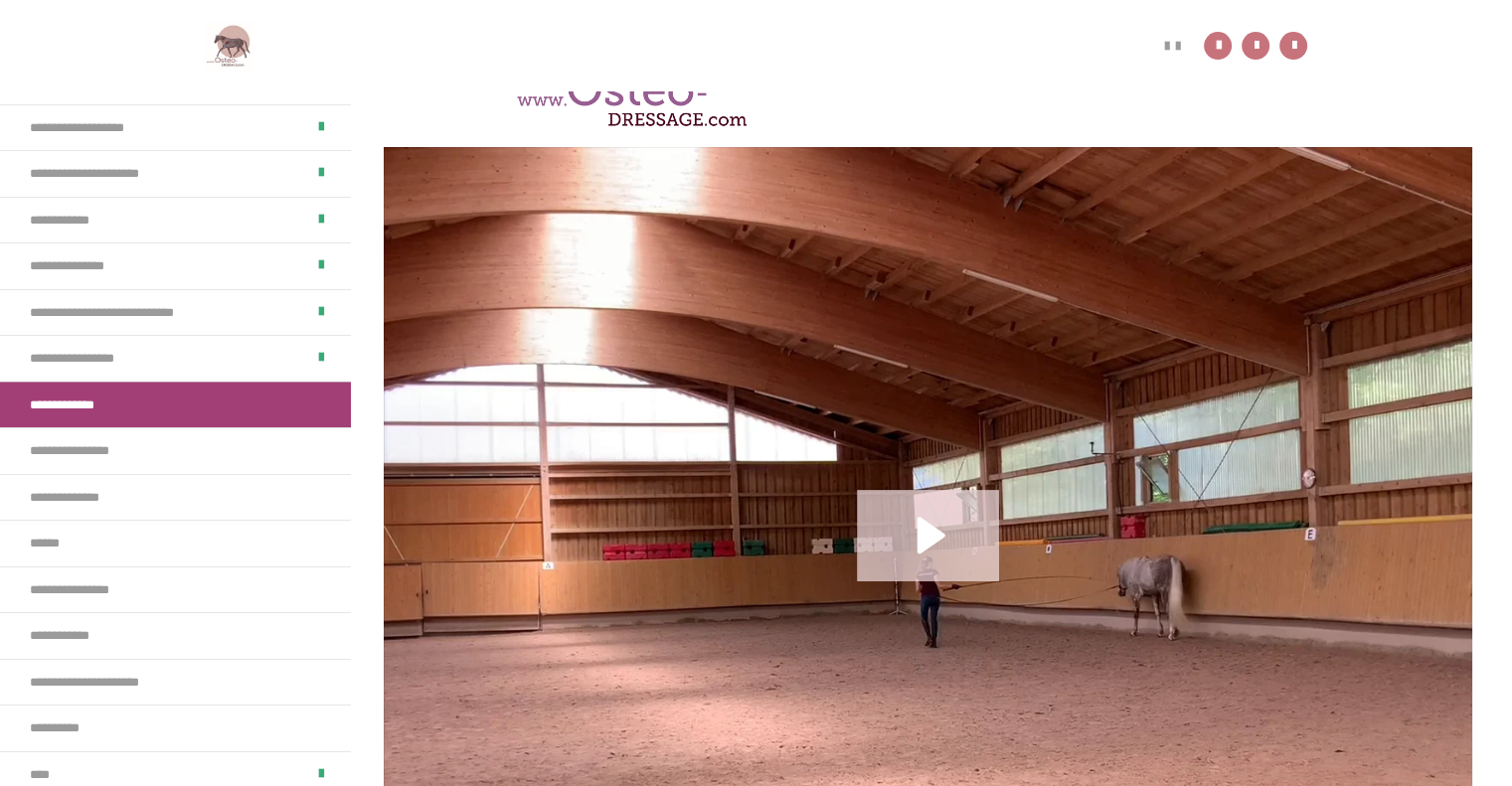 click 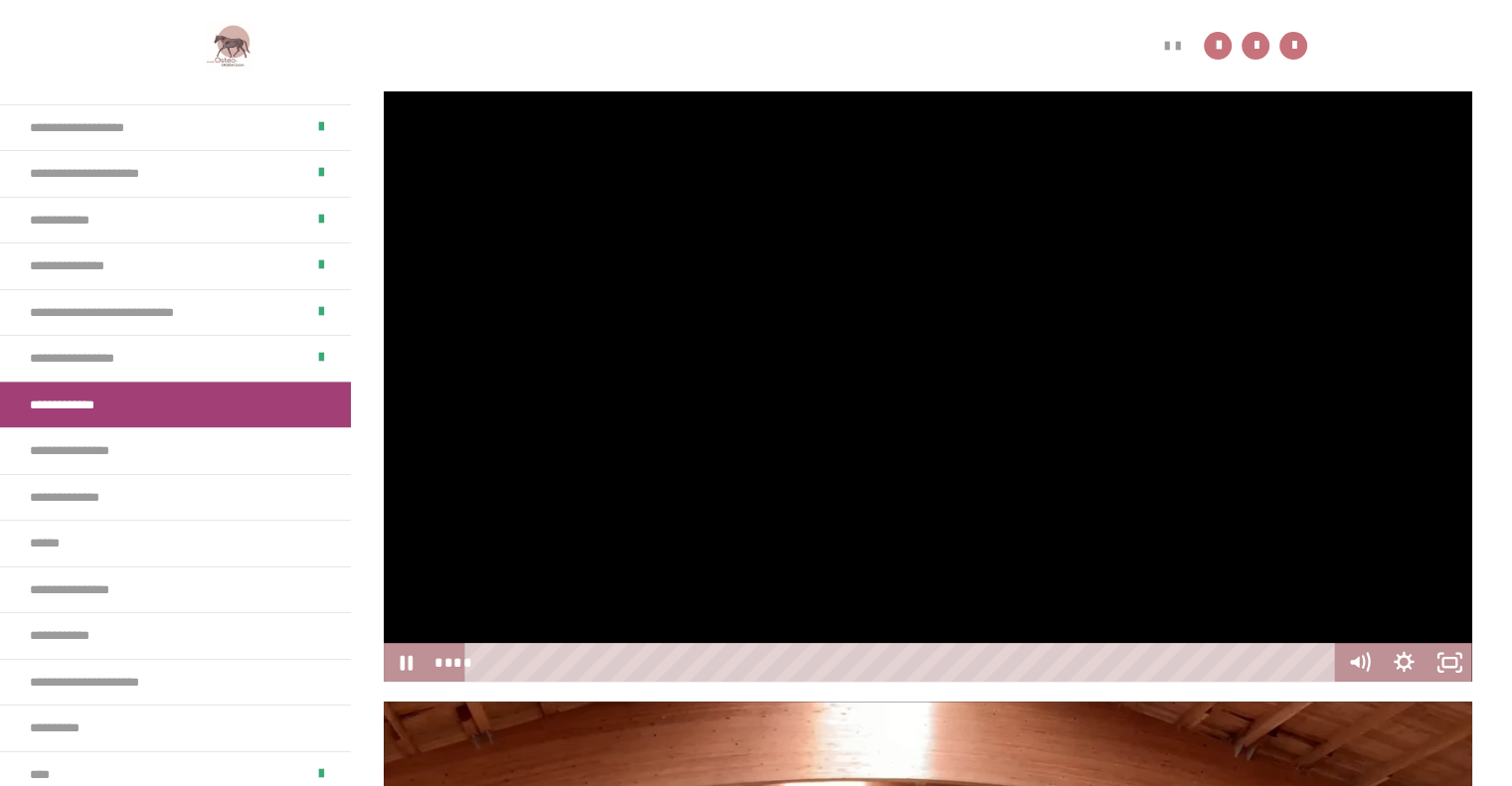 scroll, scrollTop: 718, scrollLeft: 0, axis: vertical 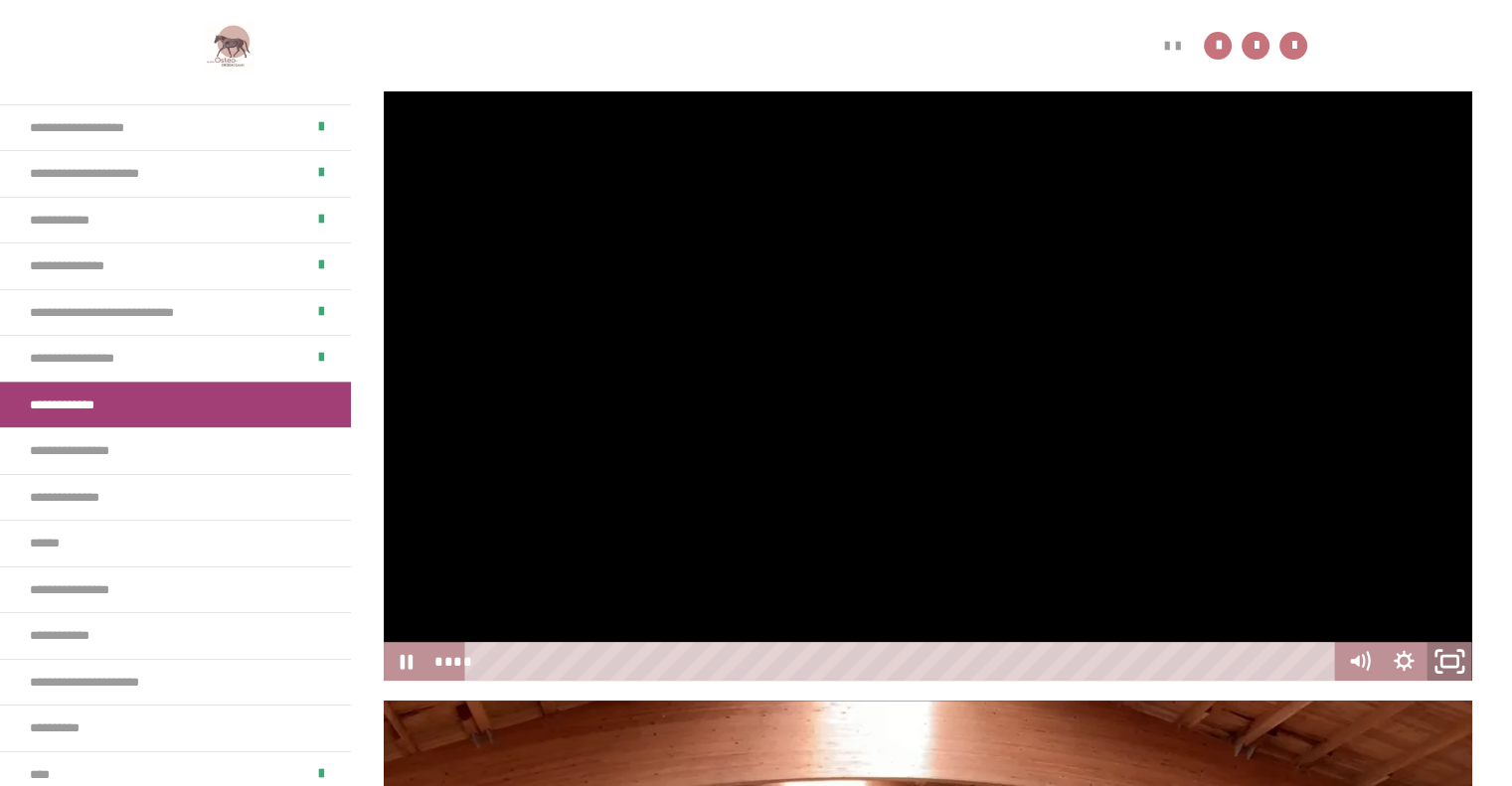 click 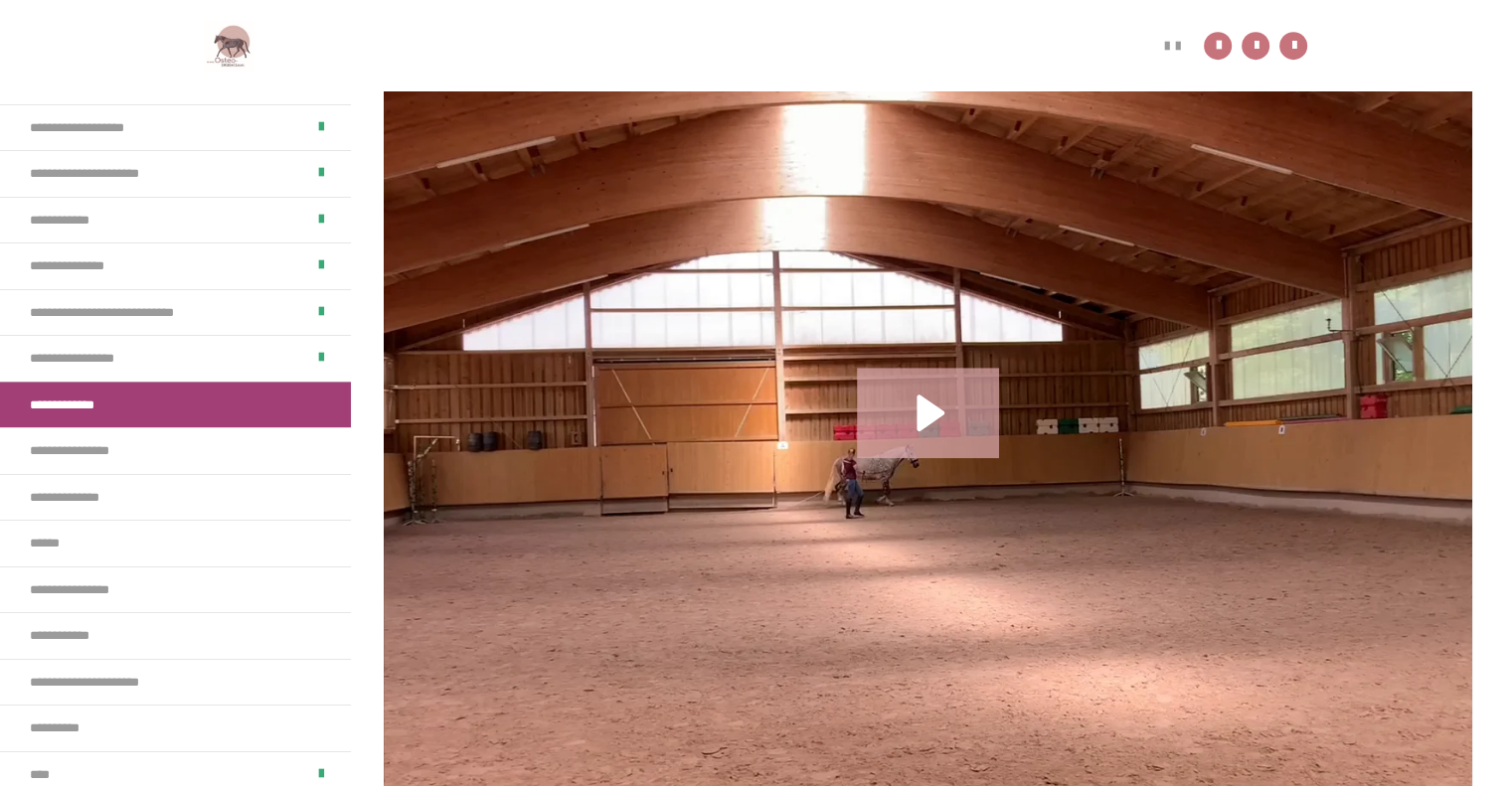scroll, scrollTop: 1401, scrollLeft: 0, axis: vertical 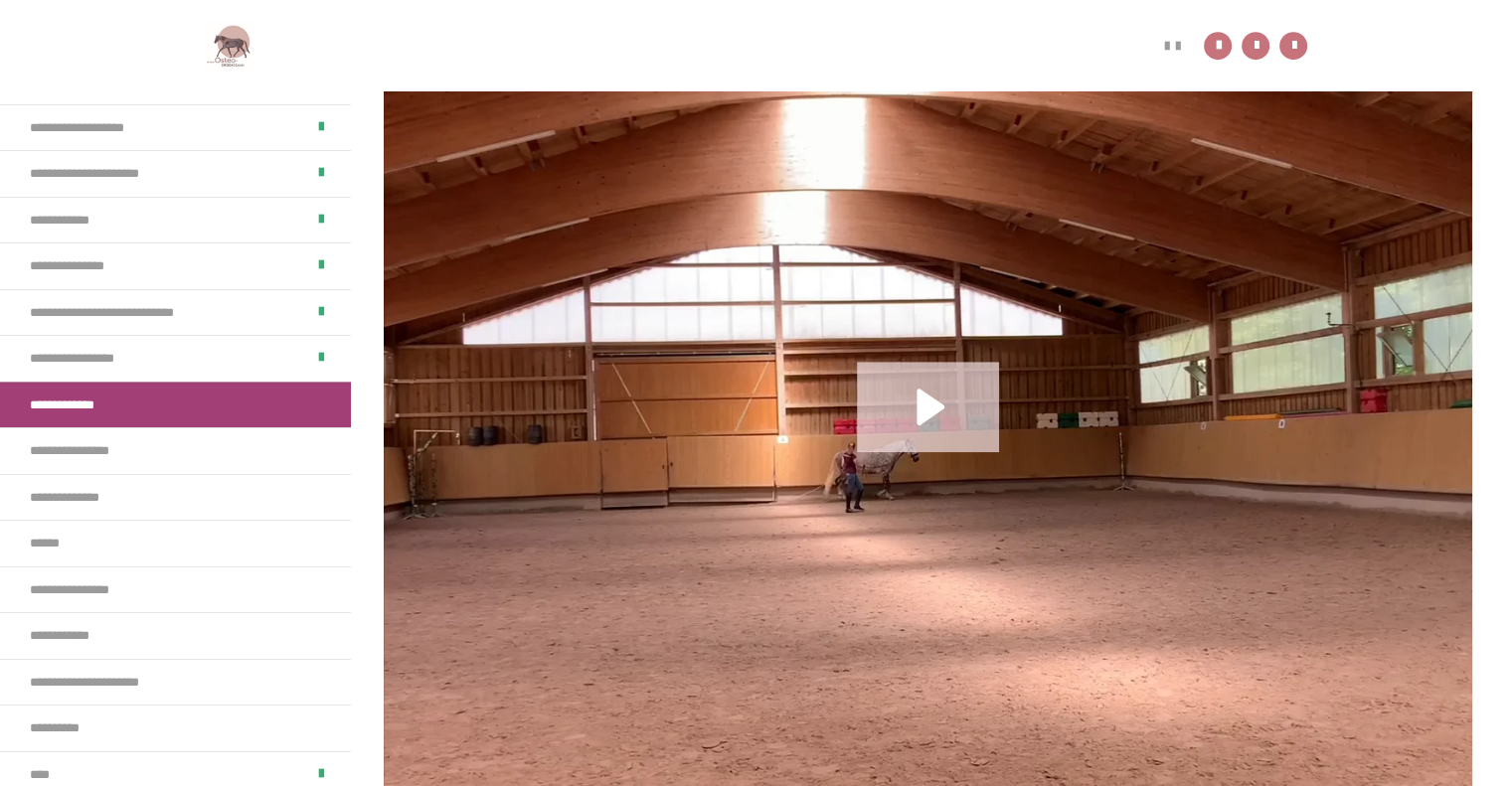 click 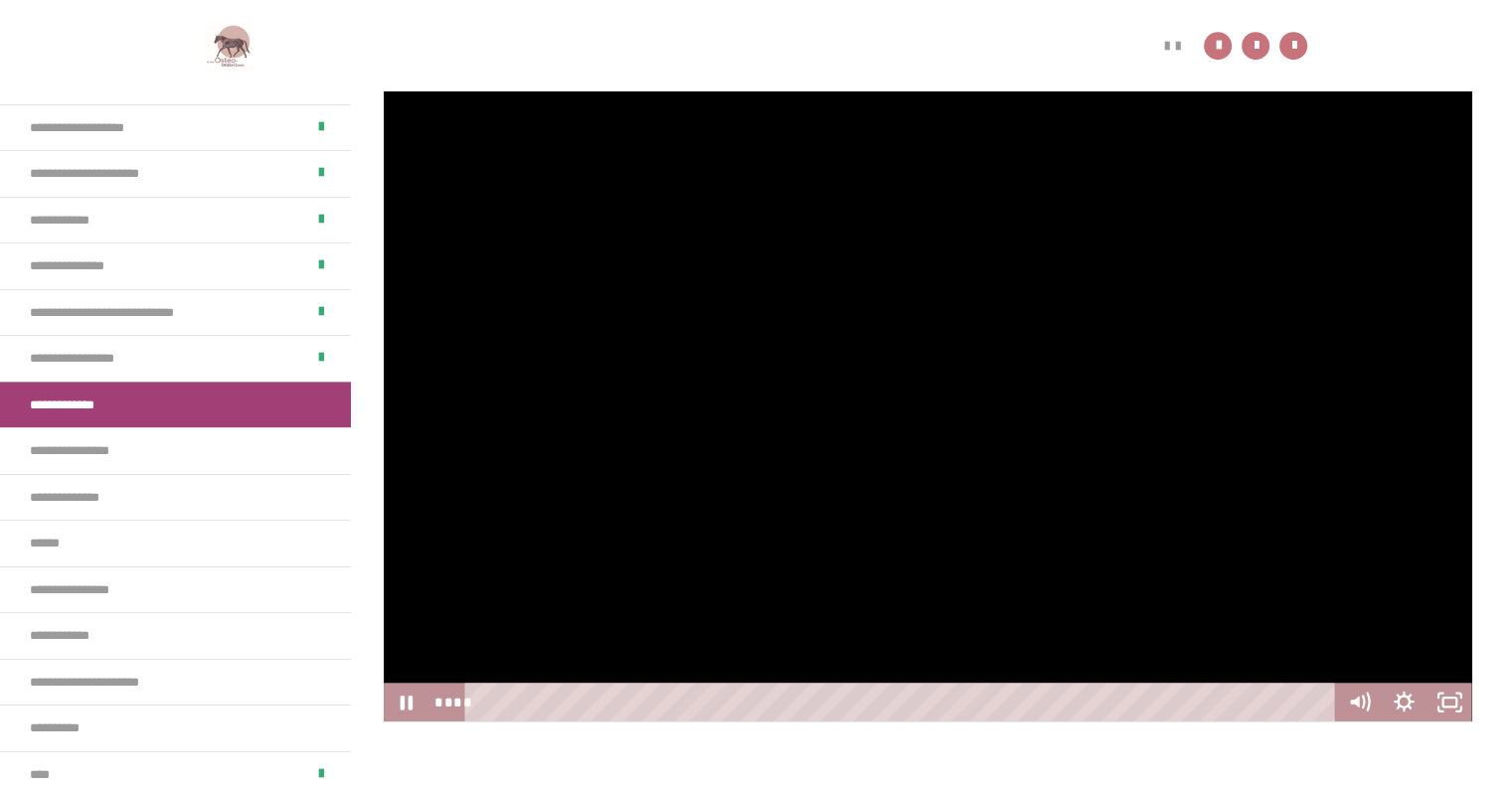 scroll, scrollTop: 1548, scrollLeft: 0, axis: vertical 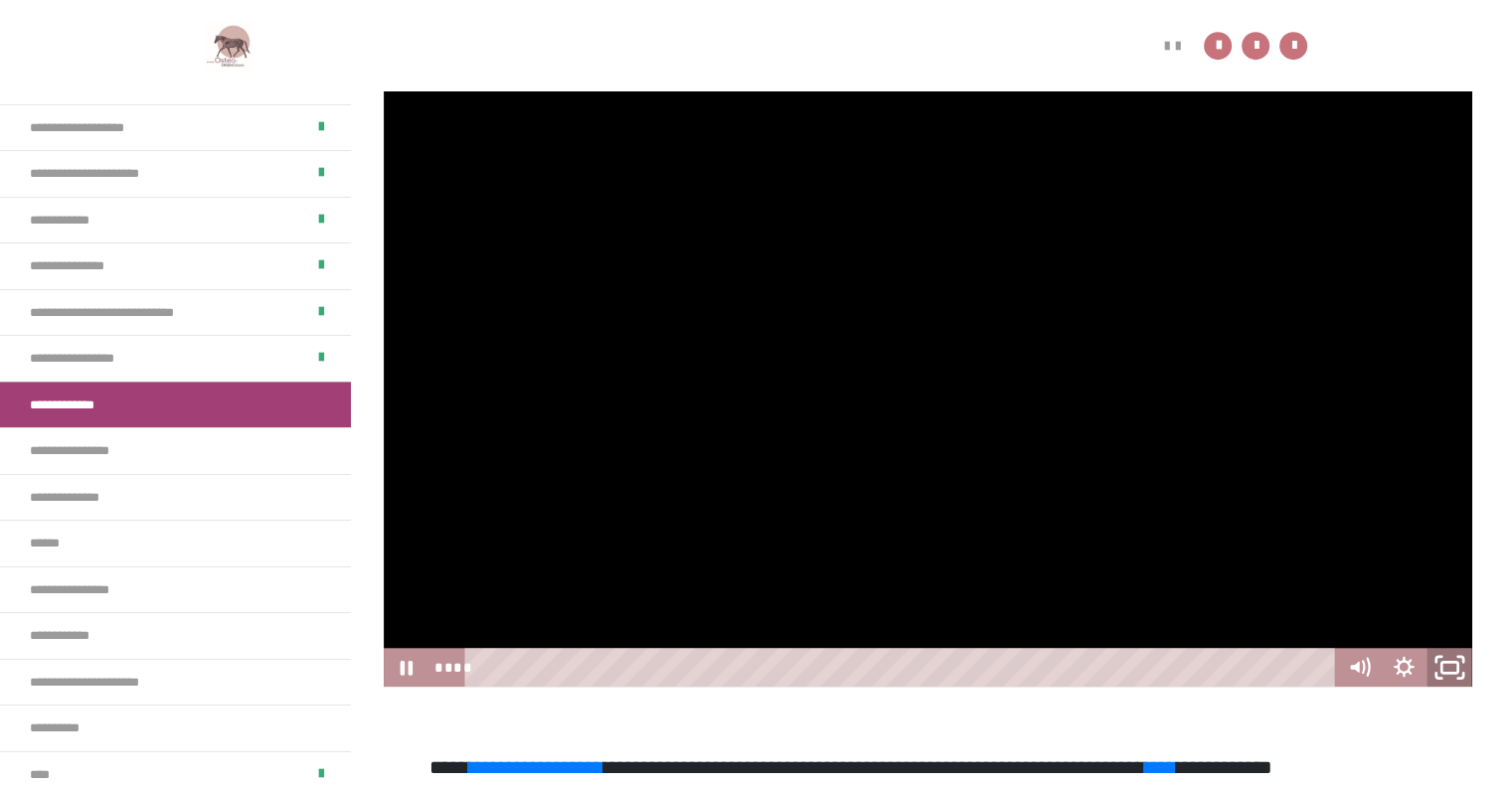 click 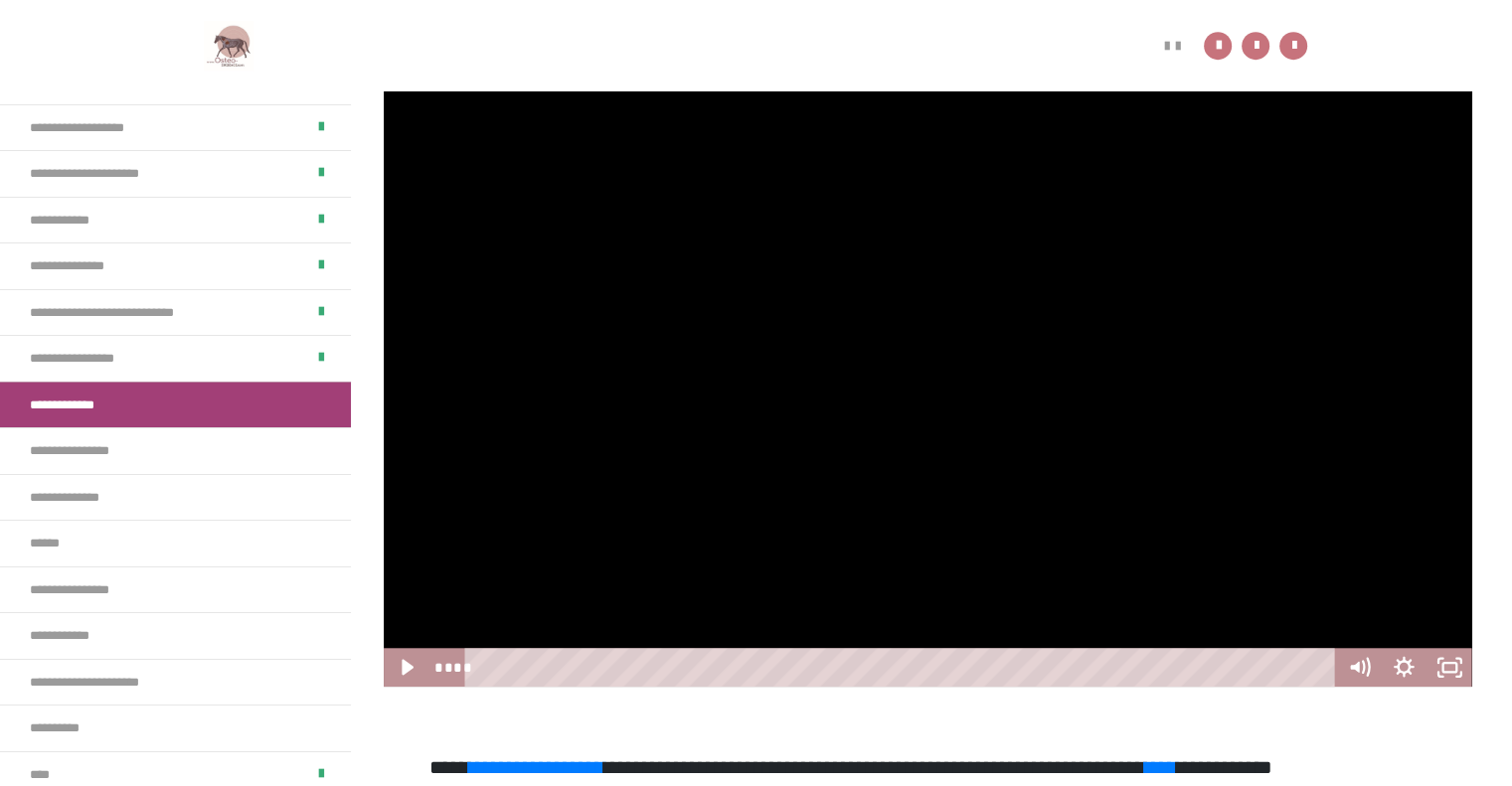 scroll, scrollTop: 1813, scrollLeft: 0, axis: vertical 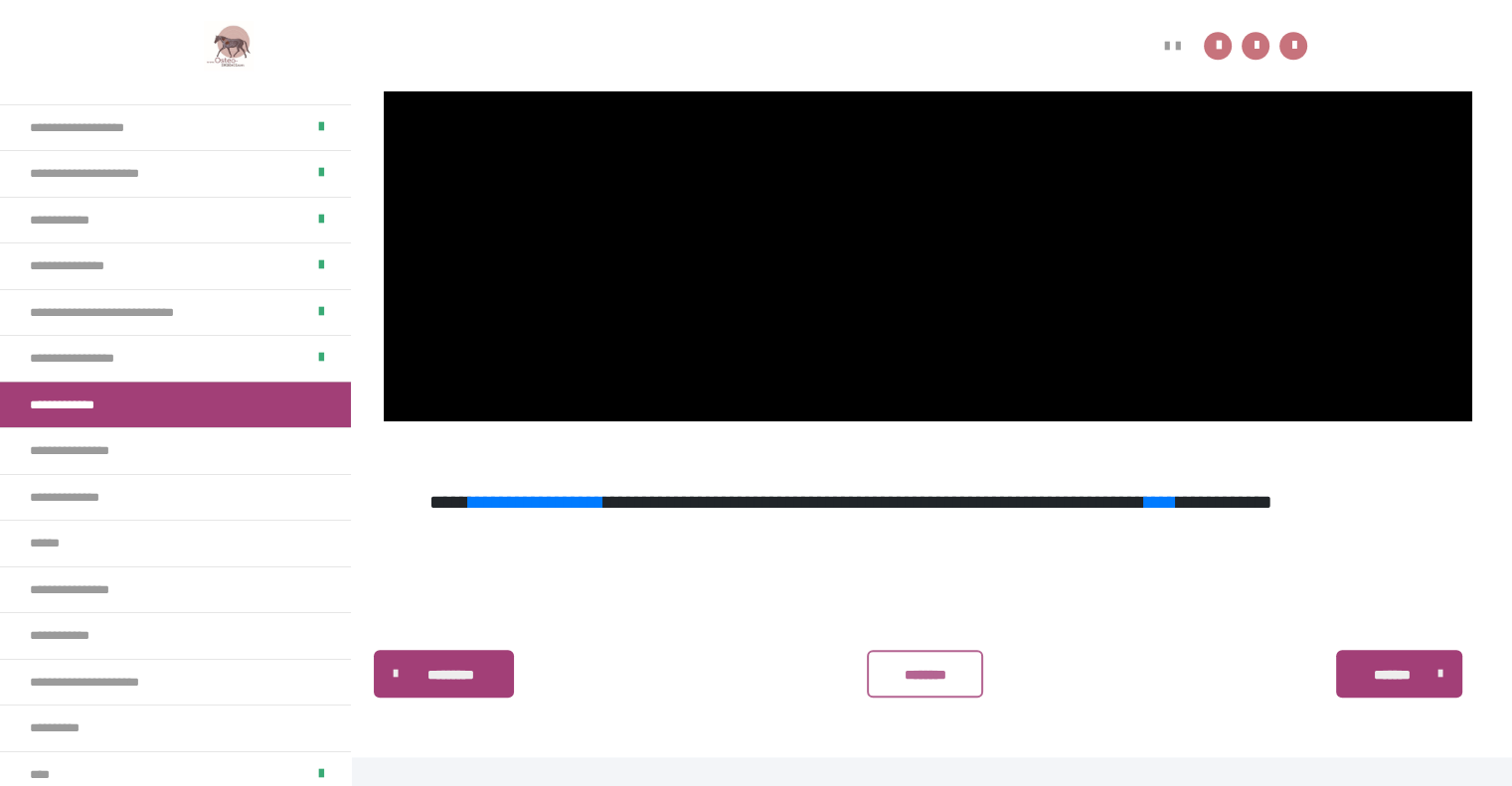 click on "********" at bounding box center (924, 675) 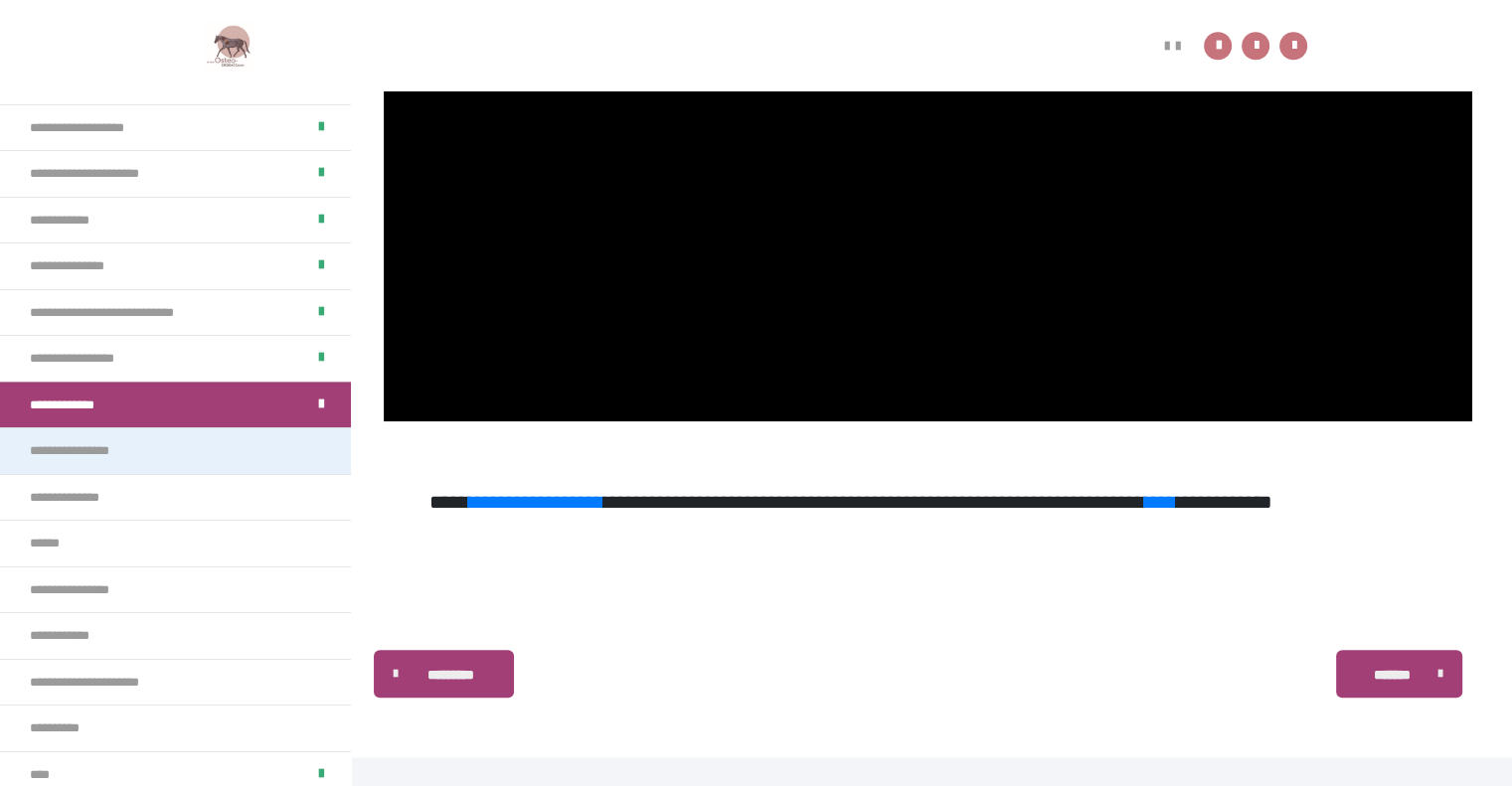 click on "**********" at bounding box center (86, 451) 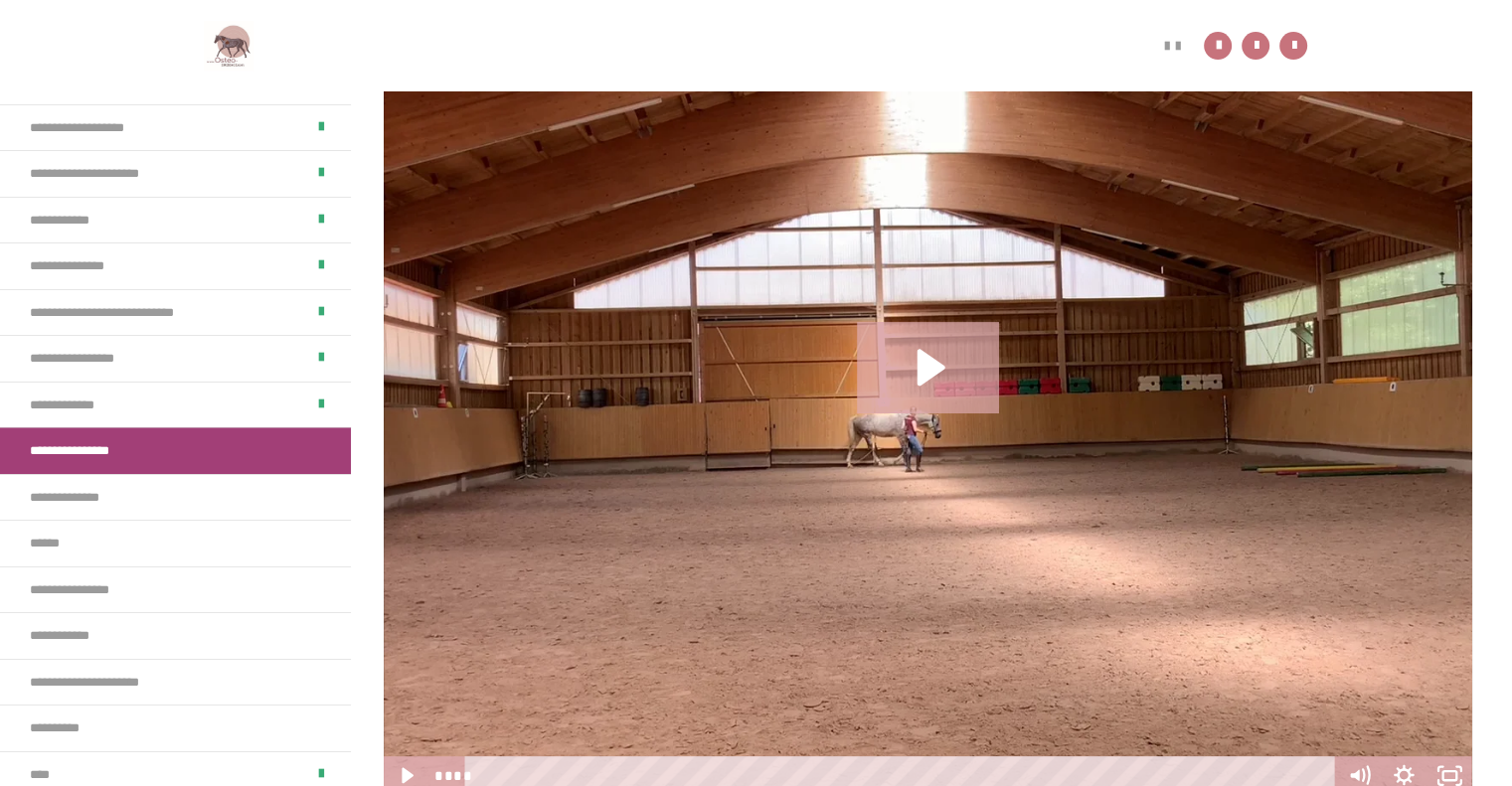 scroll, scrollTop: 603, scrollLeft: 0, axis: vertical 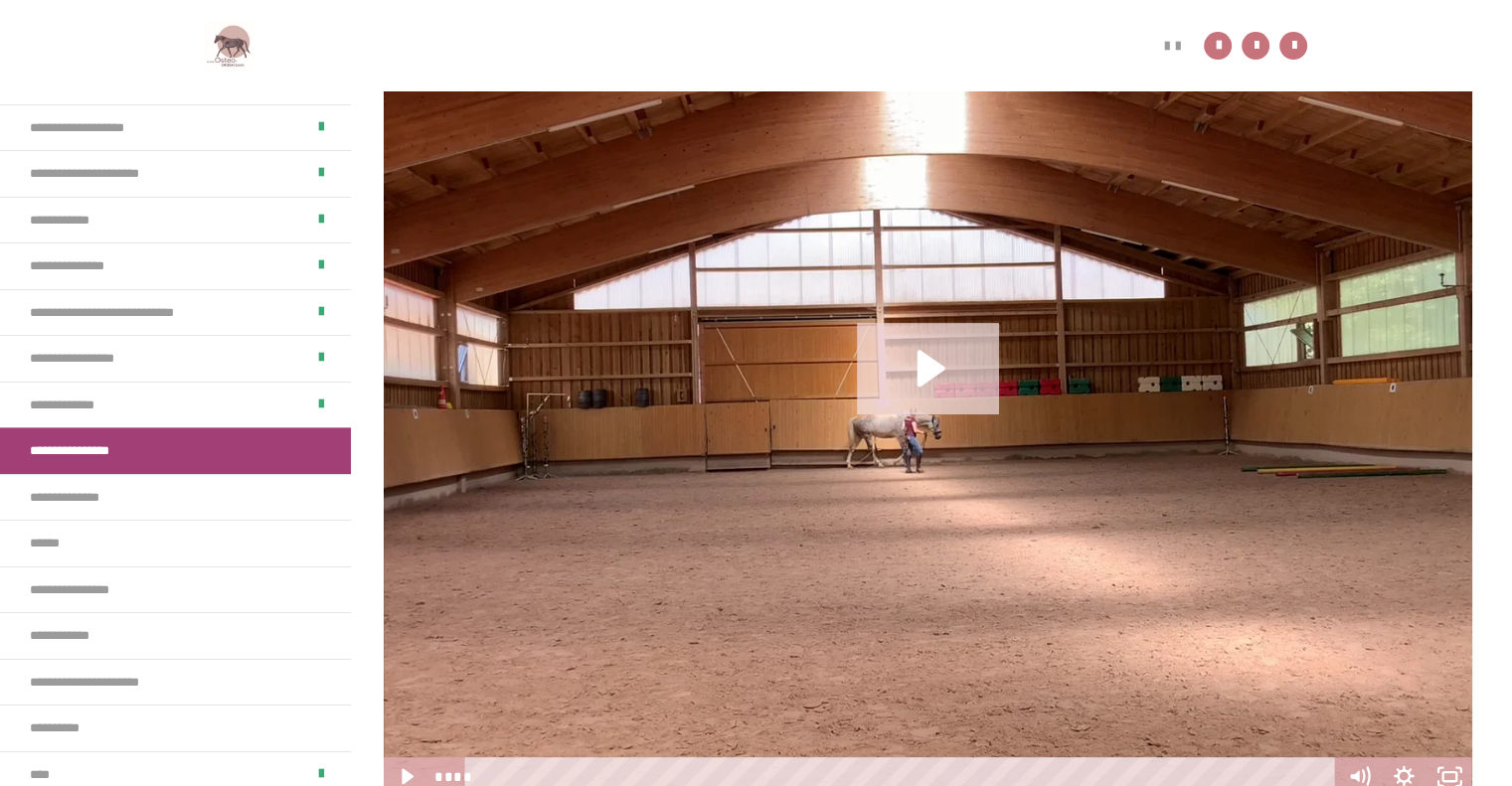 click 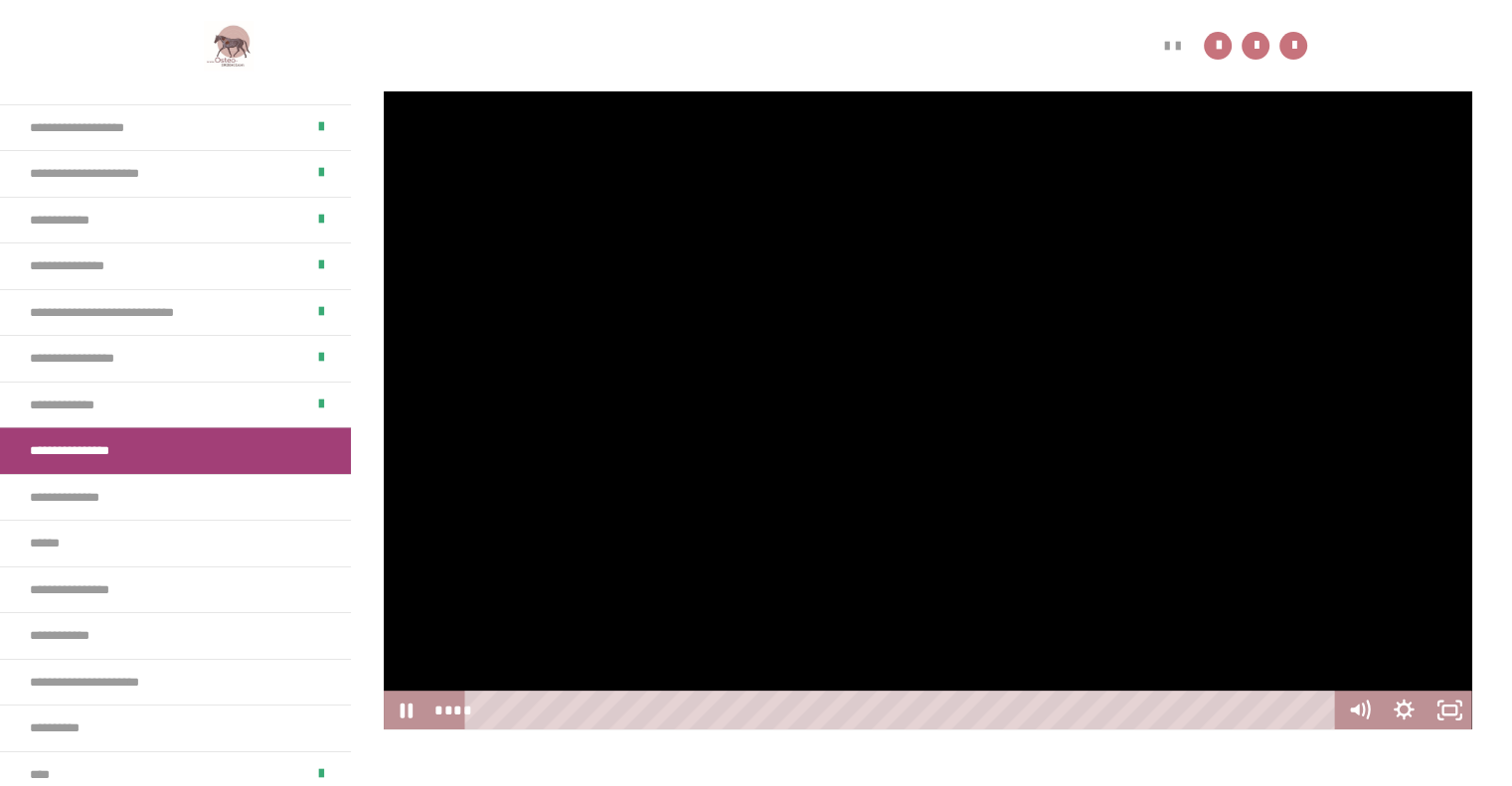 scroll, scrollTop: 671, scrollLeft: 0, axis: vertical 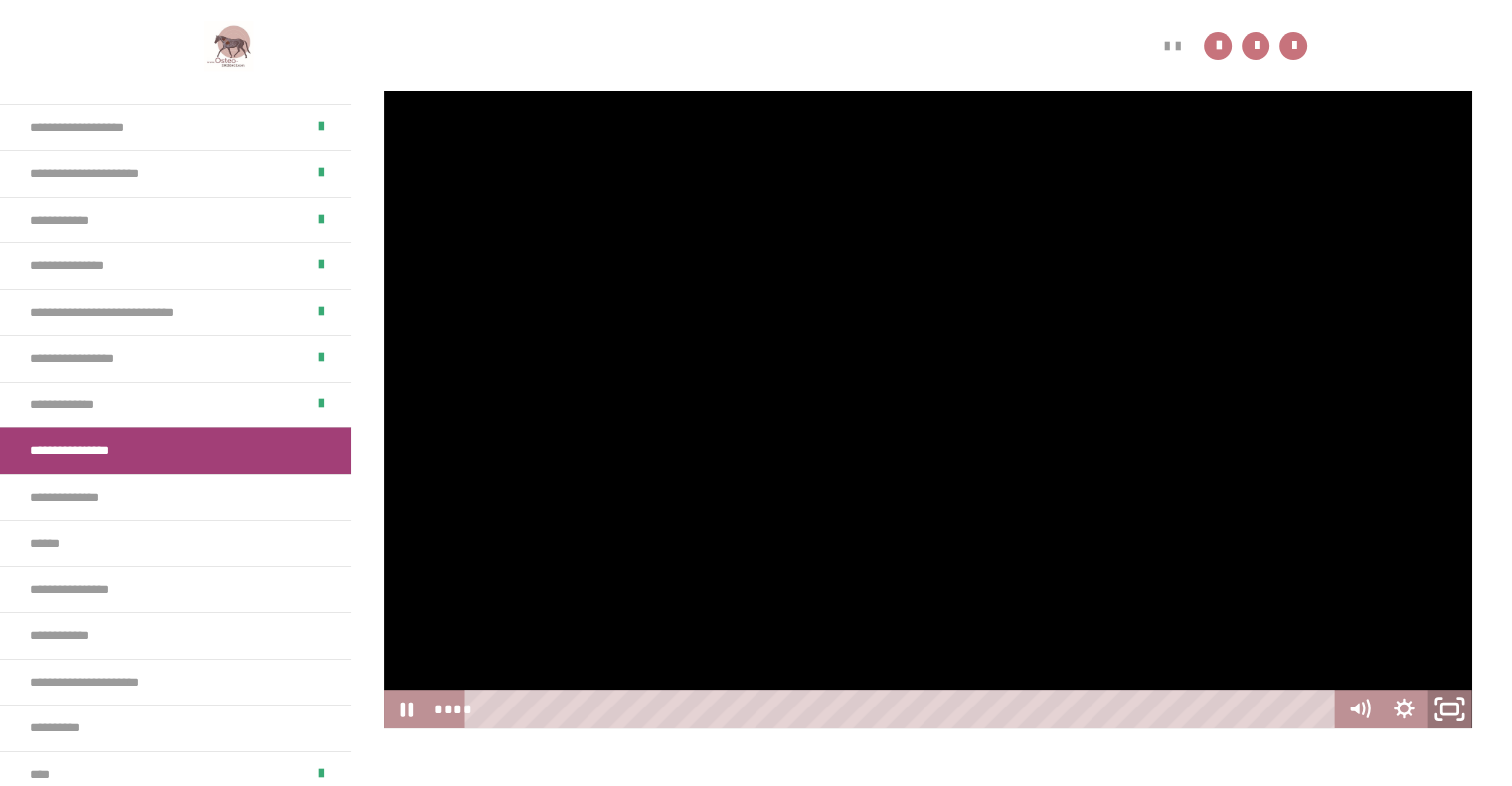 click 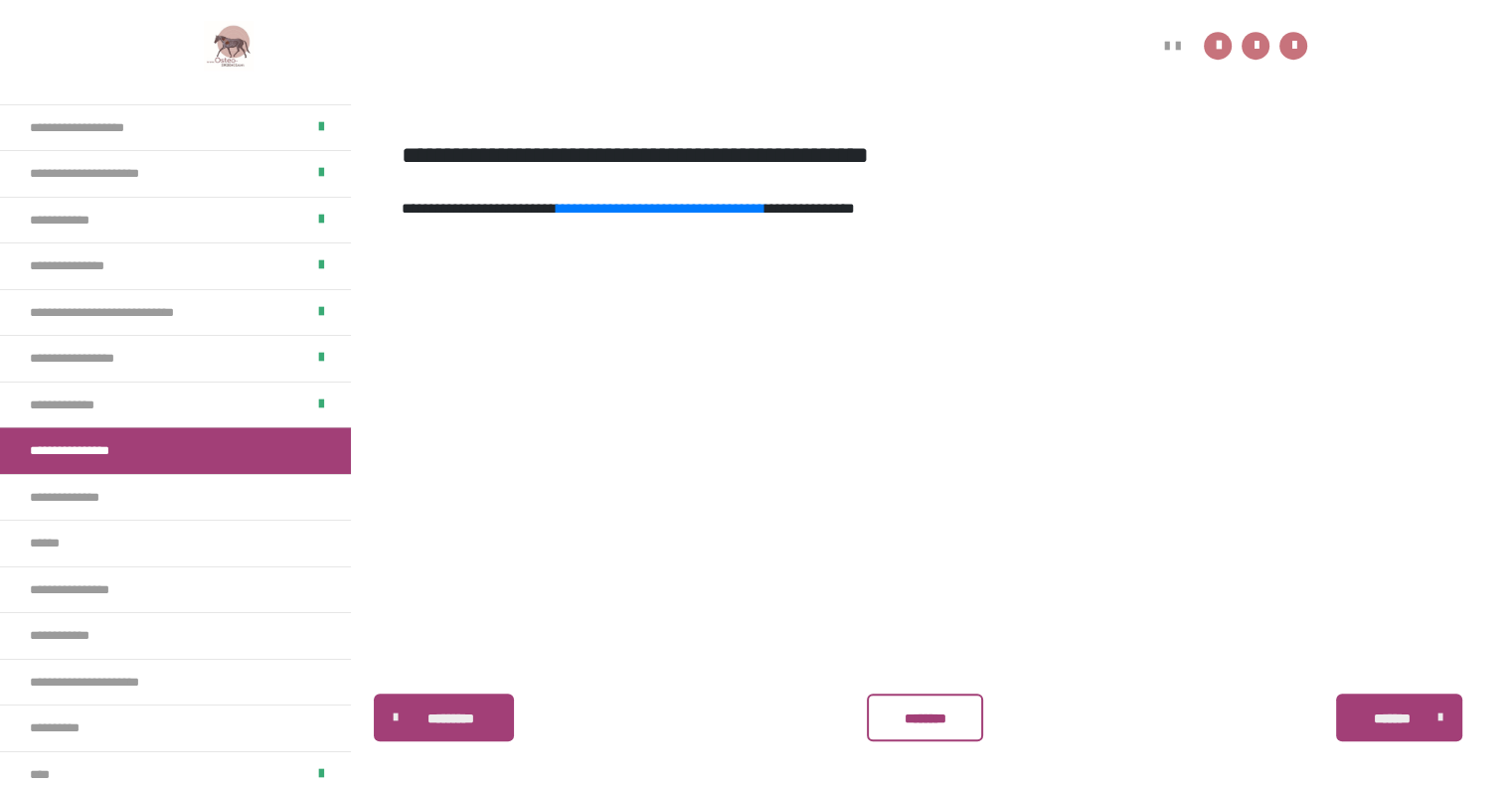 scroll, scrollTop: 1363, scrollLeft: 0, axis: vertical 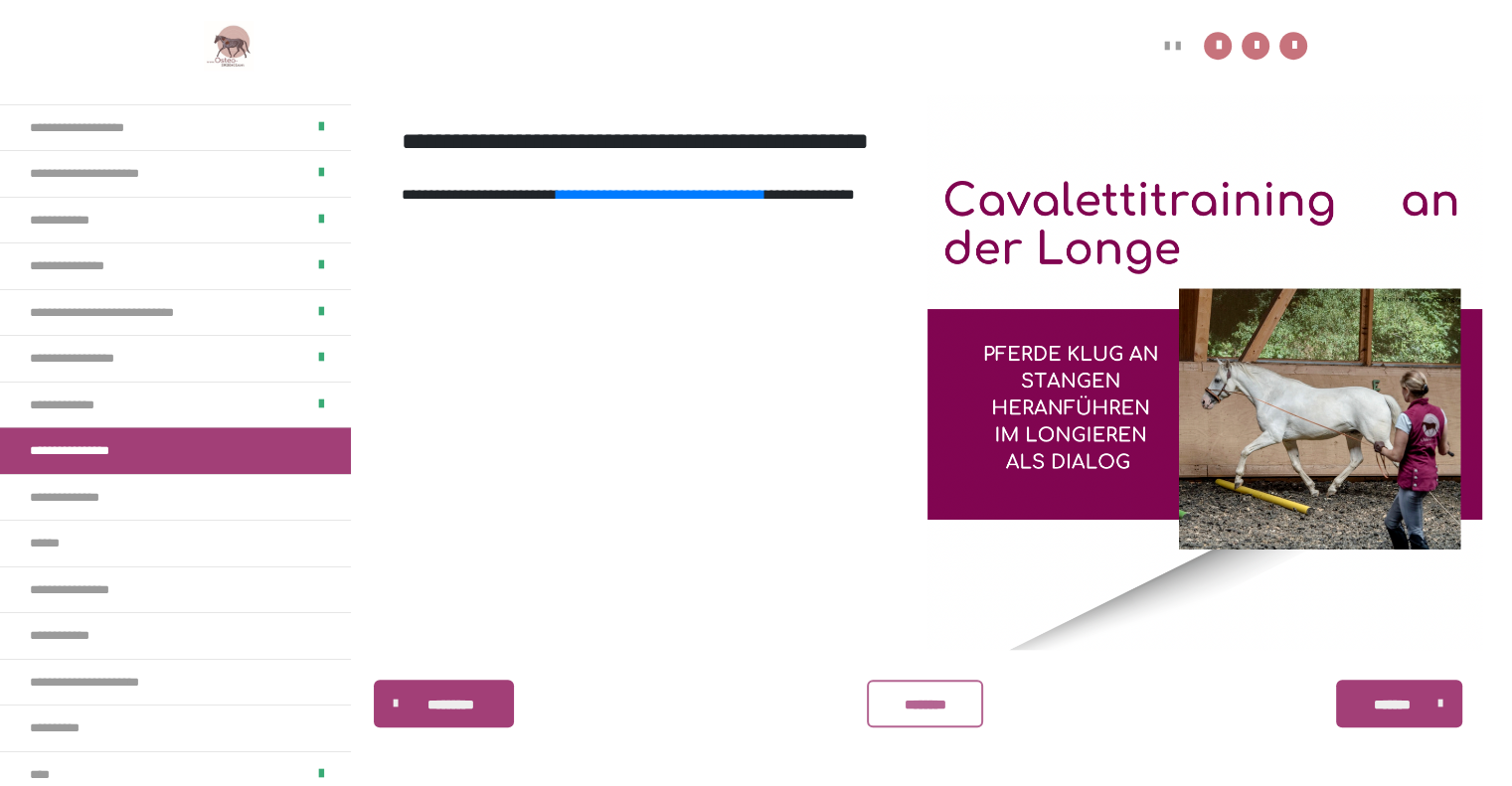 click on "********" at bounding box center [924, 705] 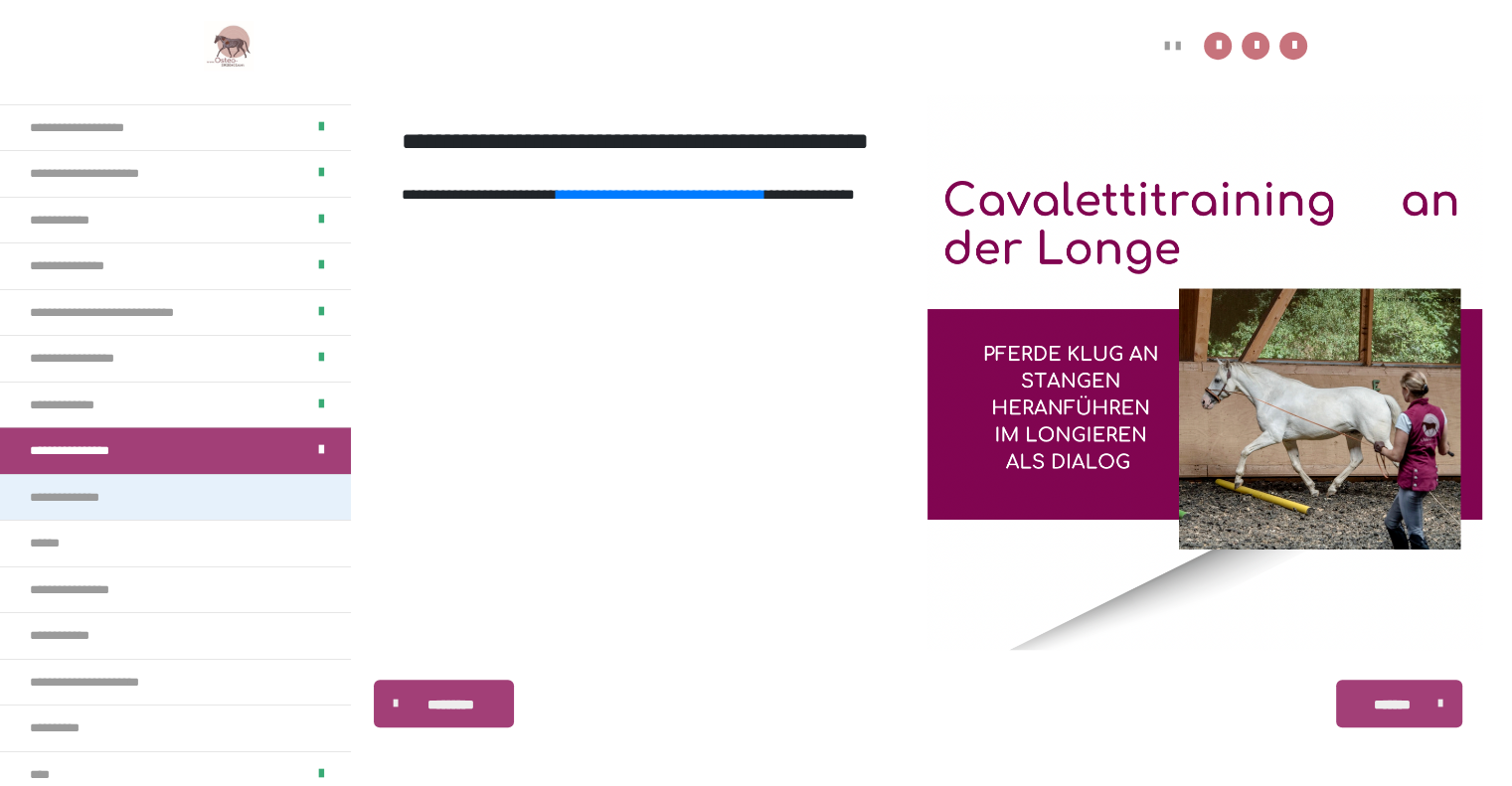click on "**********" at bounding box center [175, 497] 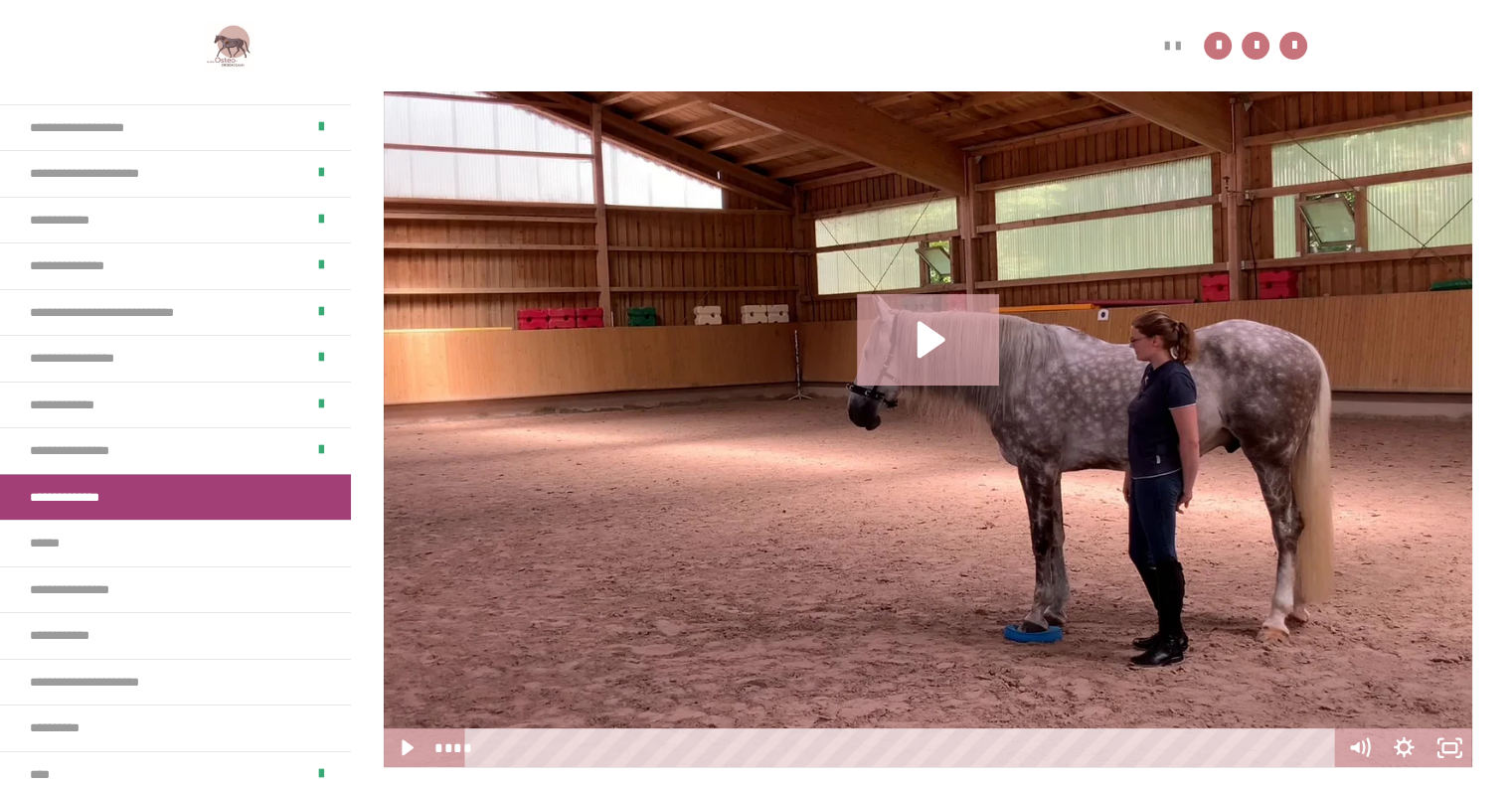 scroll, scrollTop: 630, scrollLeft: 0, axis: vertical 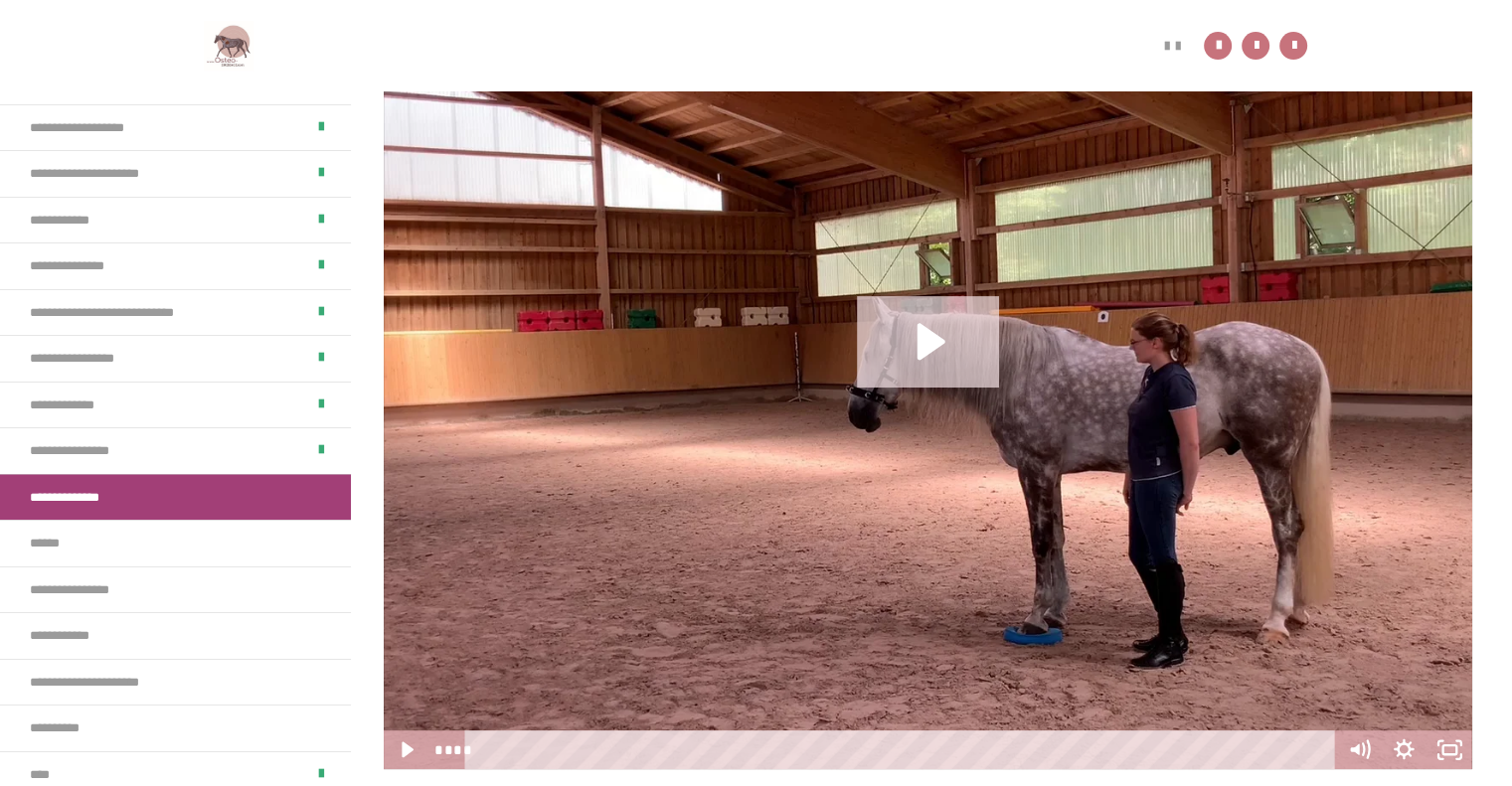 click 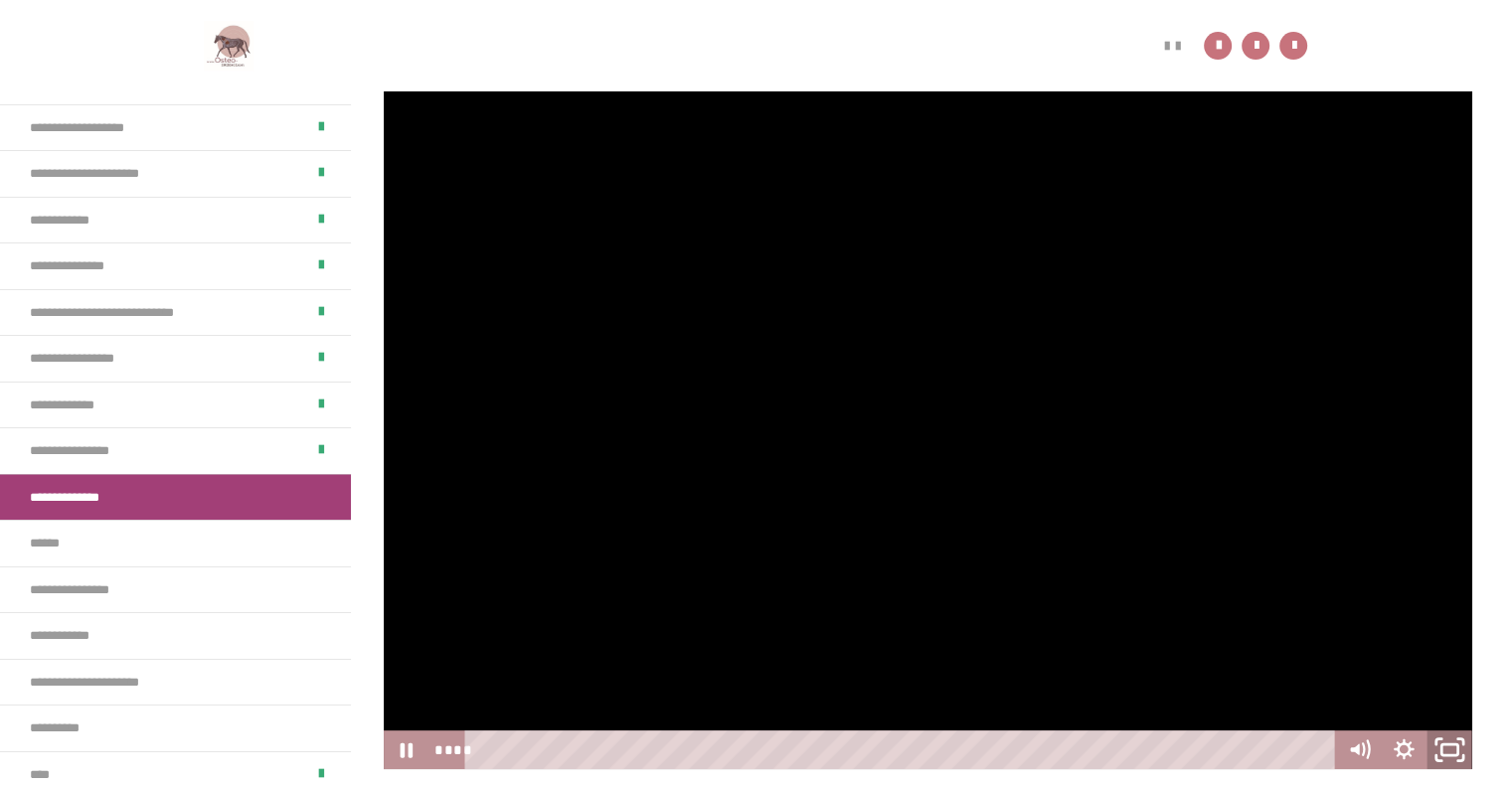 click 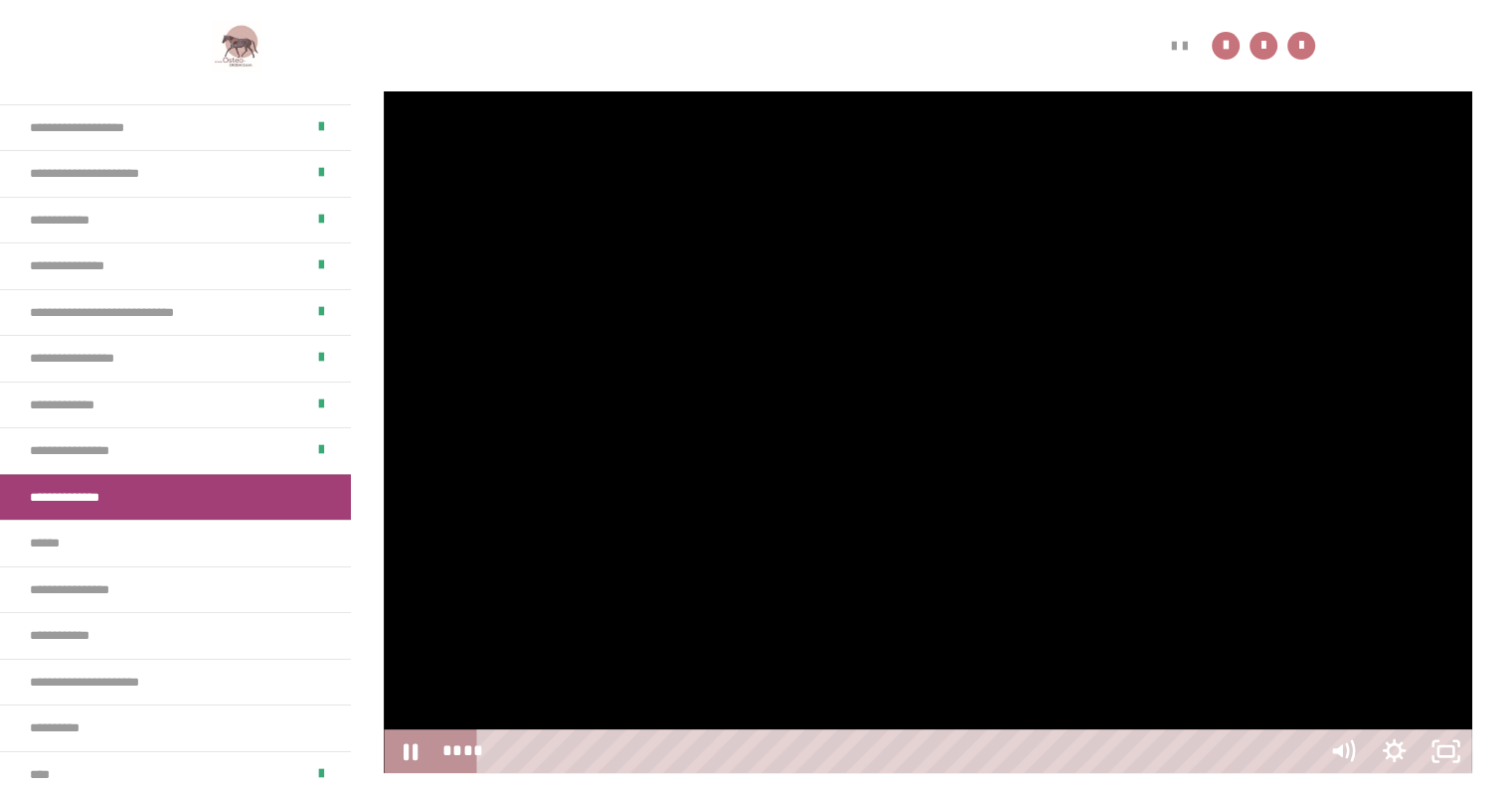 scroll, scrollTop: 607, scrollLeft: 0, axis: vertical 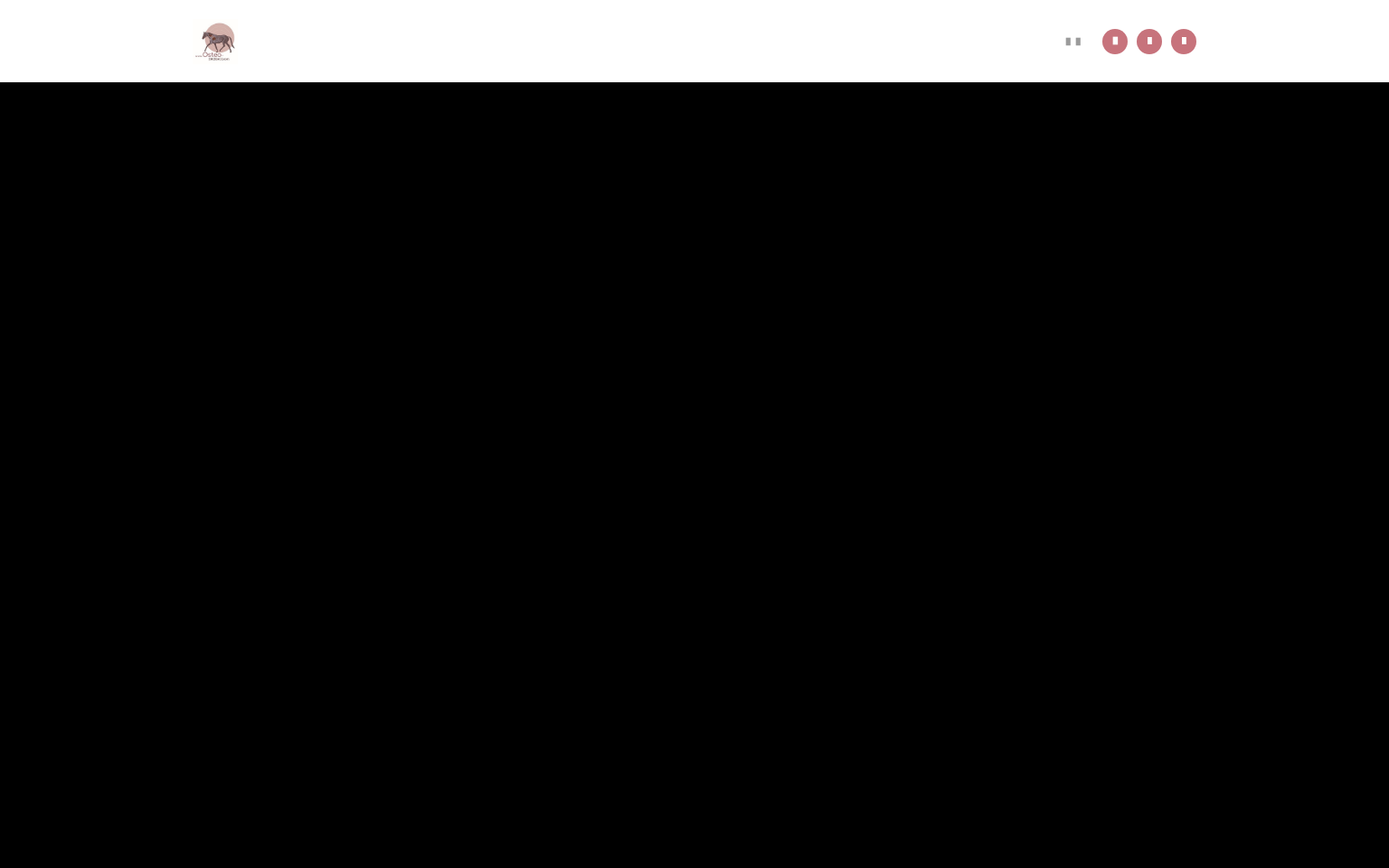 type 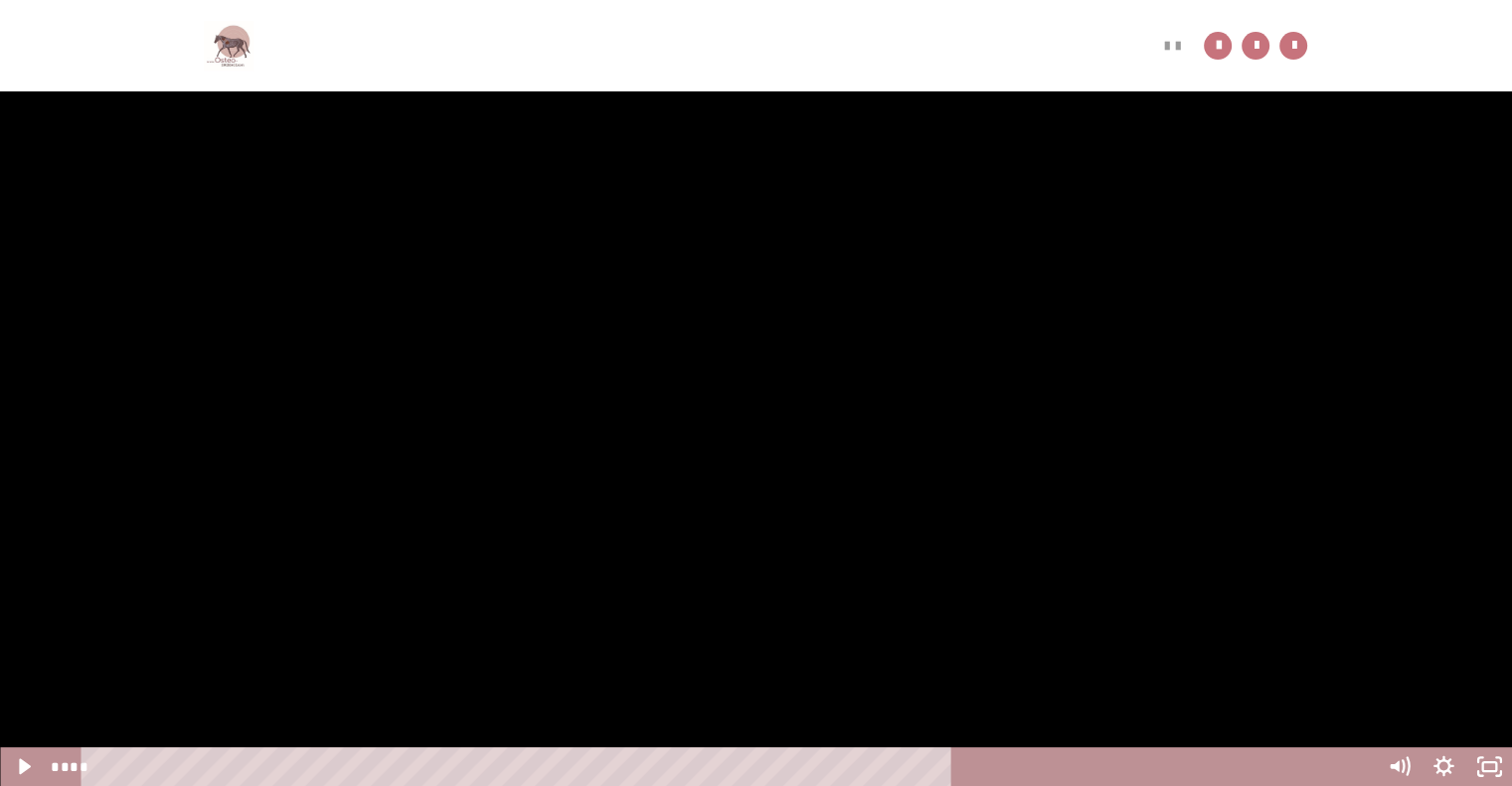 scroll, scrollTop: 759, scrollLeft: 0, axis: vertical 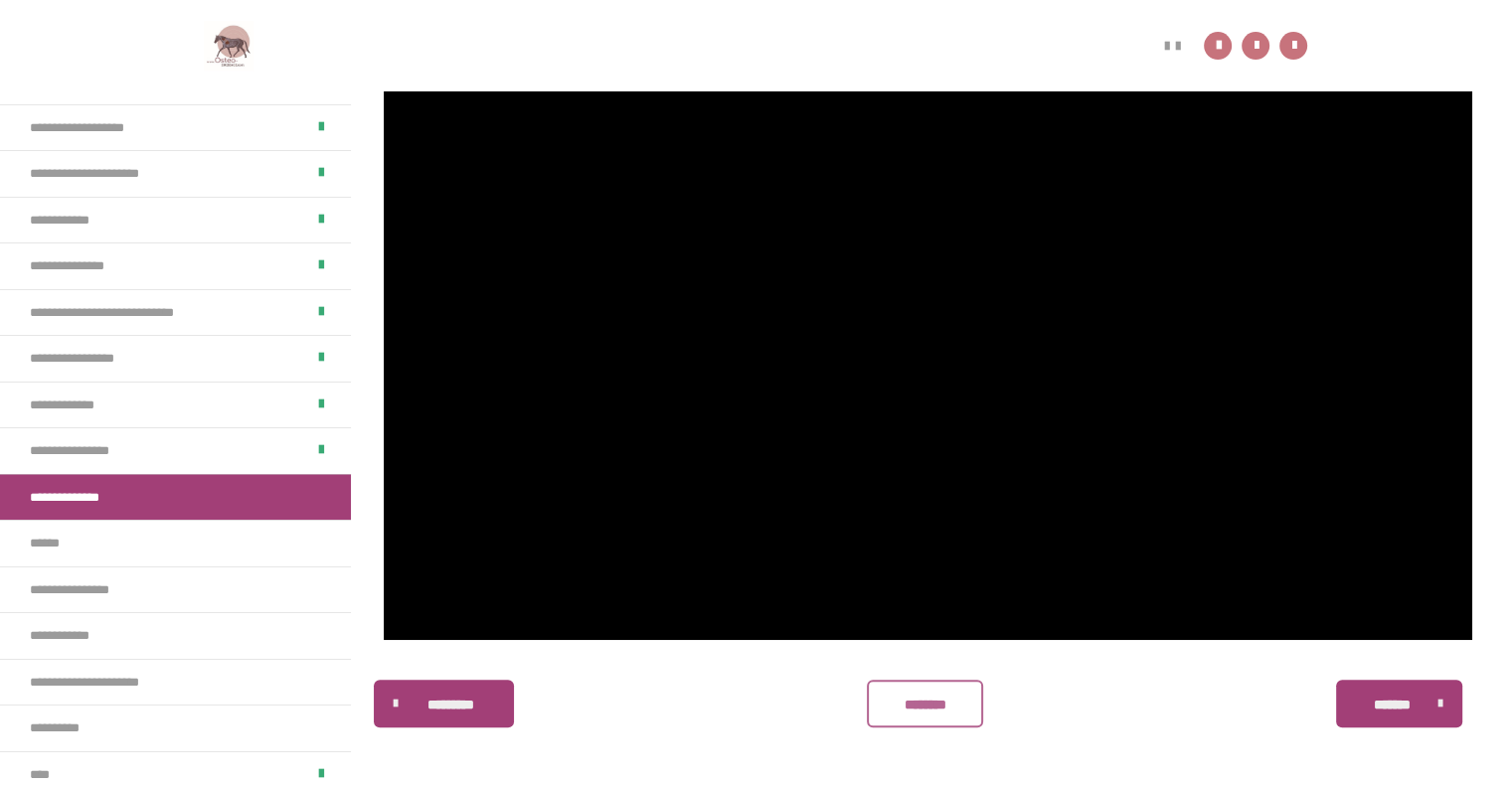 click on "********" at bounding box center [924, 705] 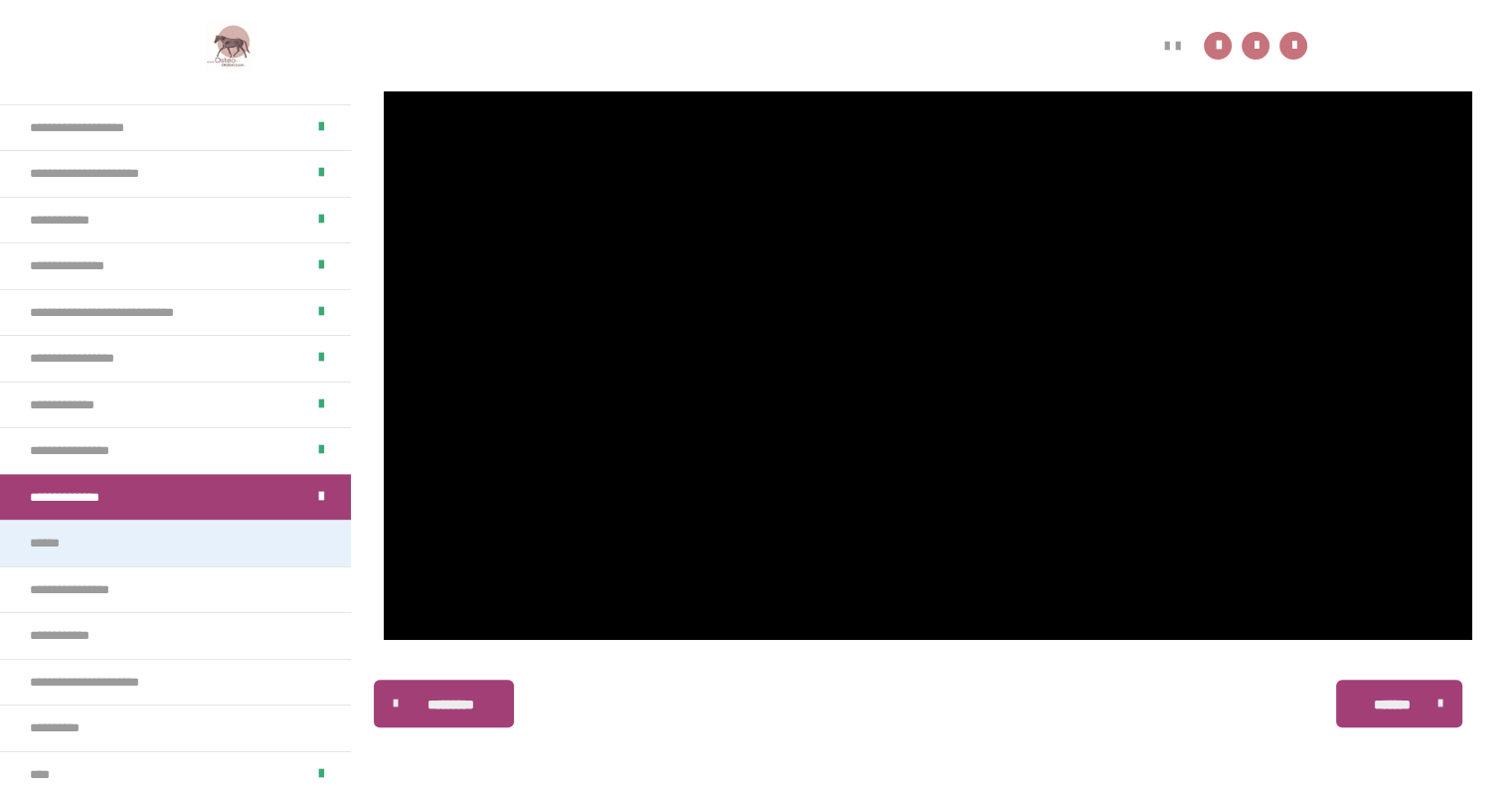 click on "******" at bounding box center [175, 543] 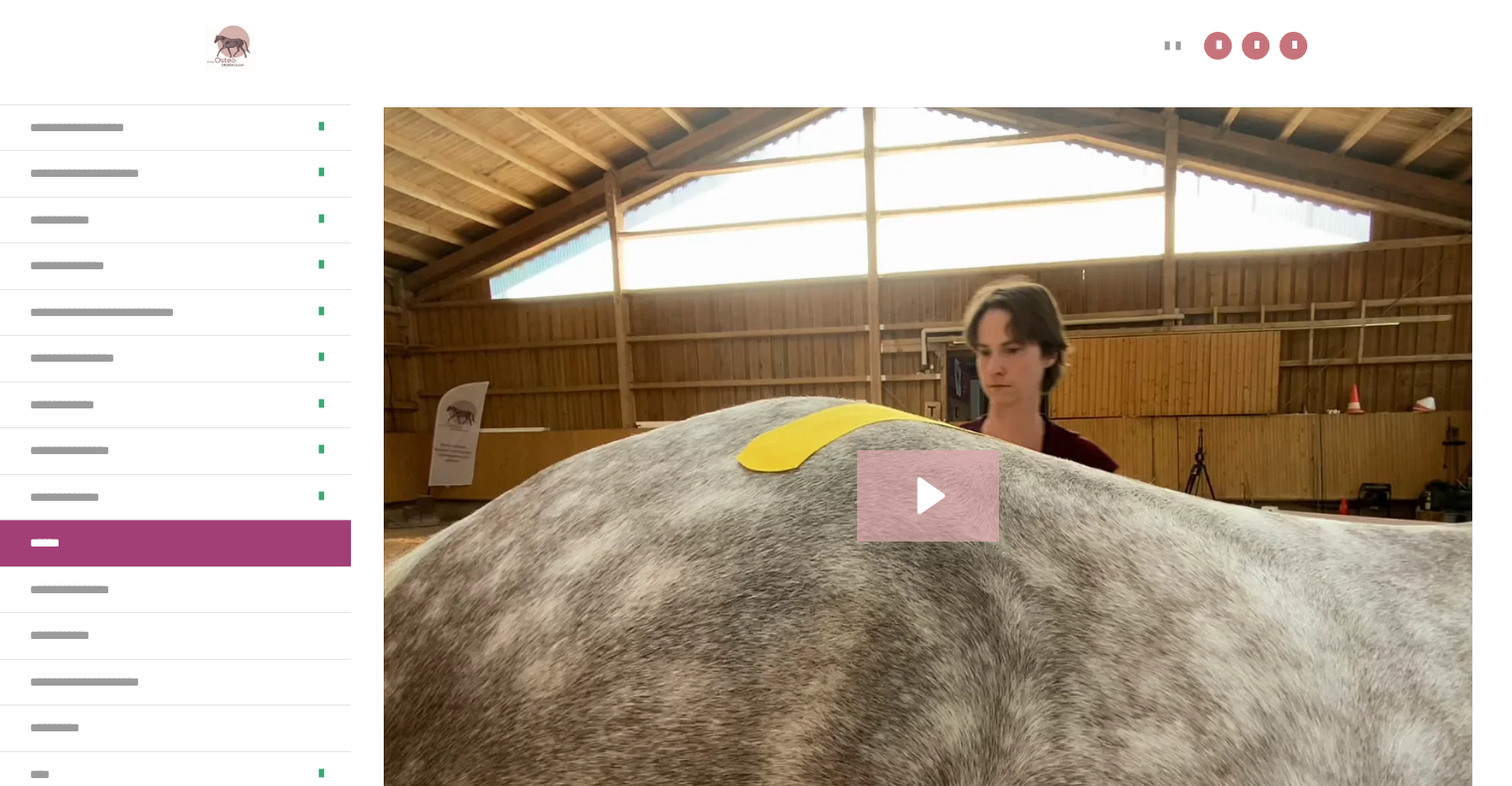 scroll, scrollTop: 477, scrollLeft: 0, axis: vertical 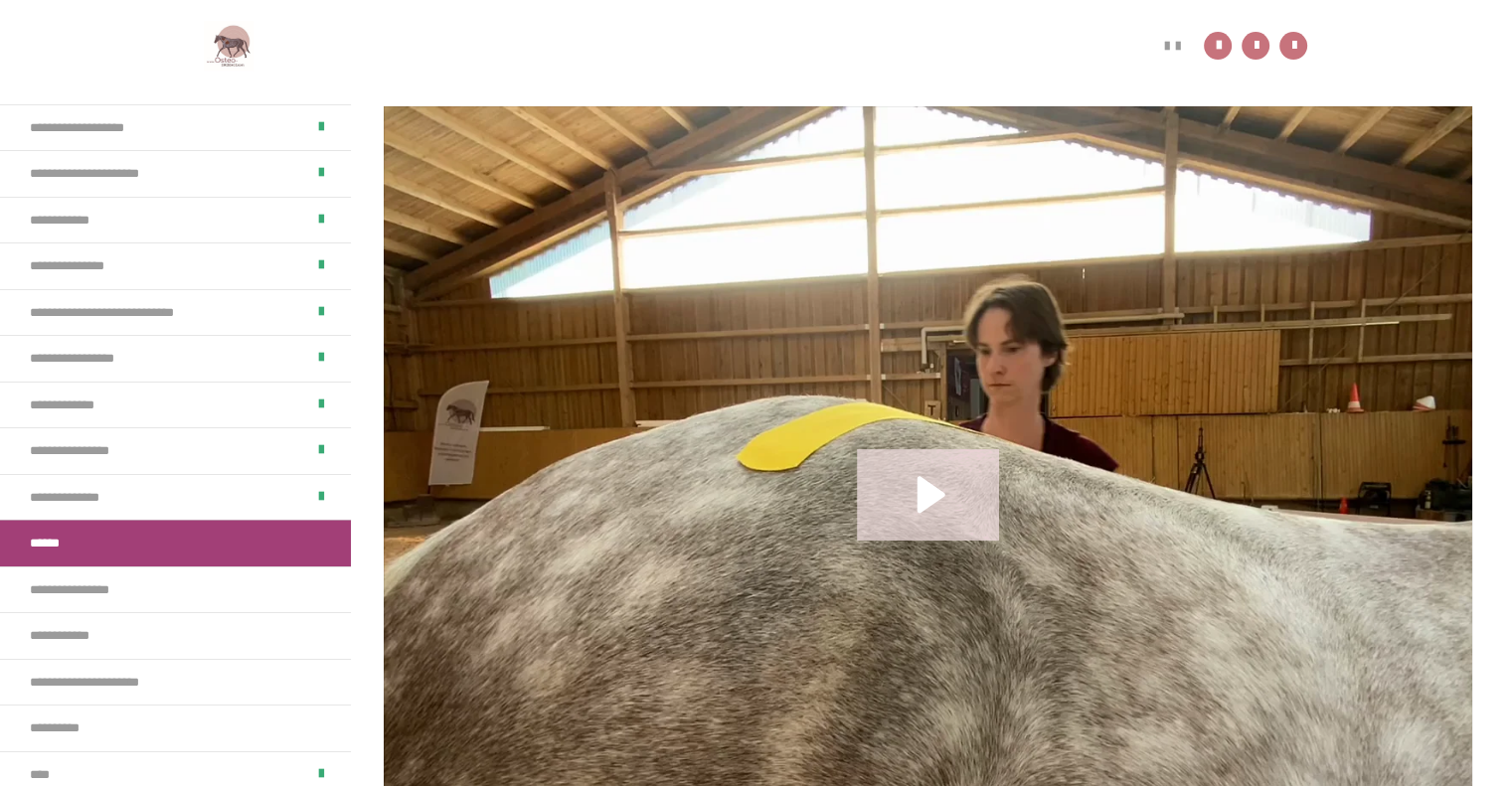click 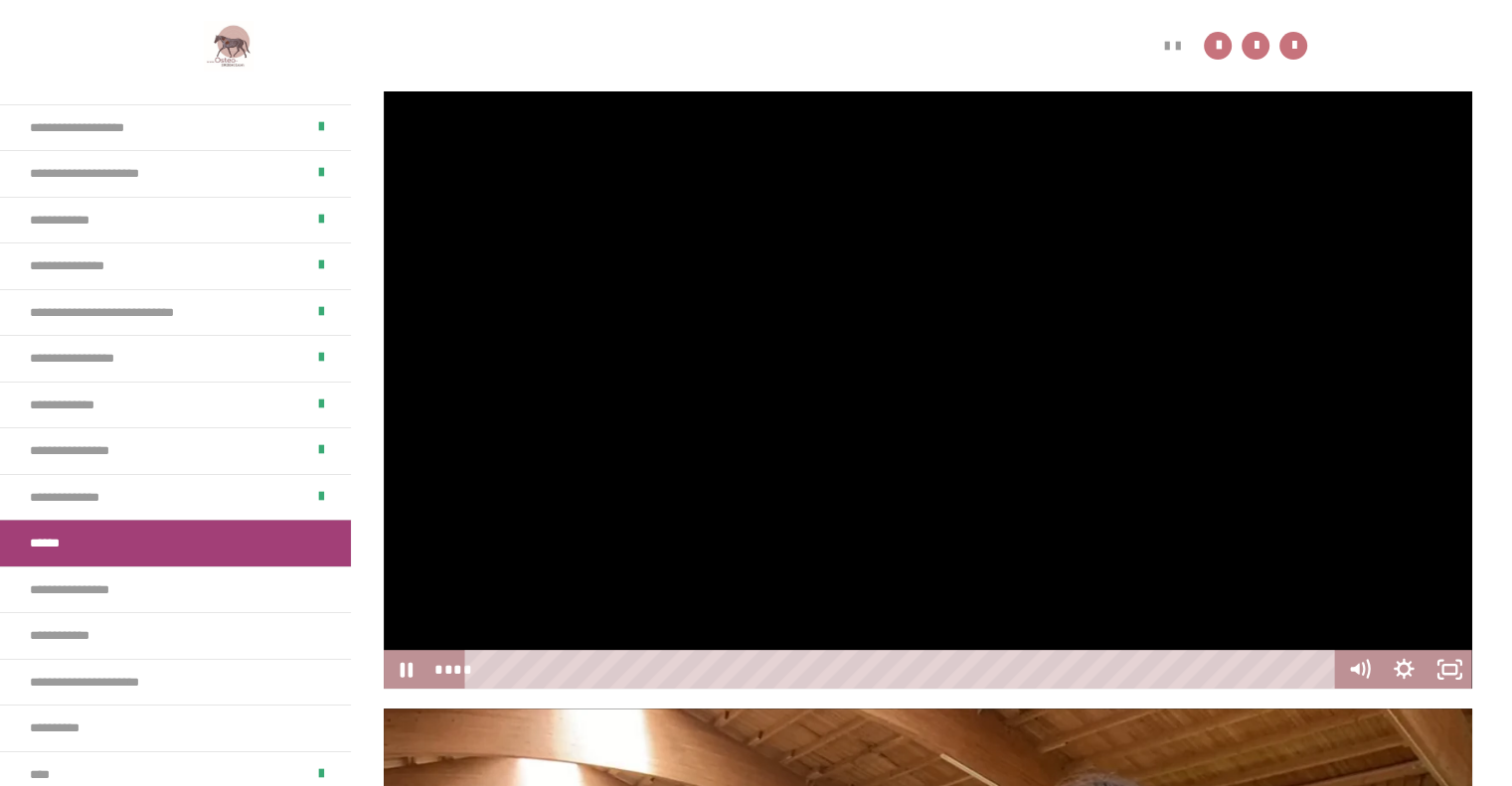 scroll, scrollTop: 717, scrollLeft: 0, axis: vertical 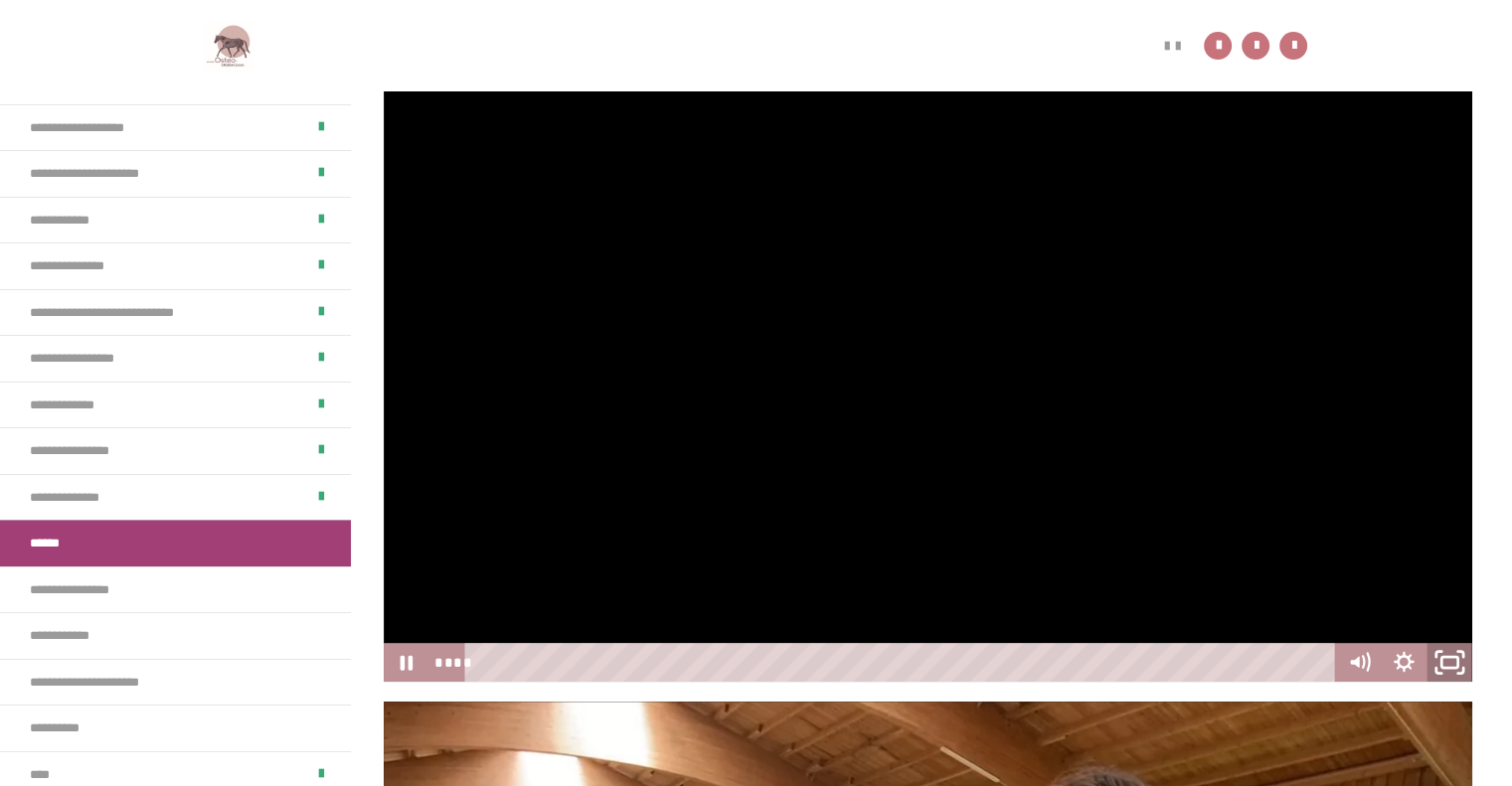 click 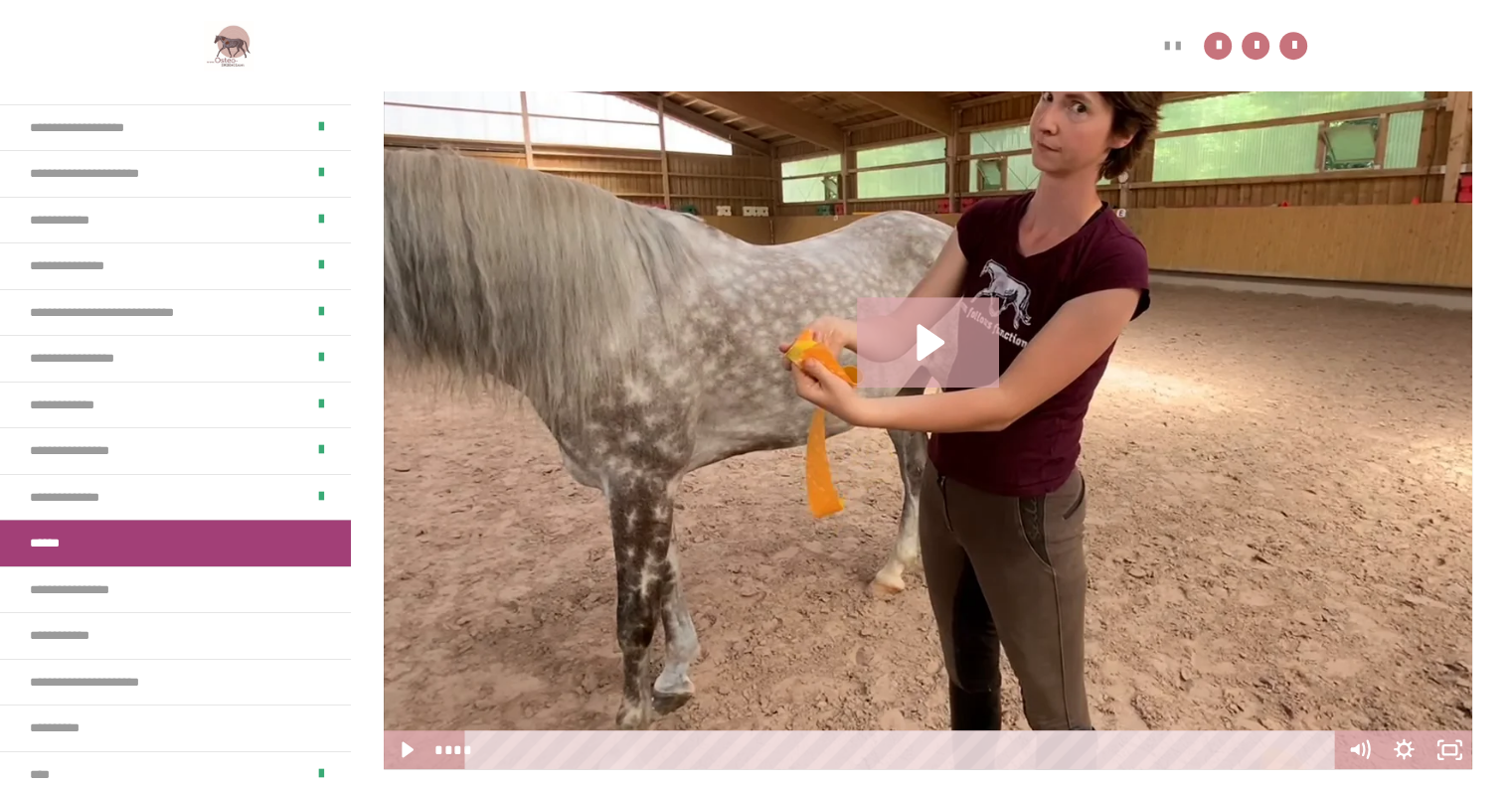scroll, scrollTop: 1573, scrollLeft: 0, axis: vertical 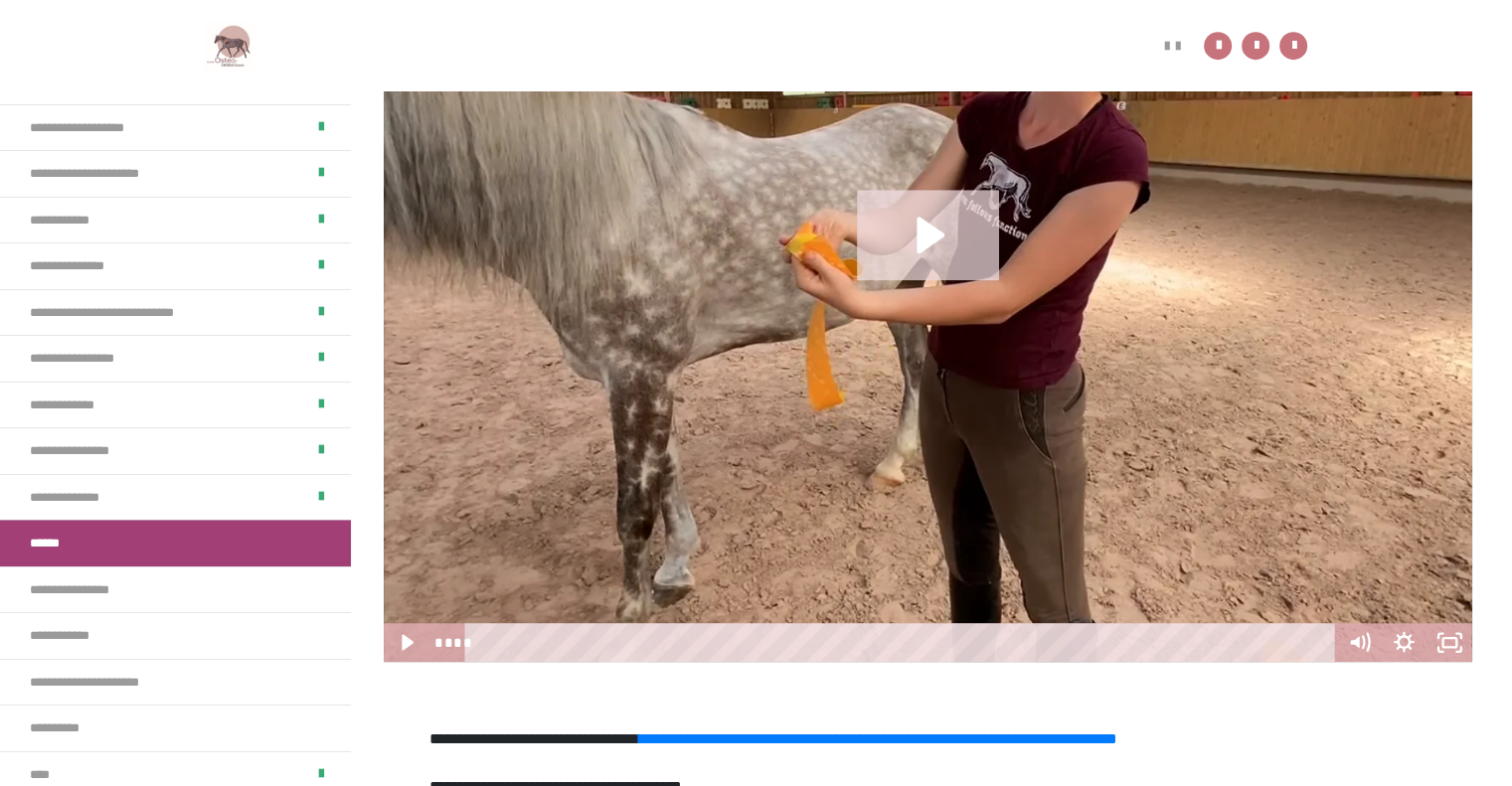 click 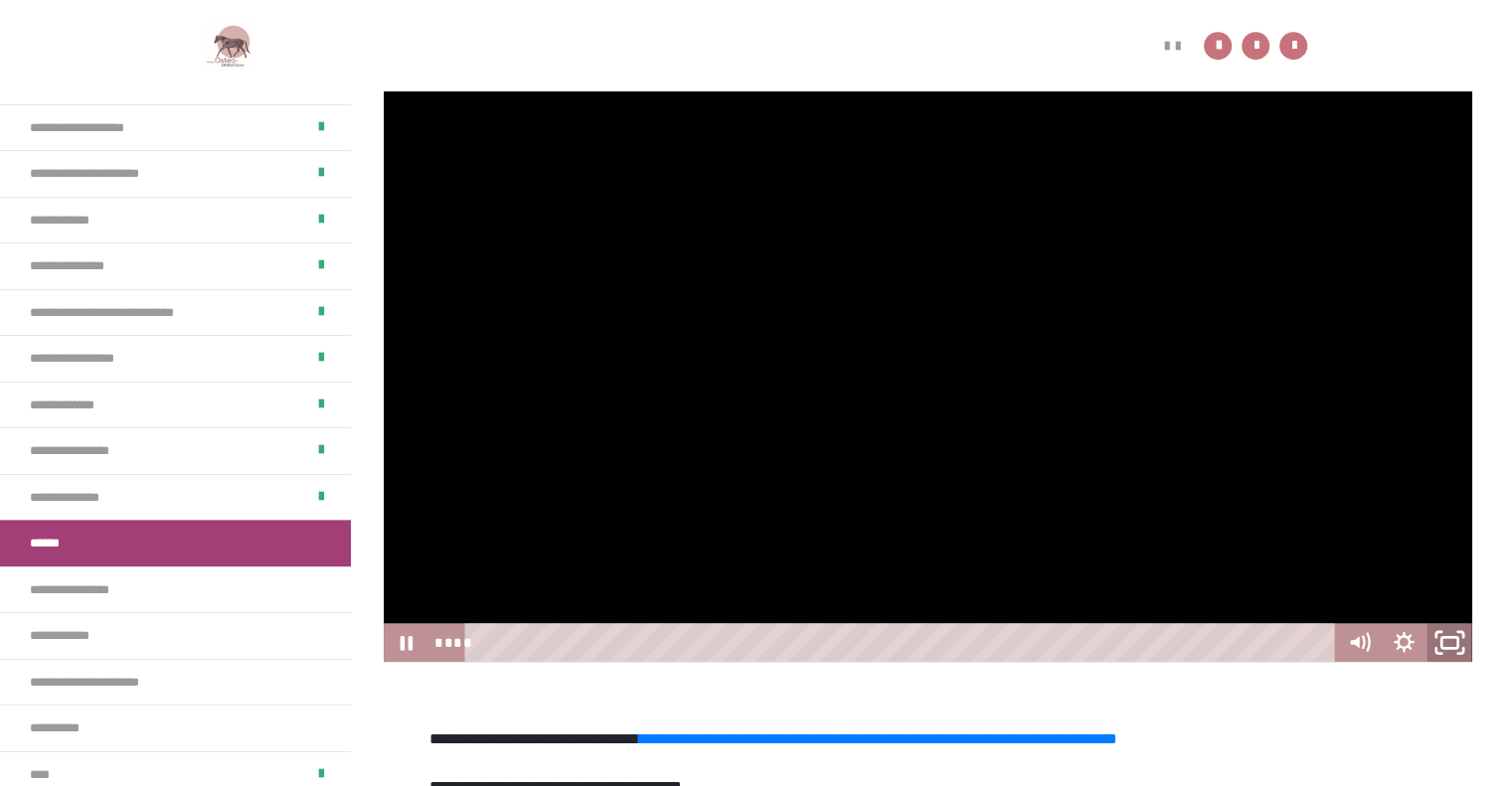click 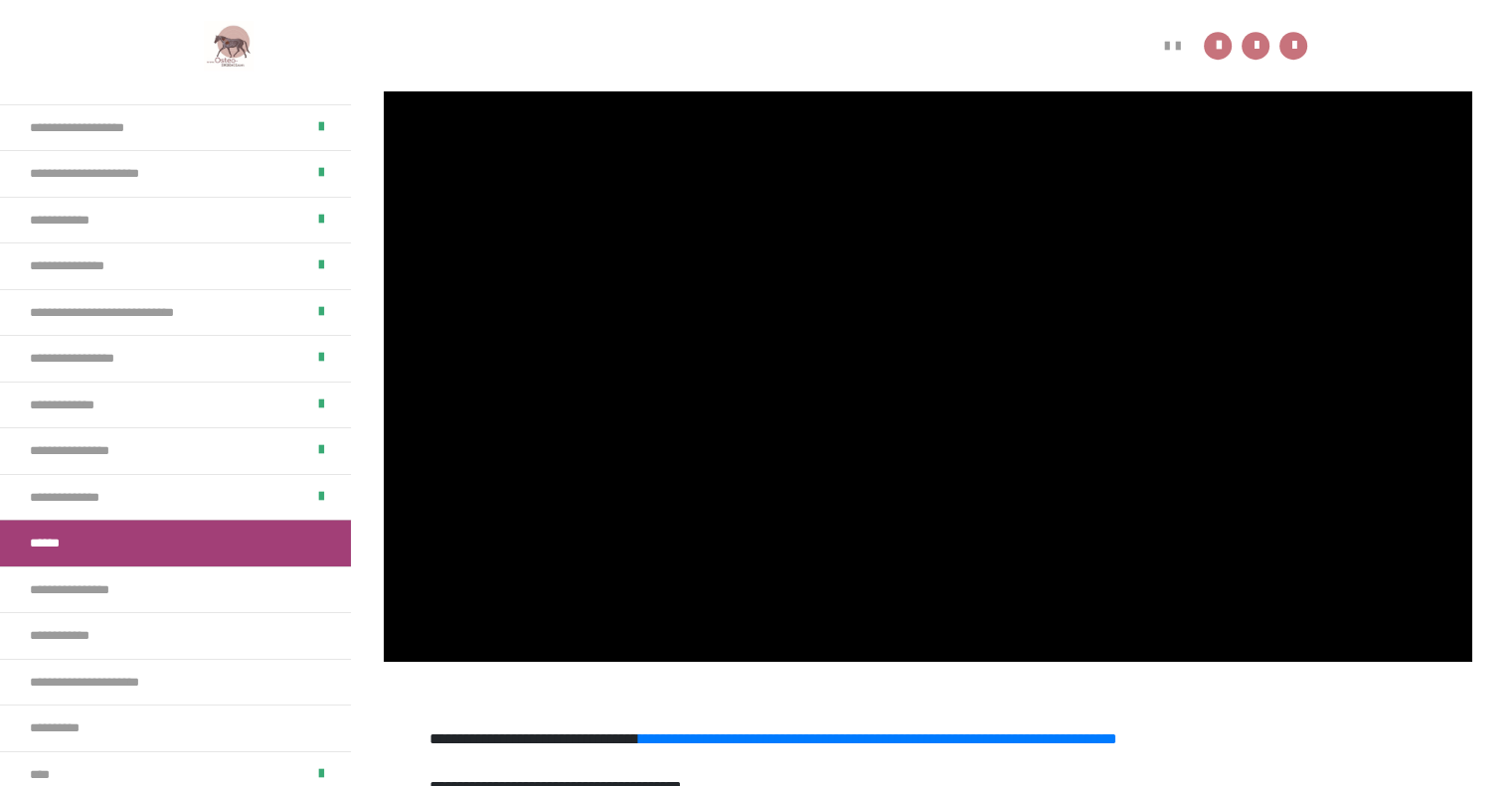 scroll, scrollTop: 1827, scrollLeft: 0, axis: vertical 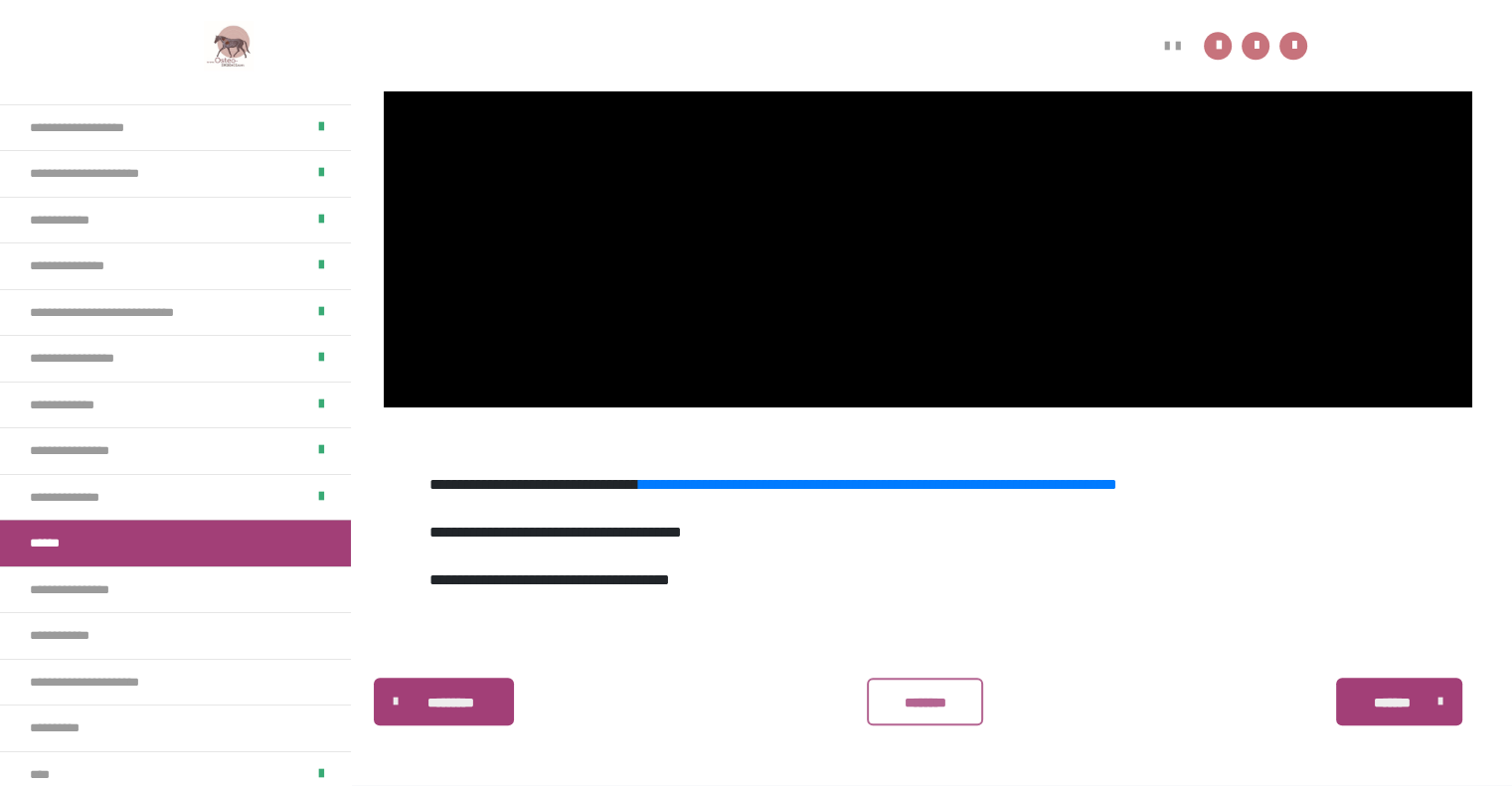 click on "********" at bounding box center [924, 703] 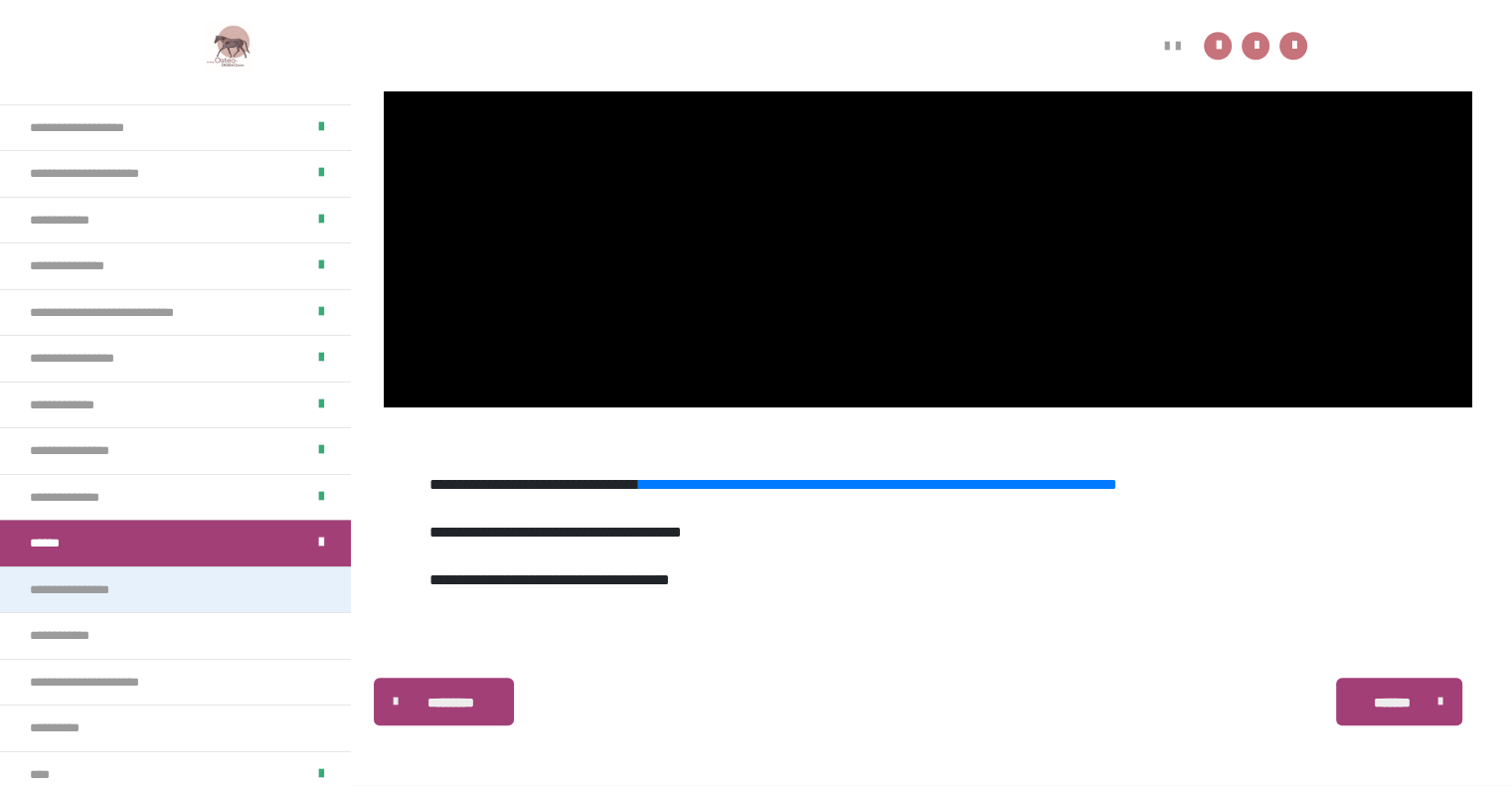 click on "**********" at bounding box center (175, 589) 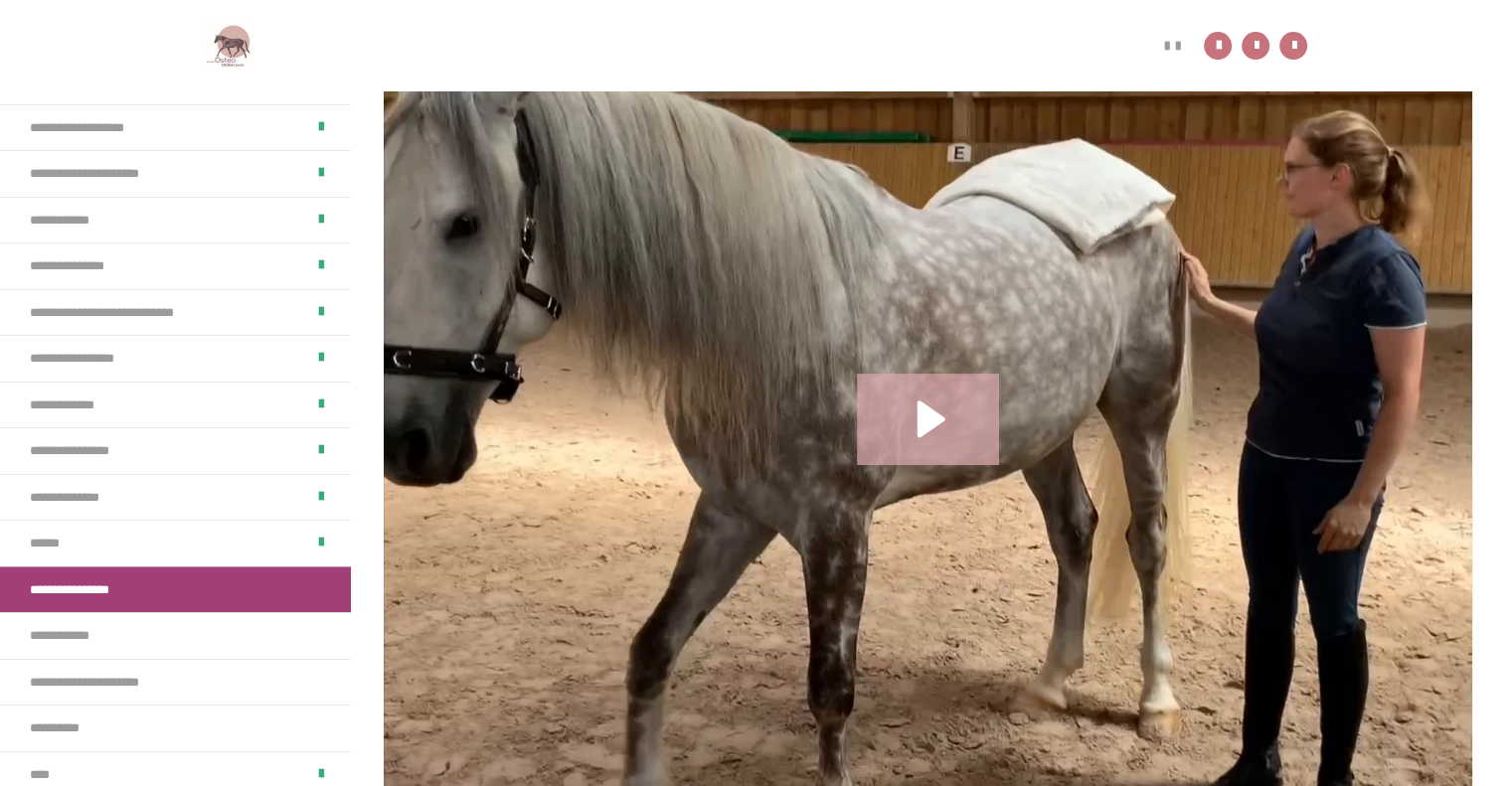 scroll, scrollTop: 573, scrollLeft: 0, axis: vertical 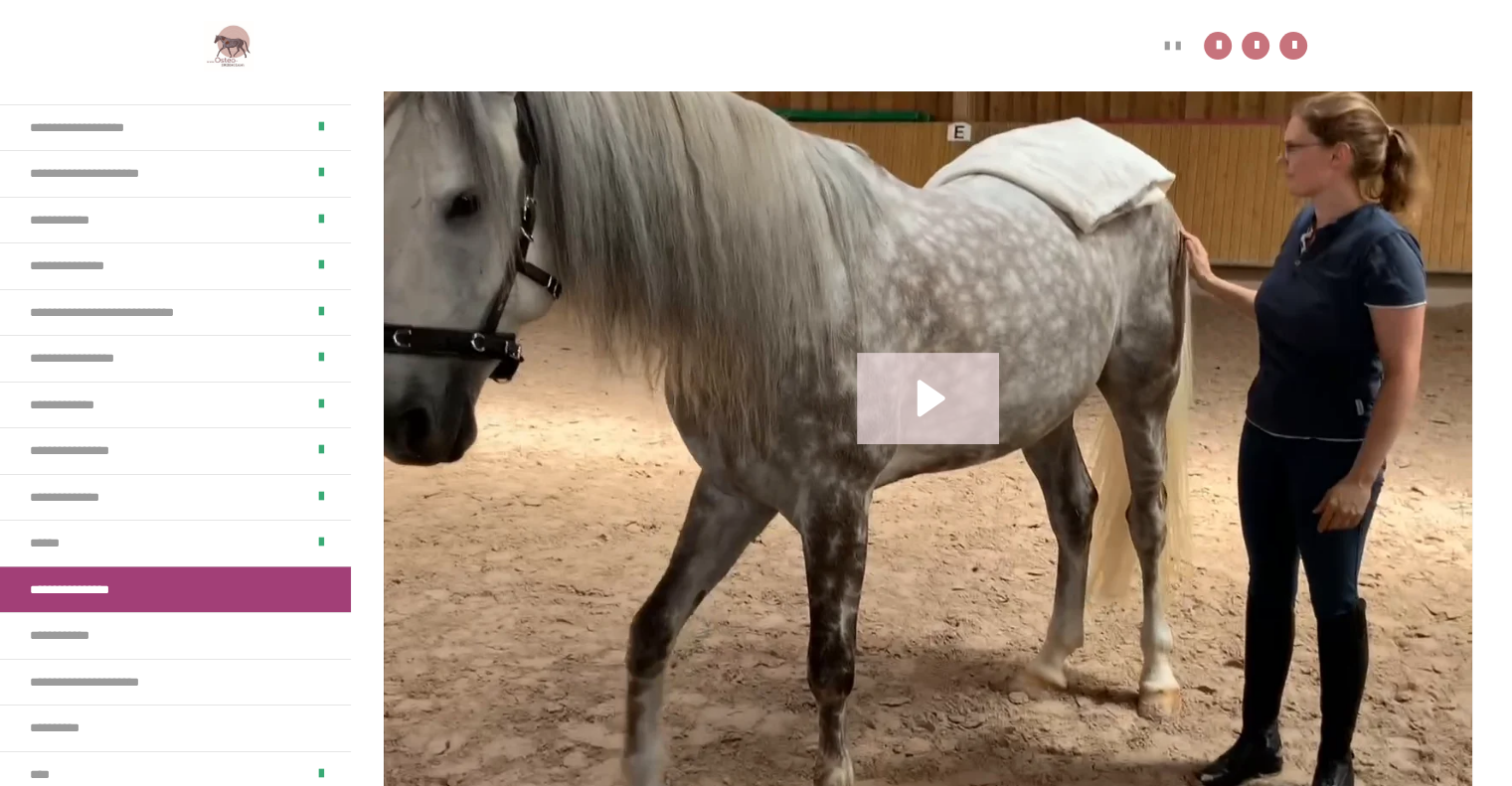 click 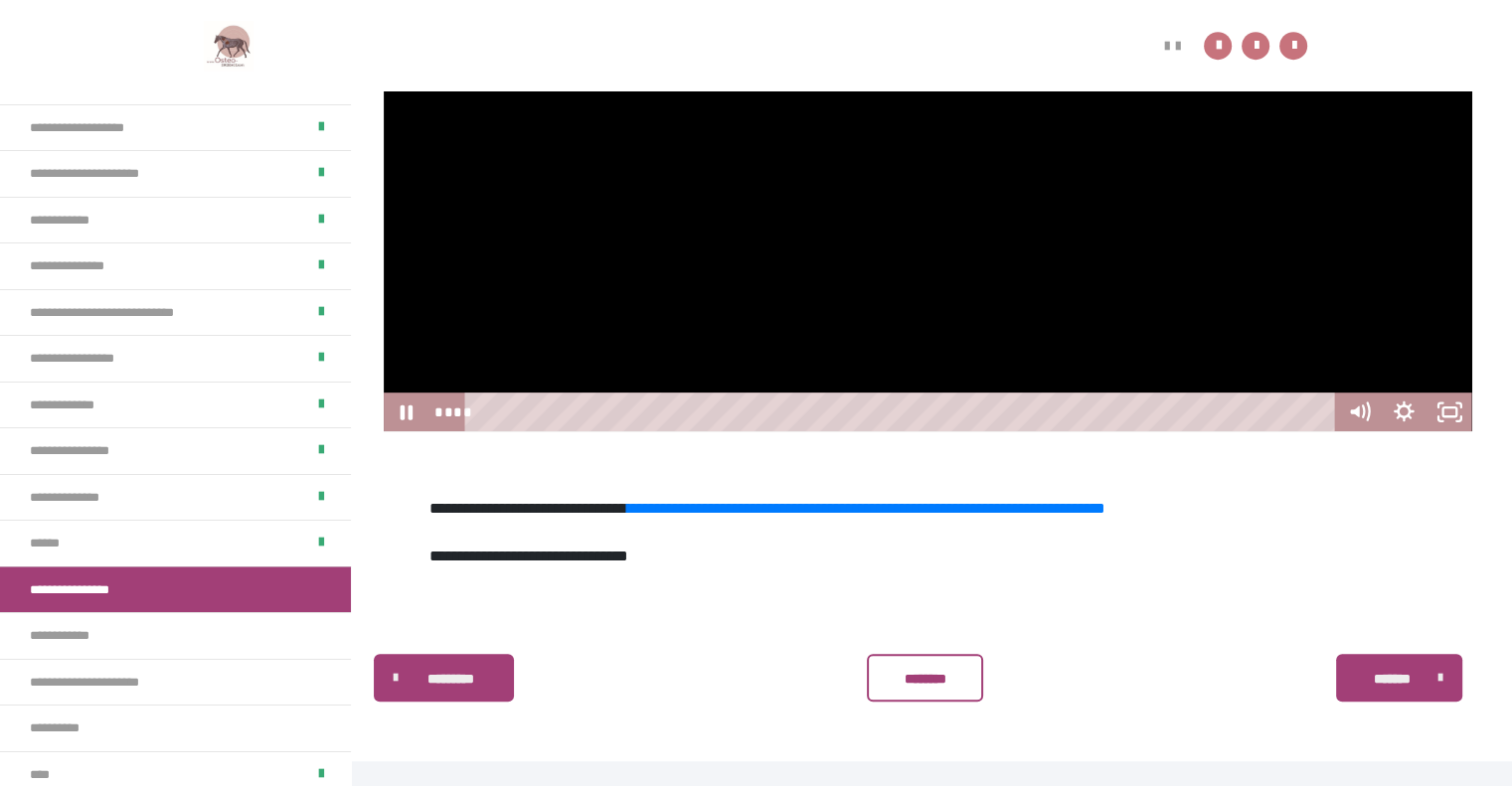 scroll, scrollTop: 967, scrollLeft: 0, axis: vertical 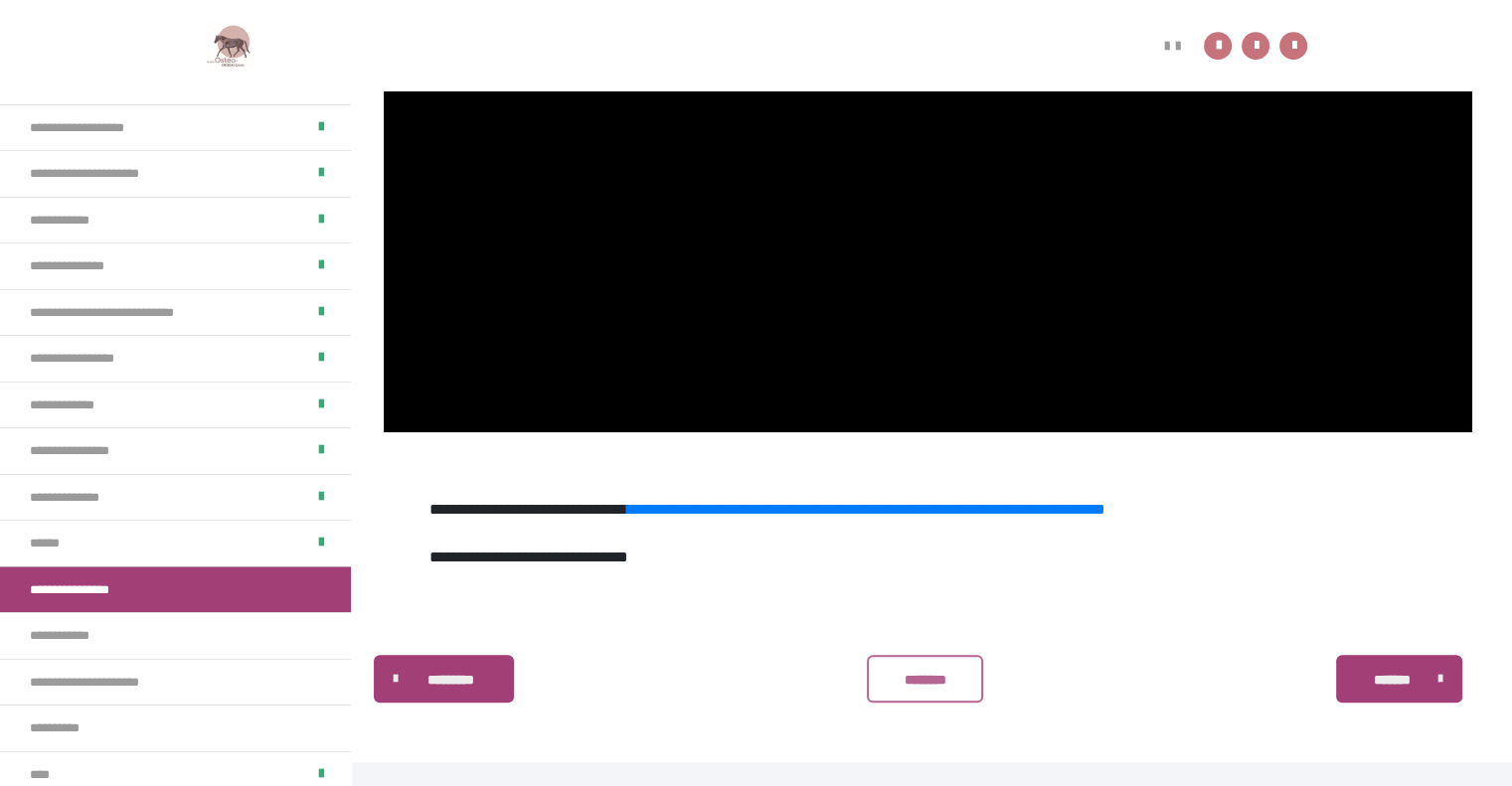 click on "********" at bounding box center (924, 680) 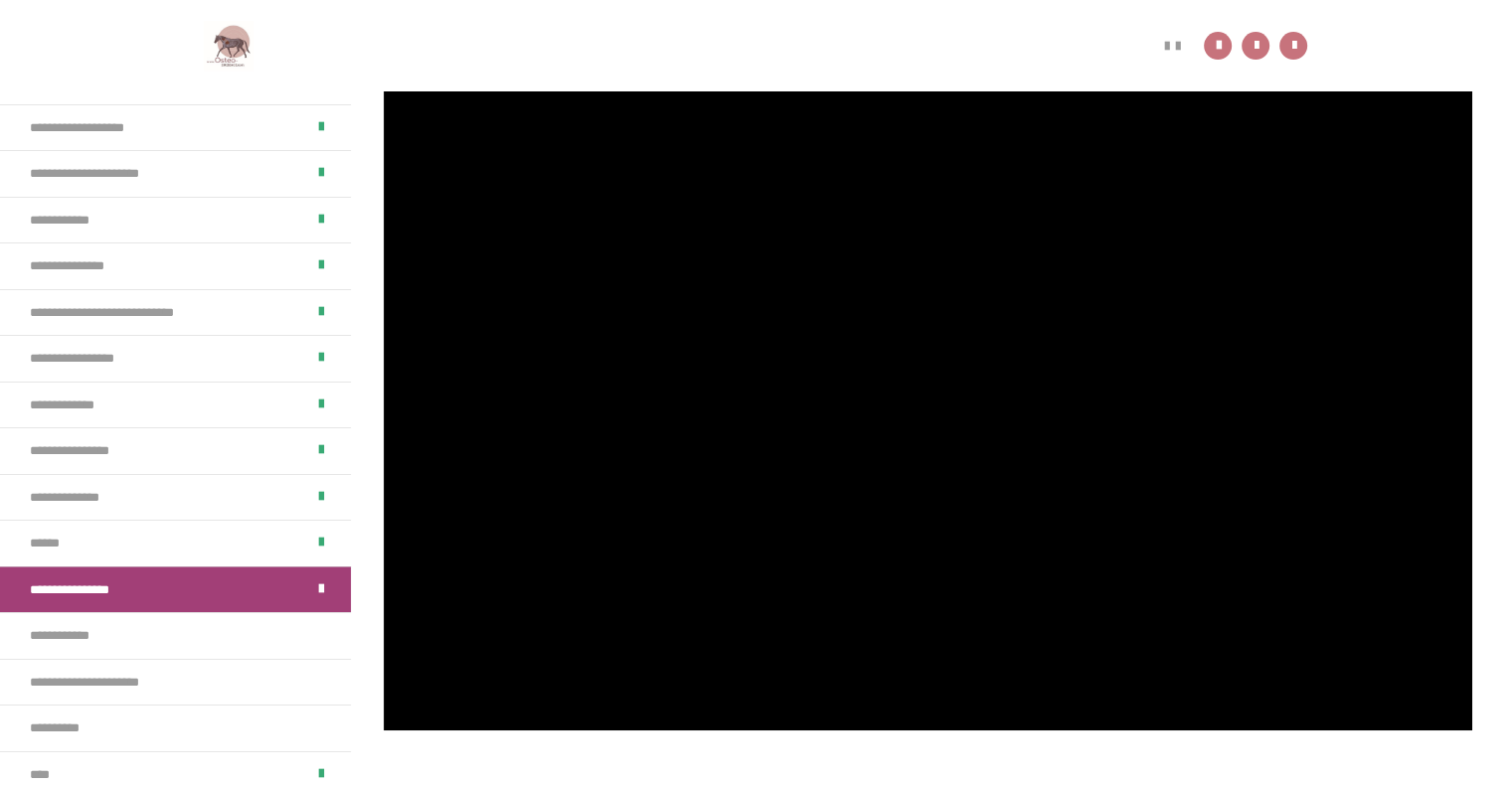 scroll, scrollTop: 662, scrollLeft: 0, axis: vertical 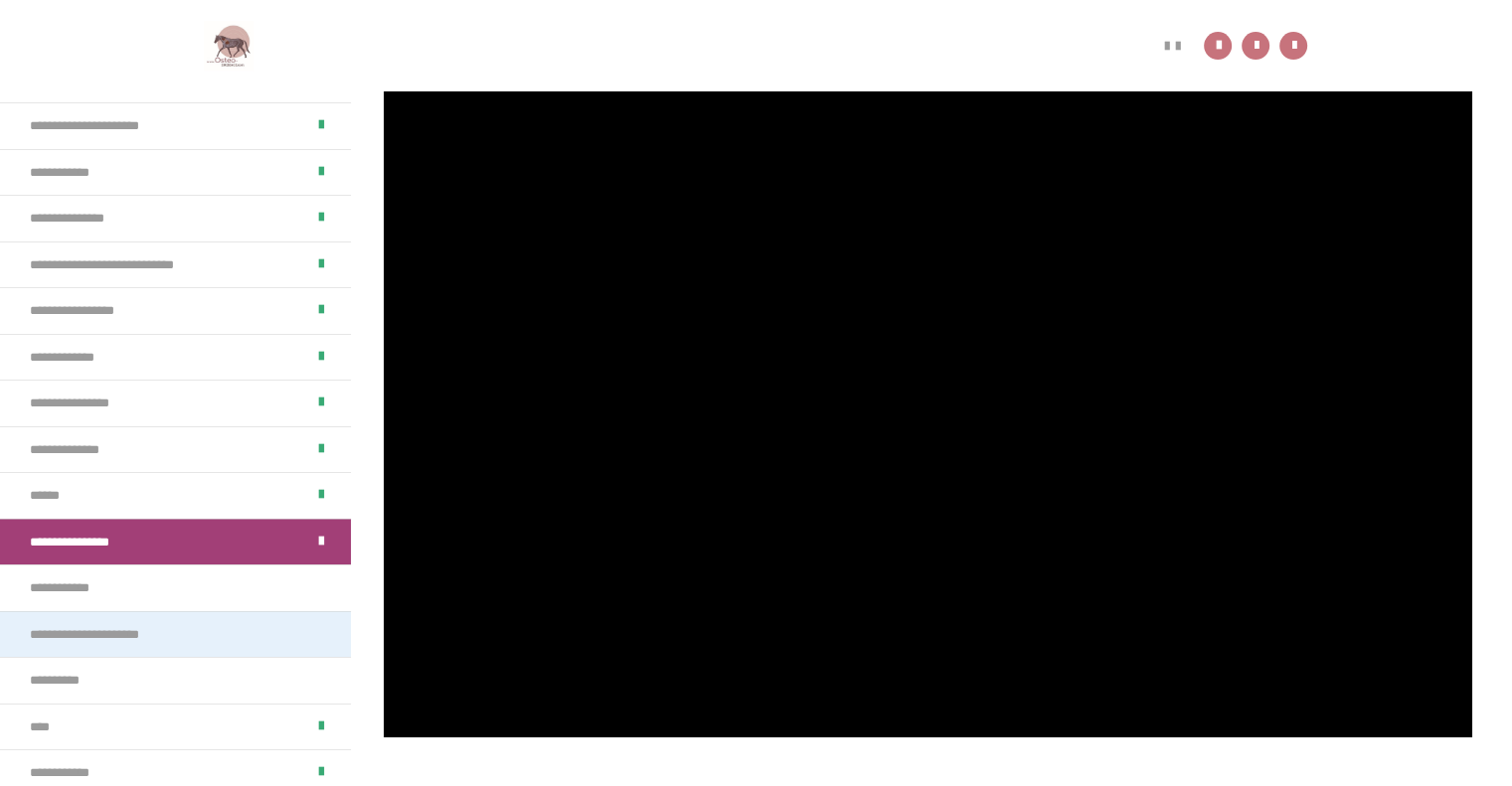 click on "**********" at bounding box center (175, 634) 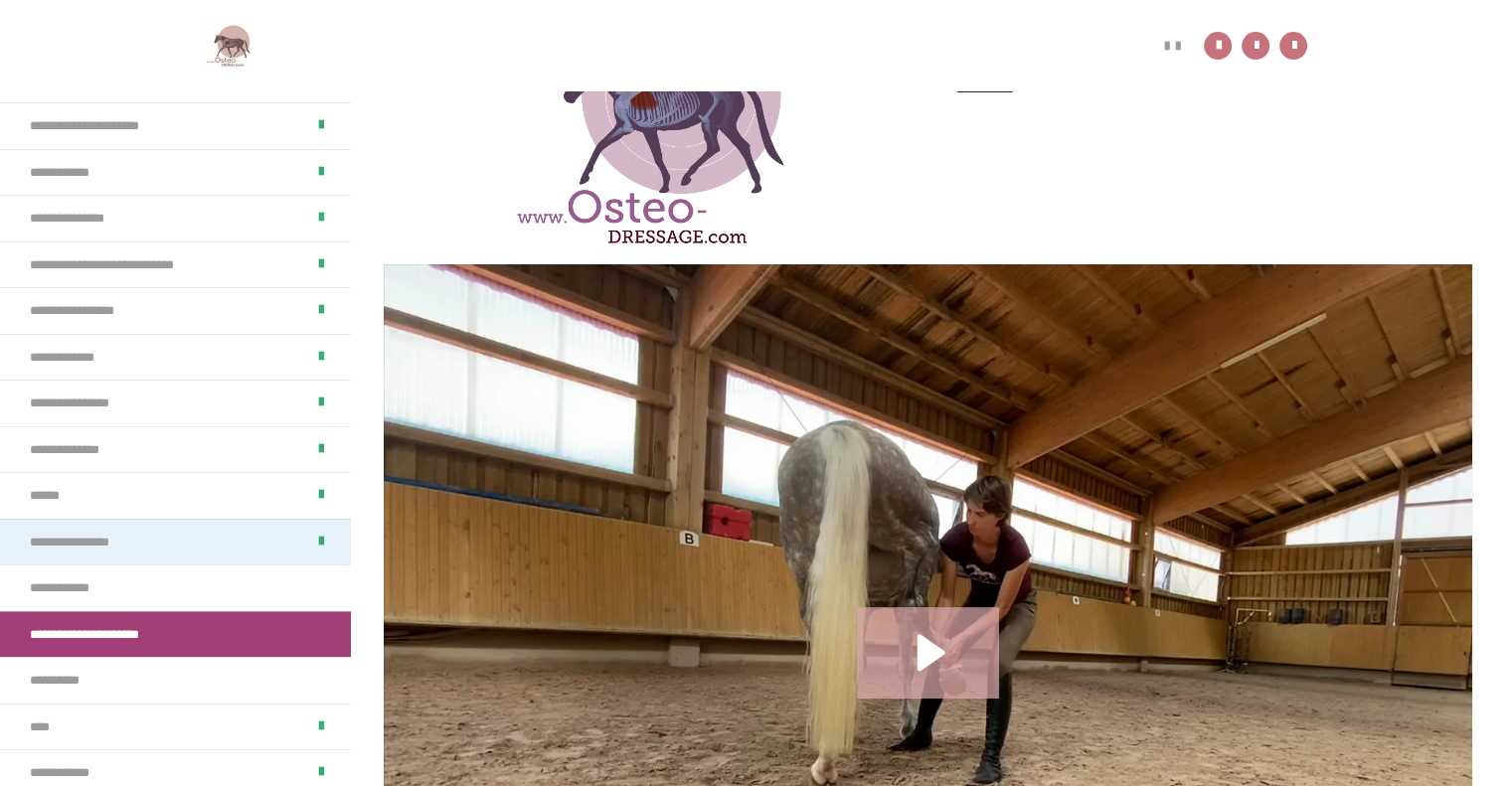 click on "**********" at bounding box center (98, 543) 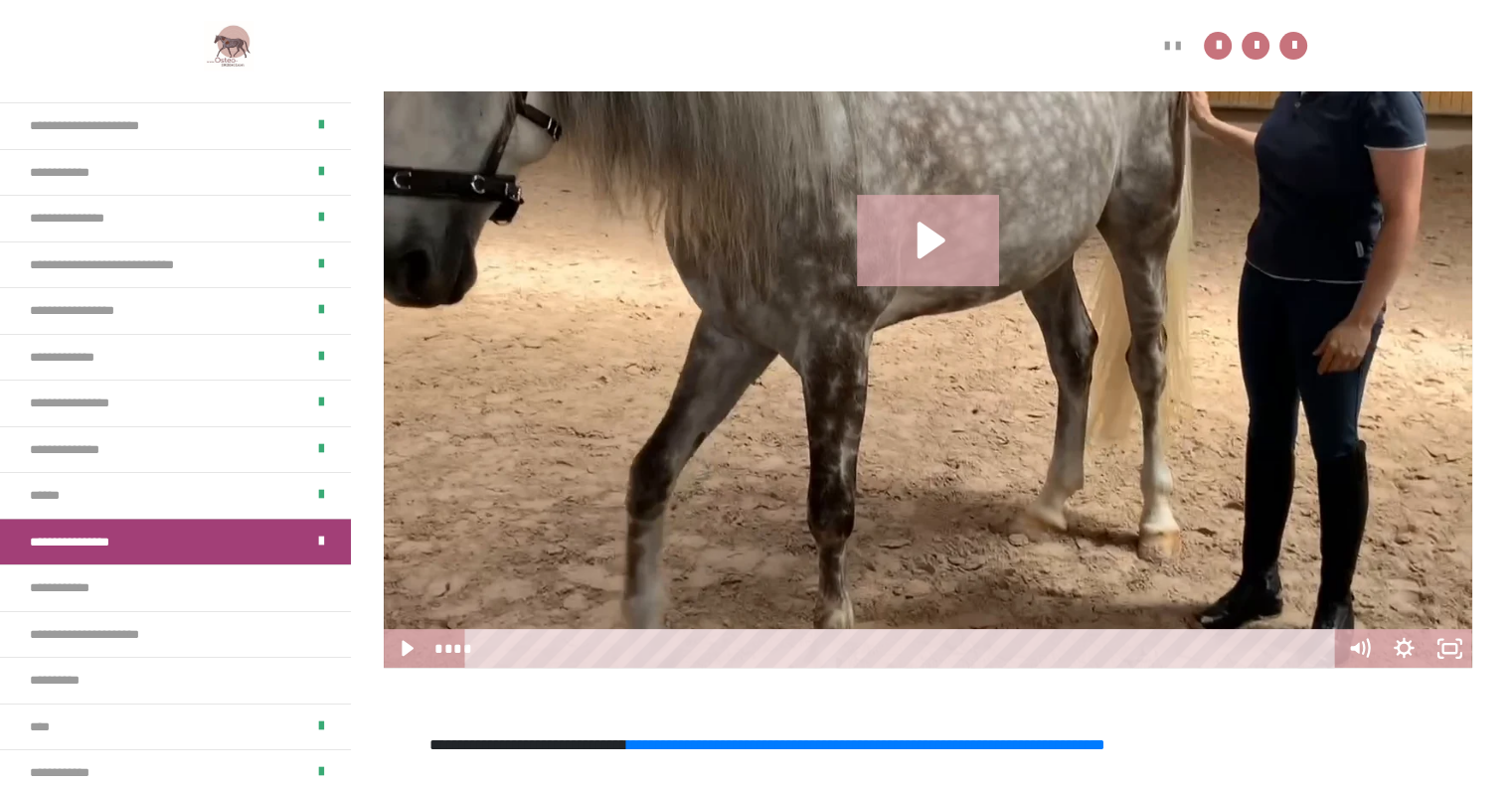 scroll, scrollTop: 732, scrollLeft: 0, axis: vertical 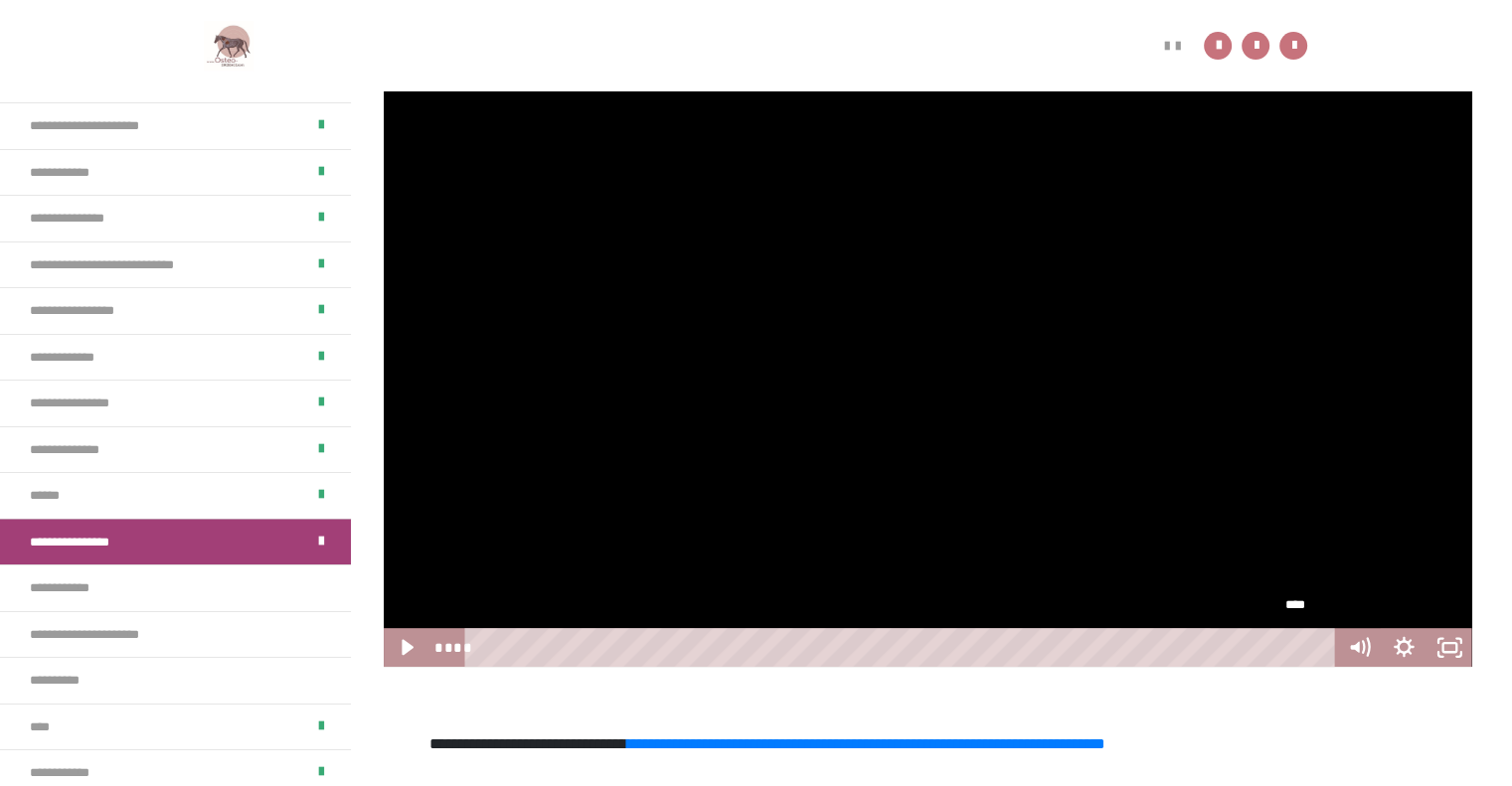 click on "****" at bounding box center [904, 647] 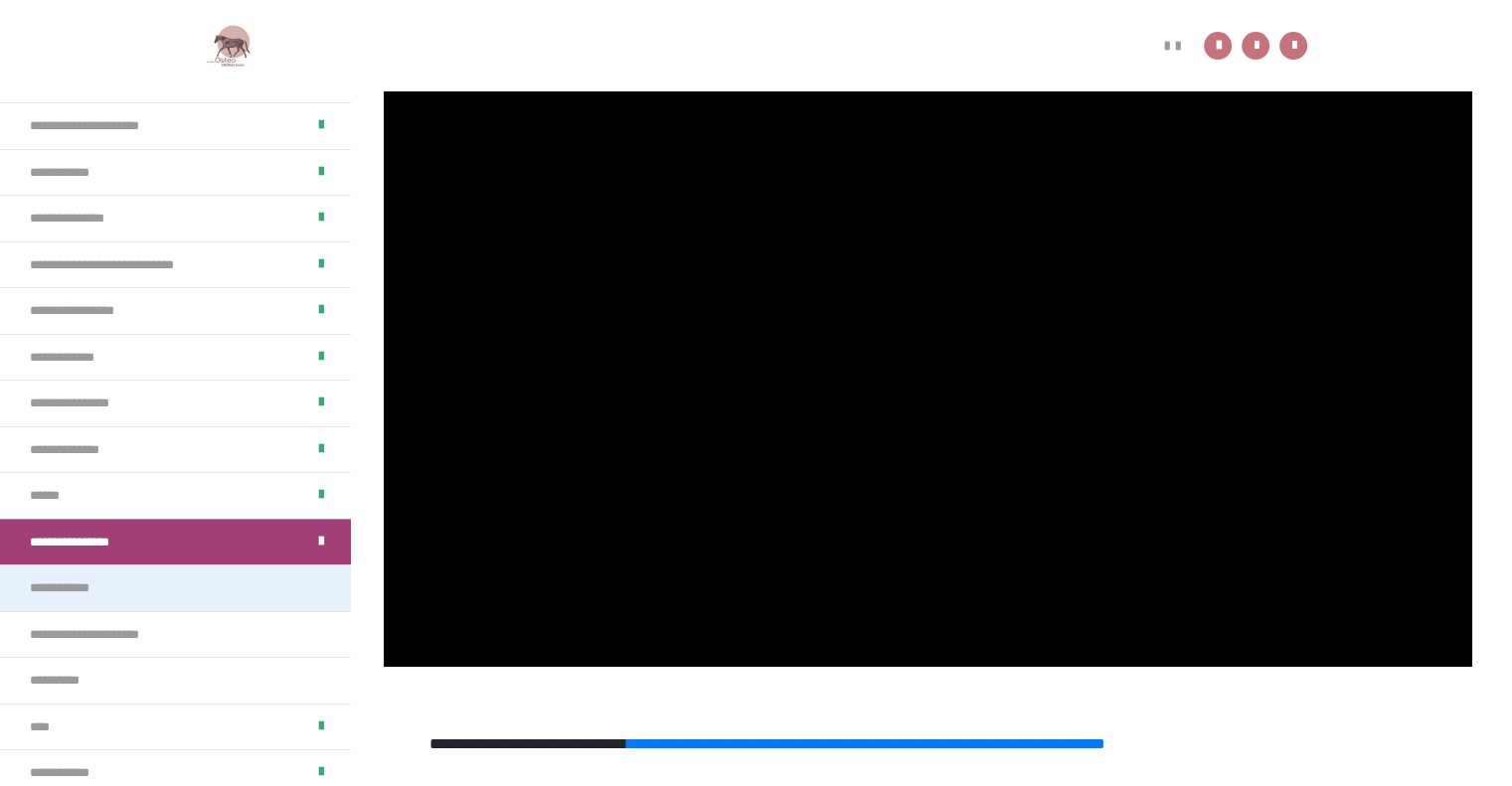 click on "**********" at bounding box center (175, 587) 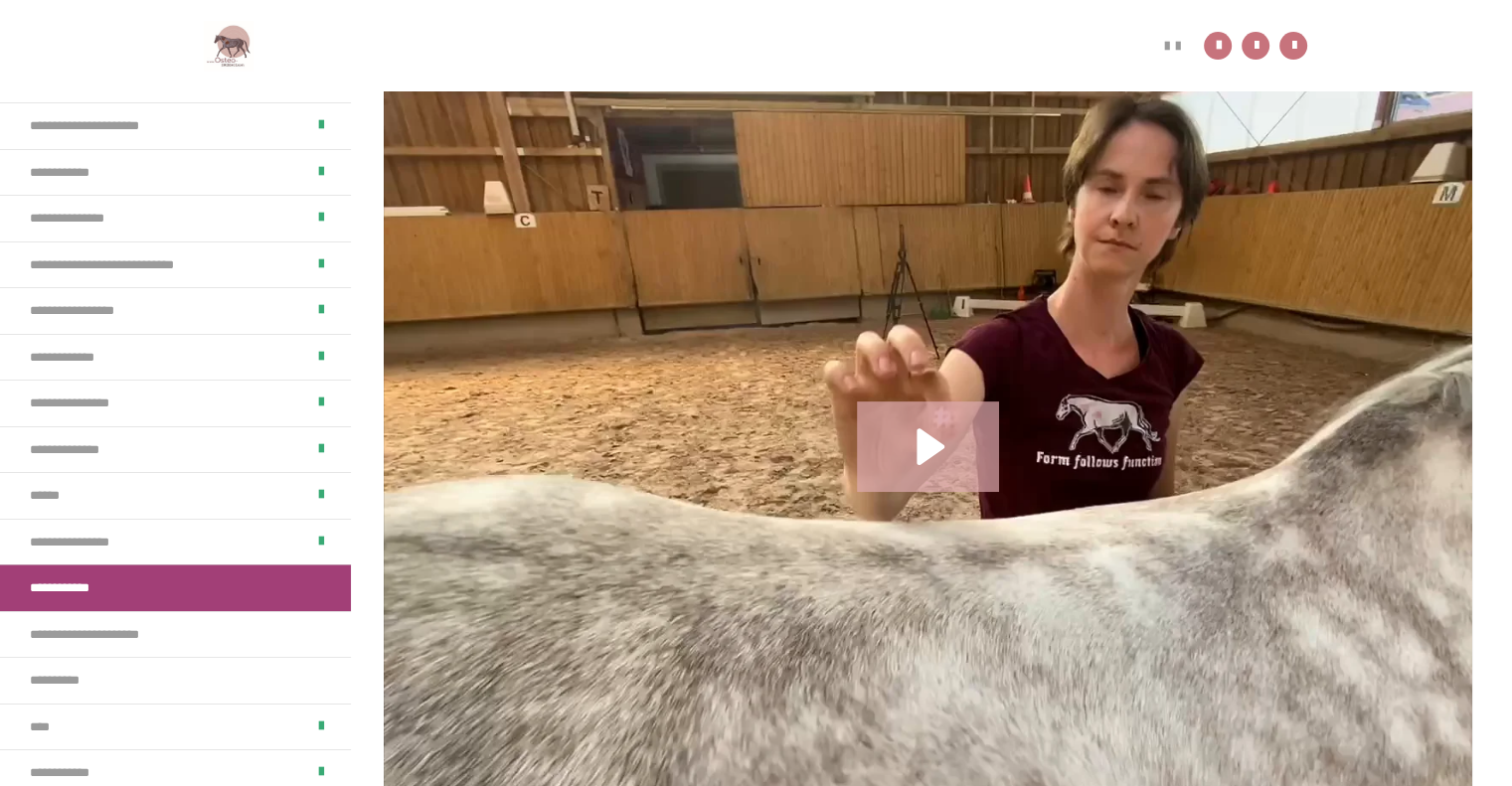 scroll, scrollTop: 539, scrollLeft: 0, axis: vertical 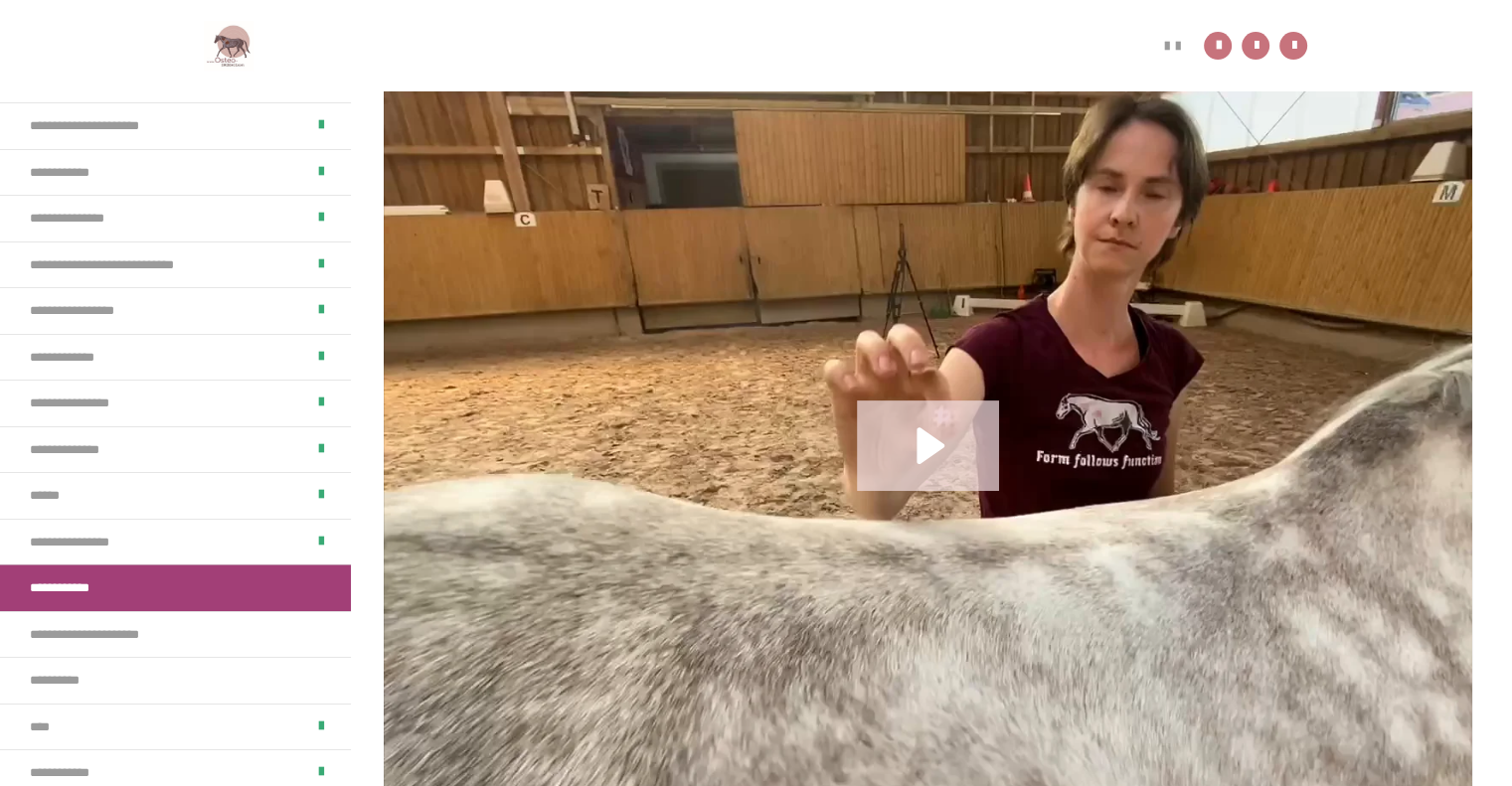 click 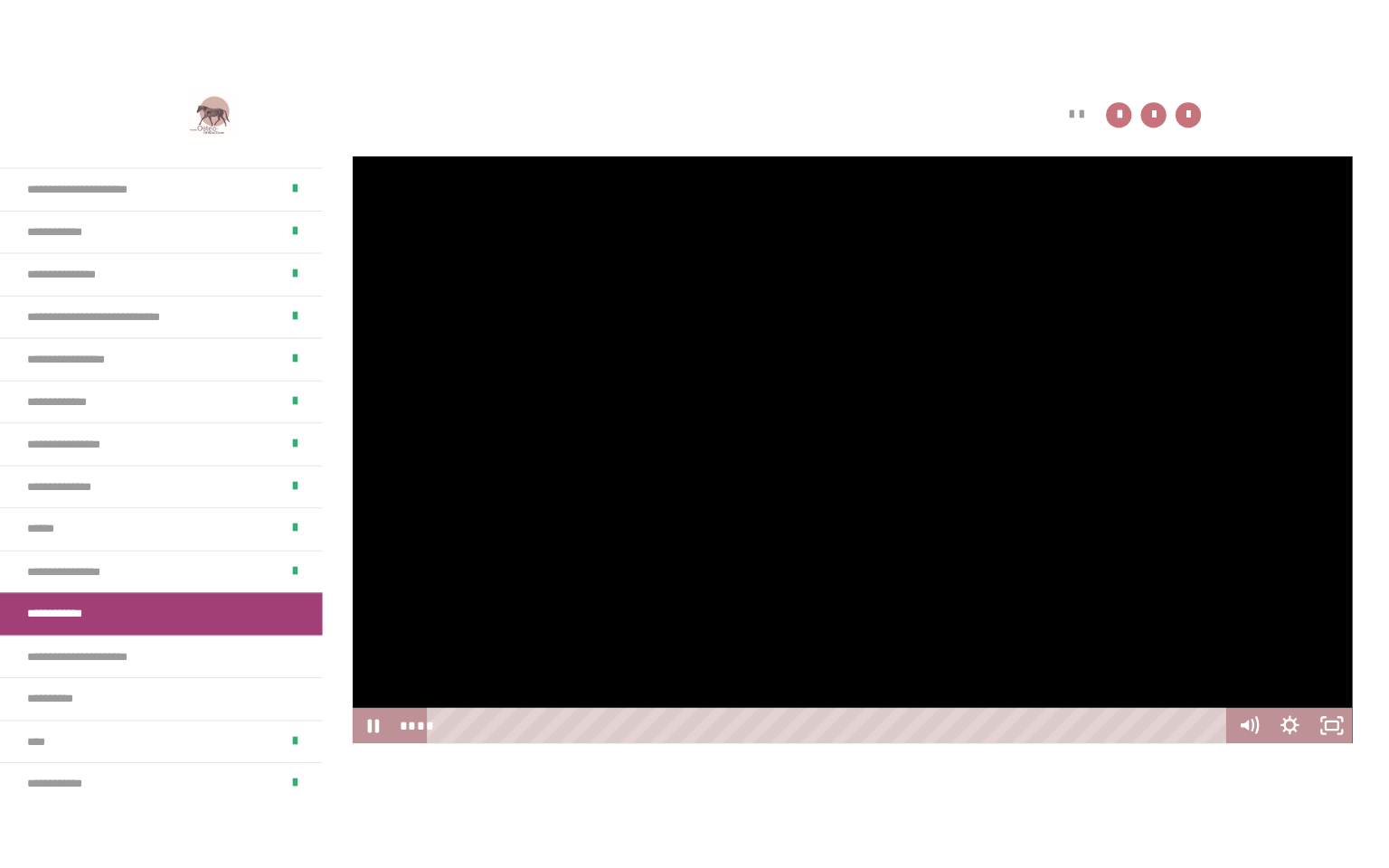 scroll, scrollTop: 634, scrollLeft: 0, axis: vertical 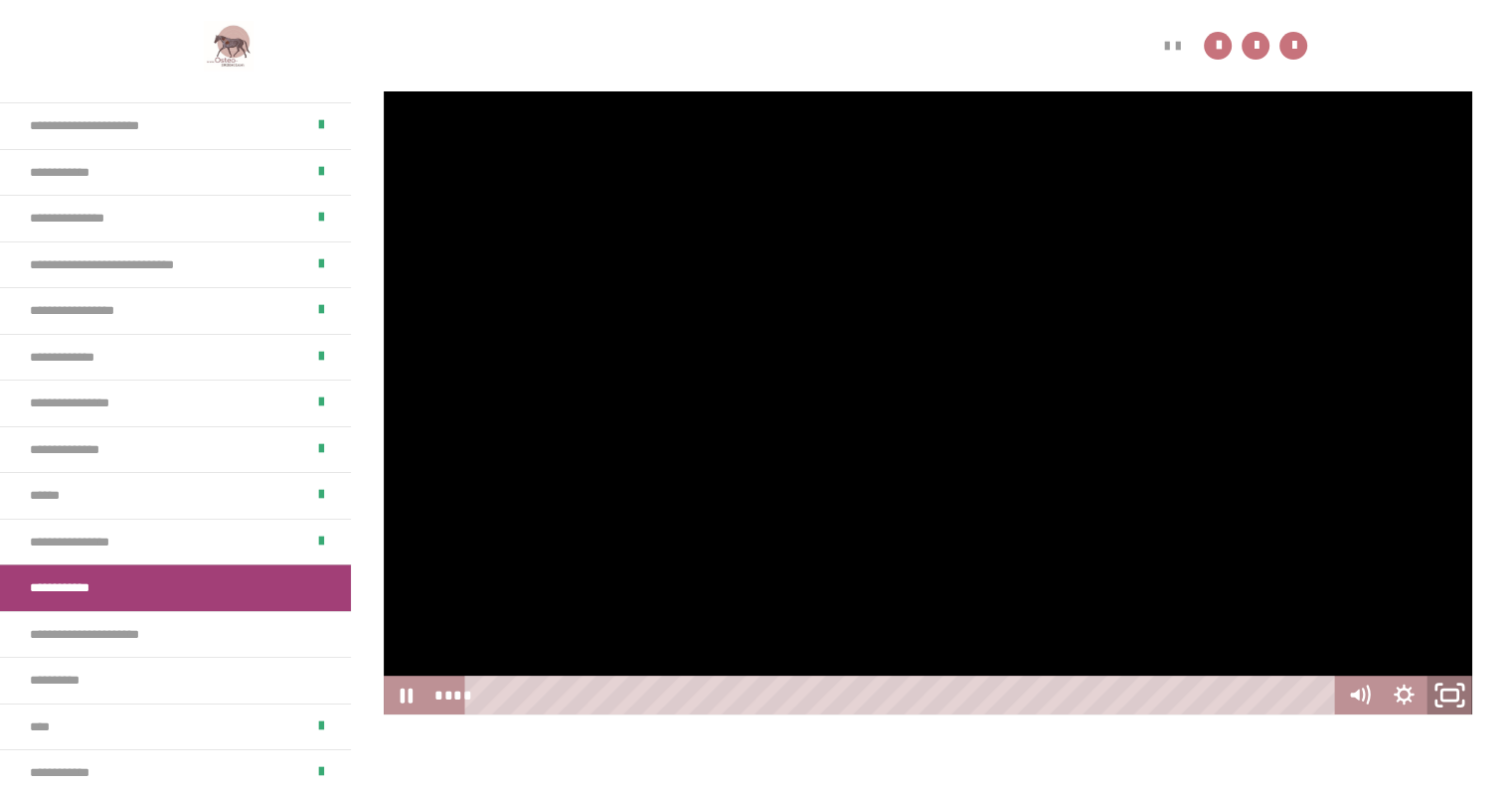 click 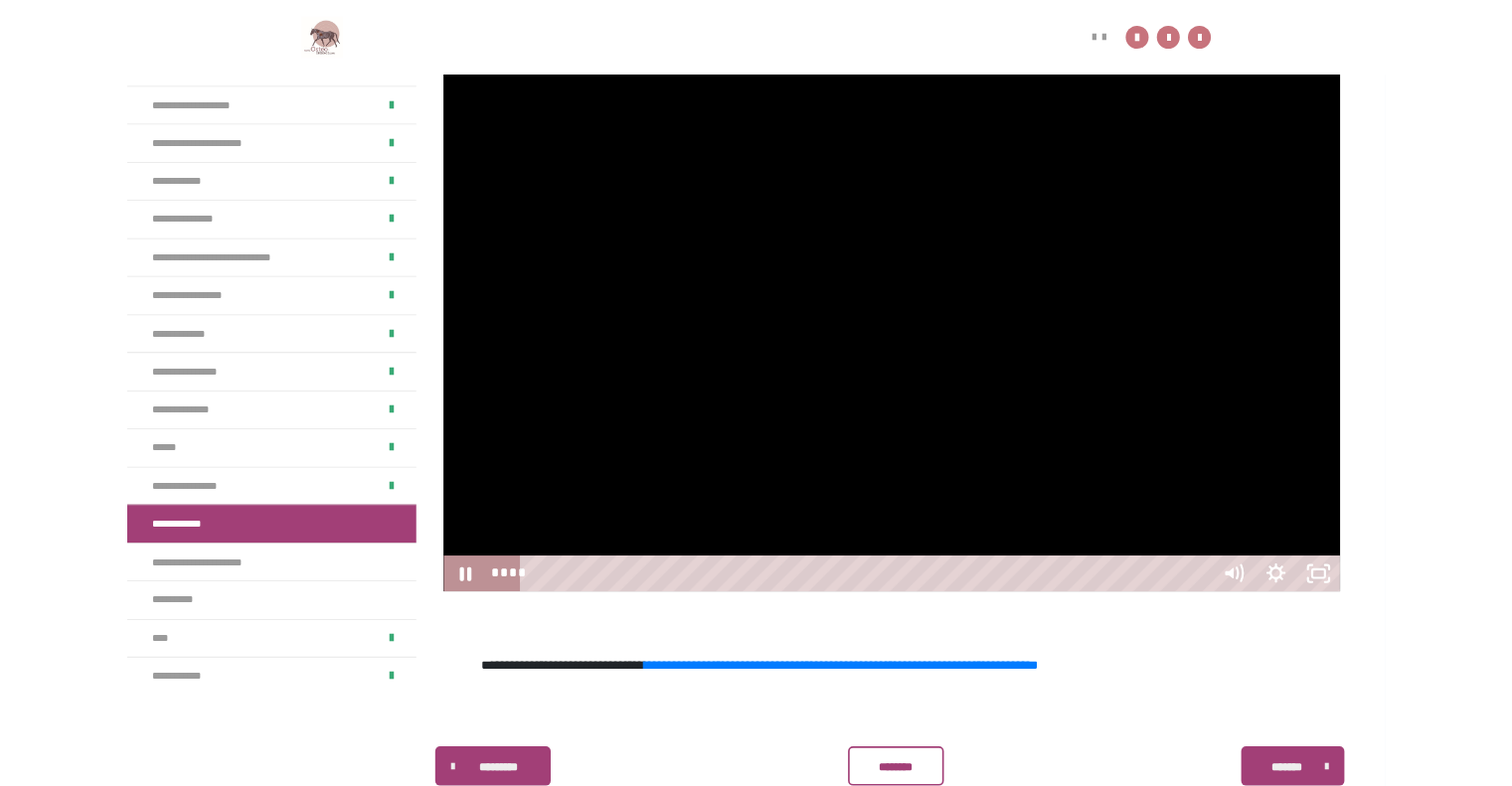 scroll, scrollTop: 0, scrollLeft: 0, axis: both 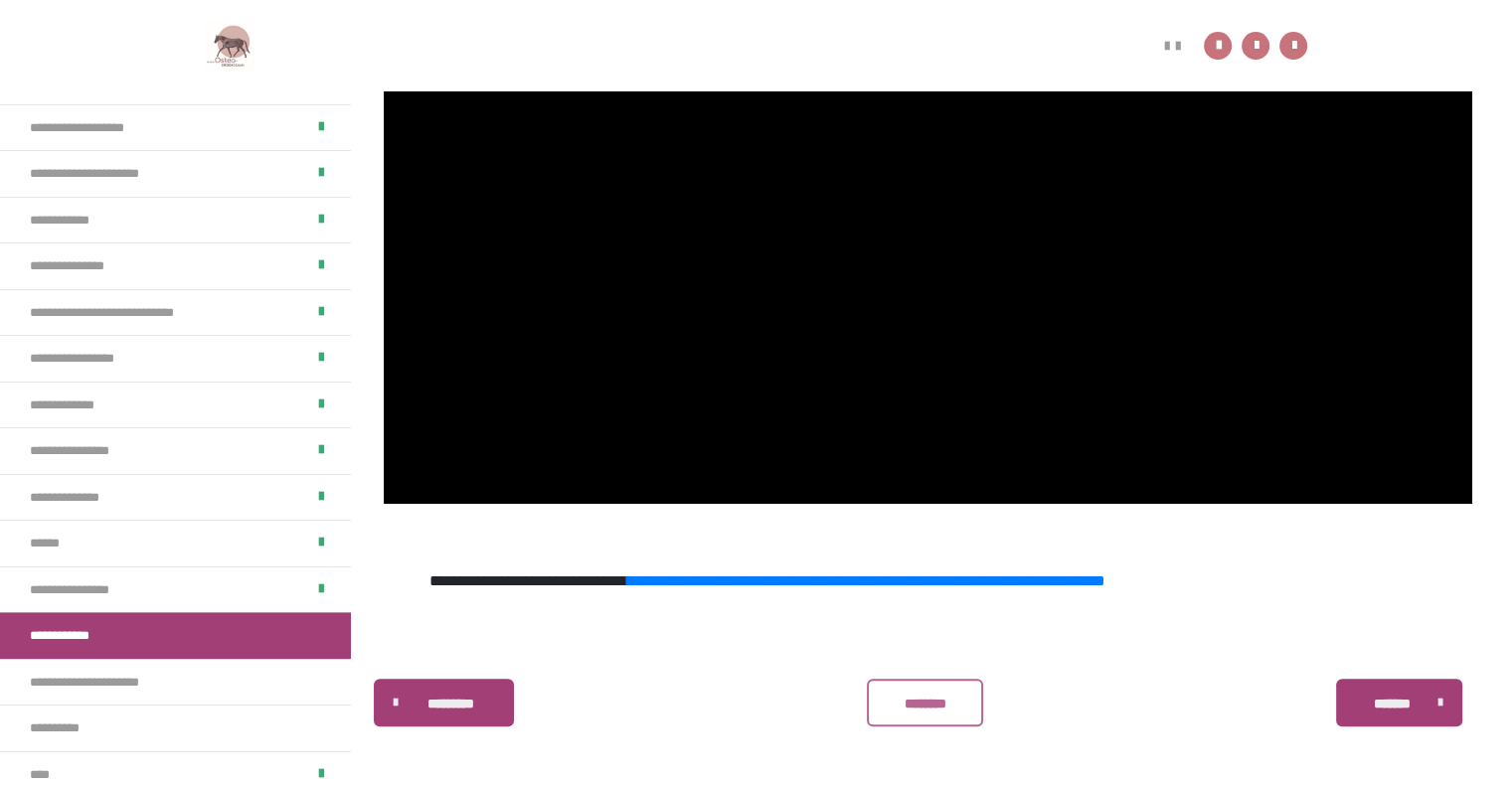 click on "********" at bounding box center (924, 703) 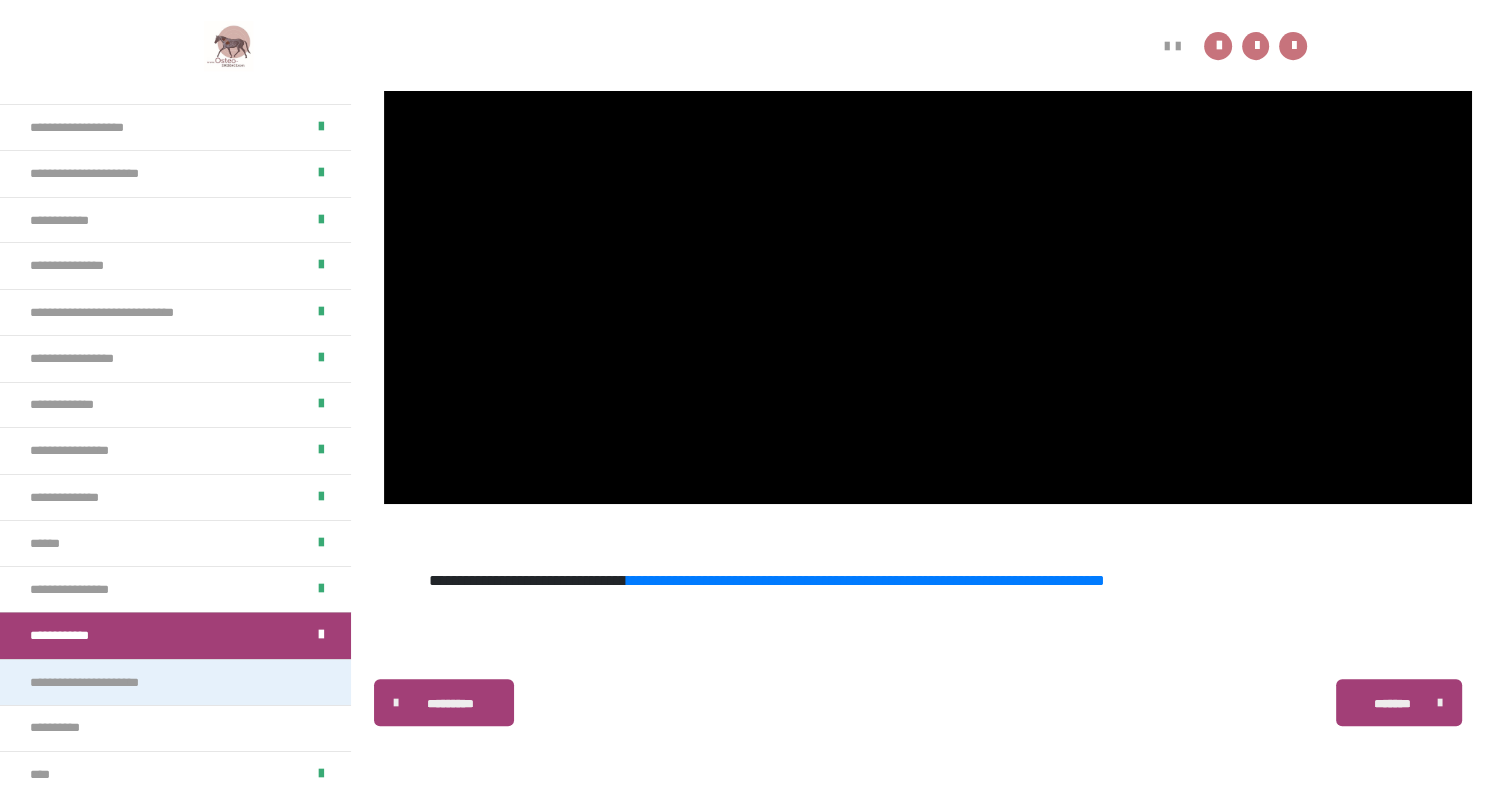 click on "**********" at bounding box center [105, 683] 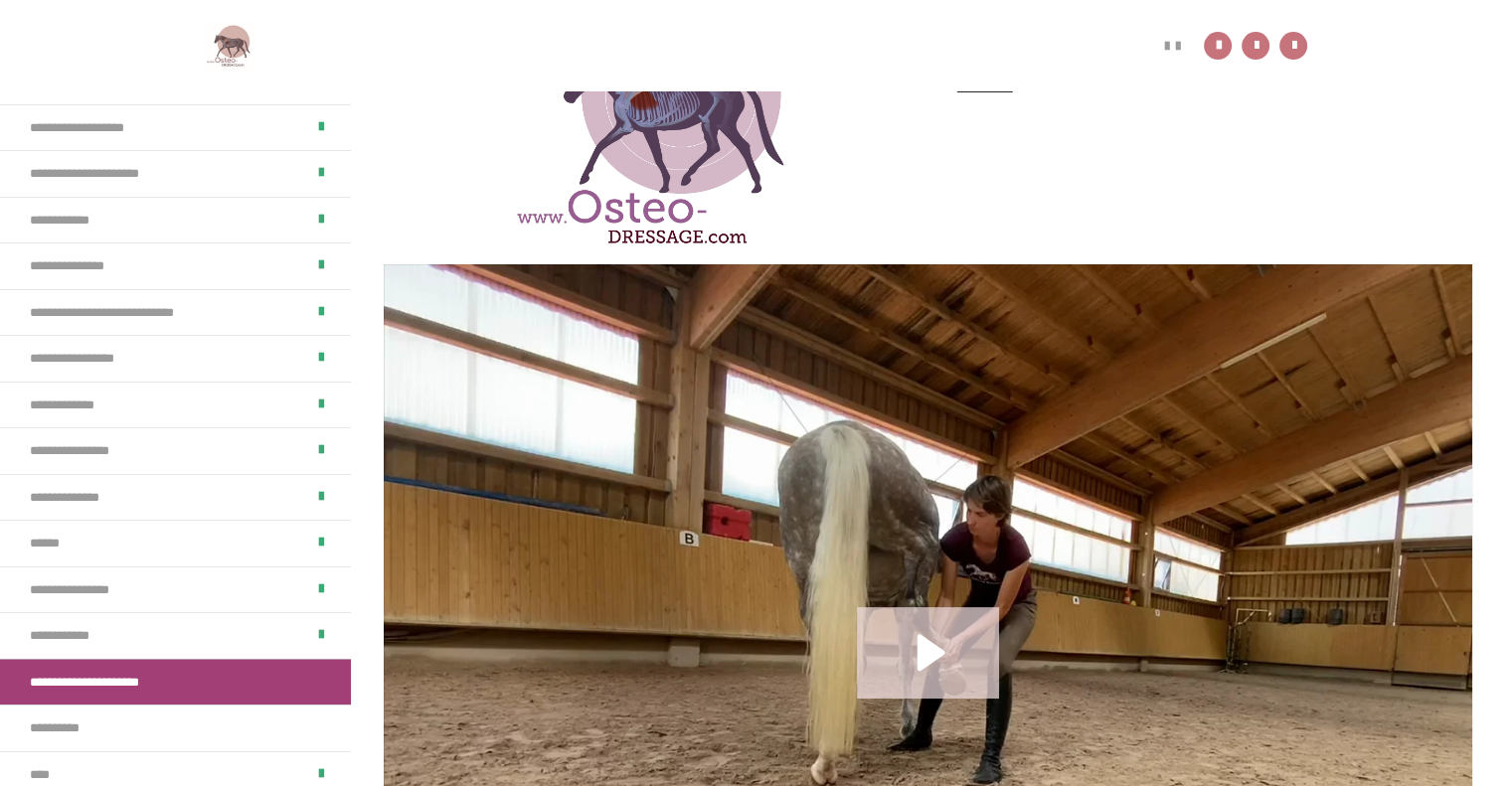 click 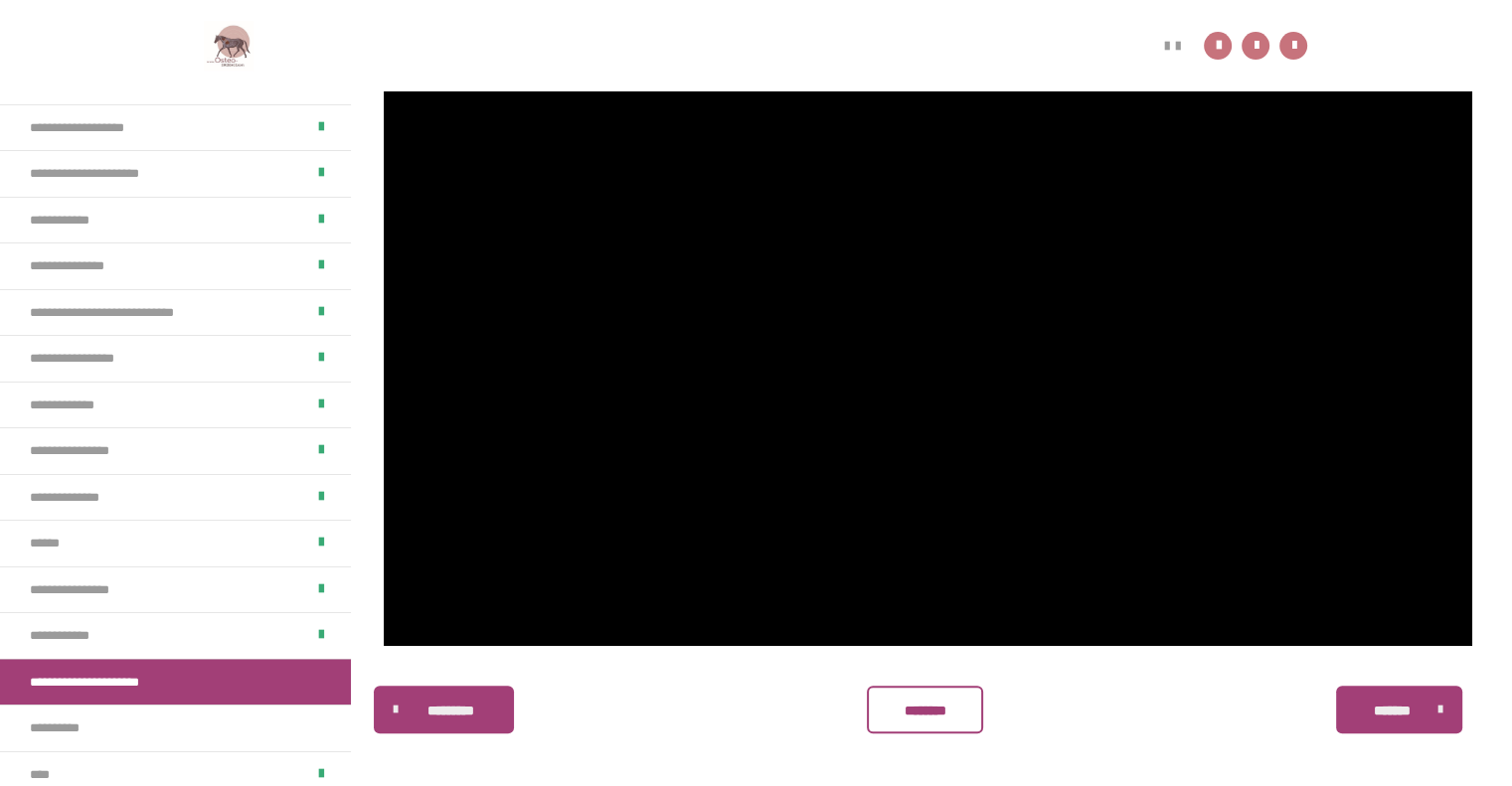 scroll, scrollTop: 751, scrollLeft: 0, axis: vertical 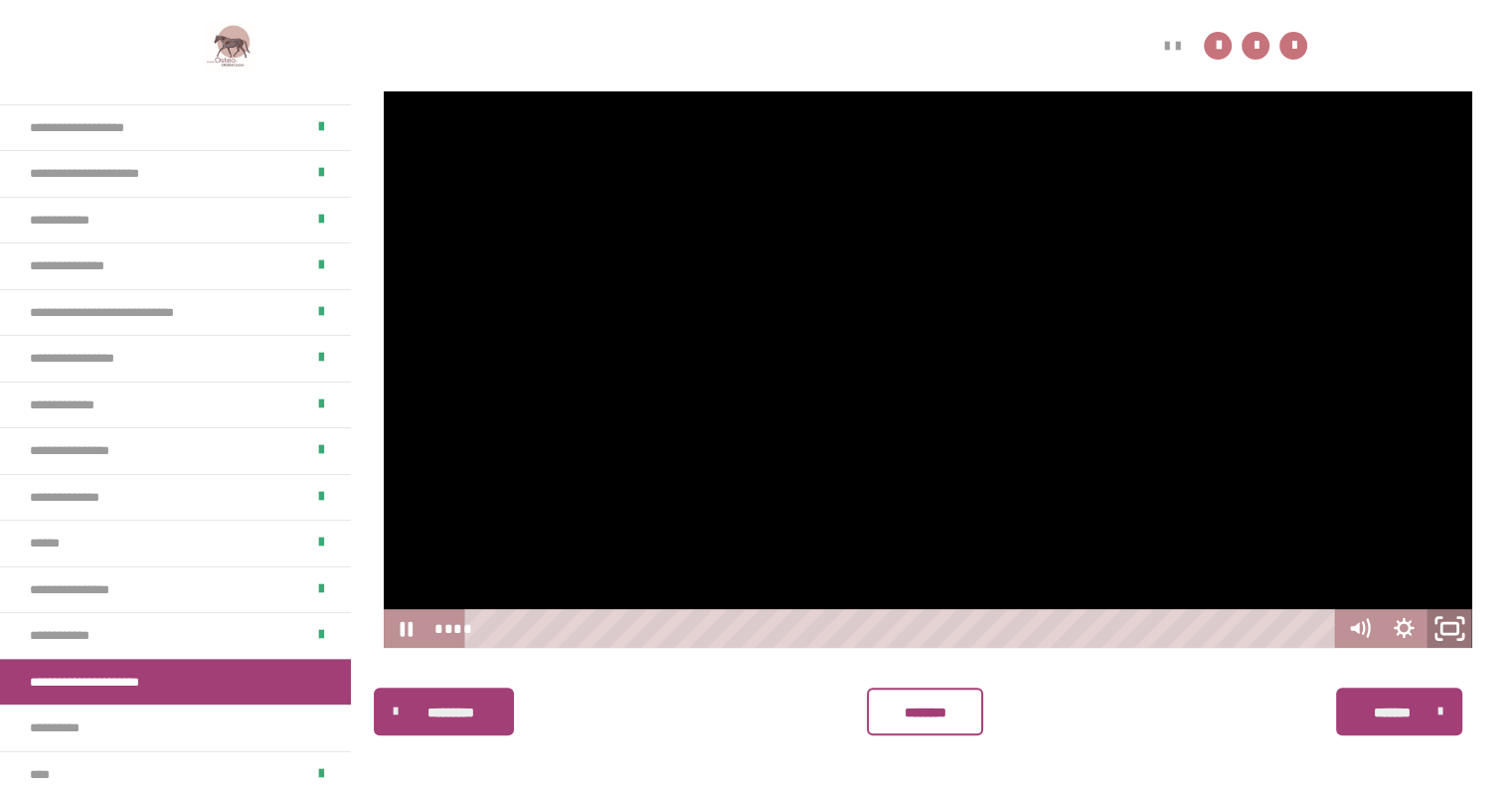 click 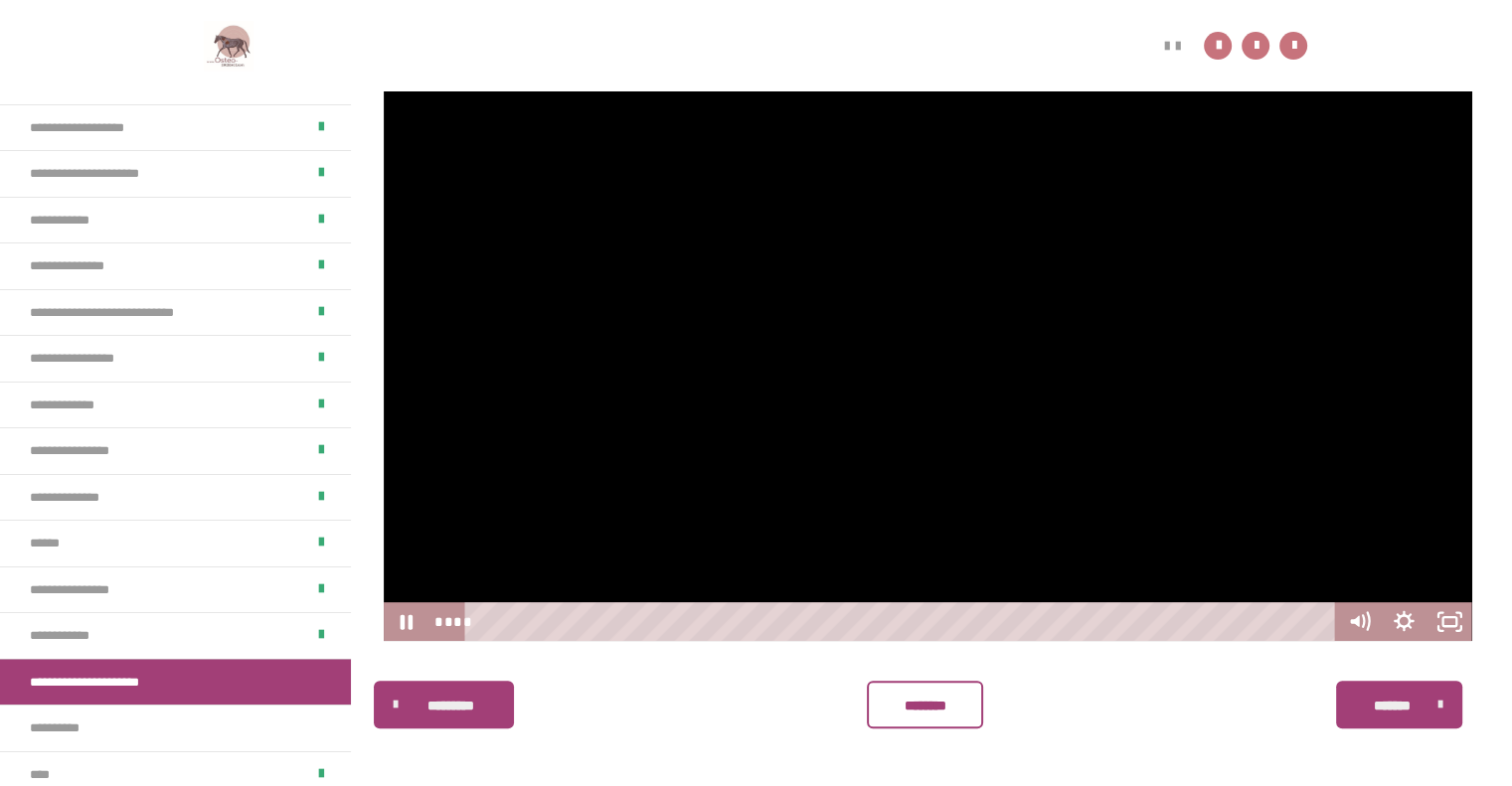 scroll, scrollTop: 759, scrollLeft: 0, axis: vertical 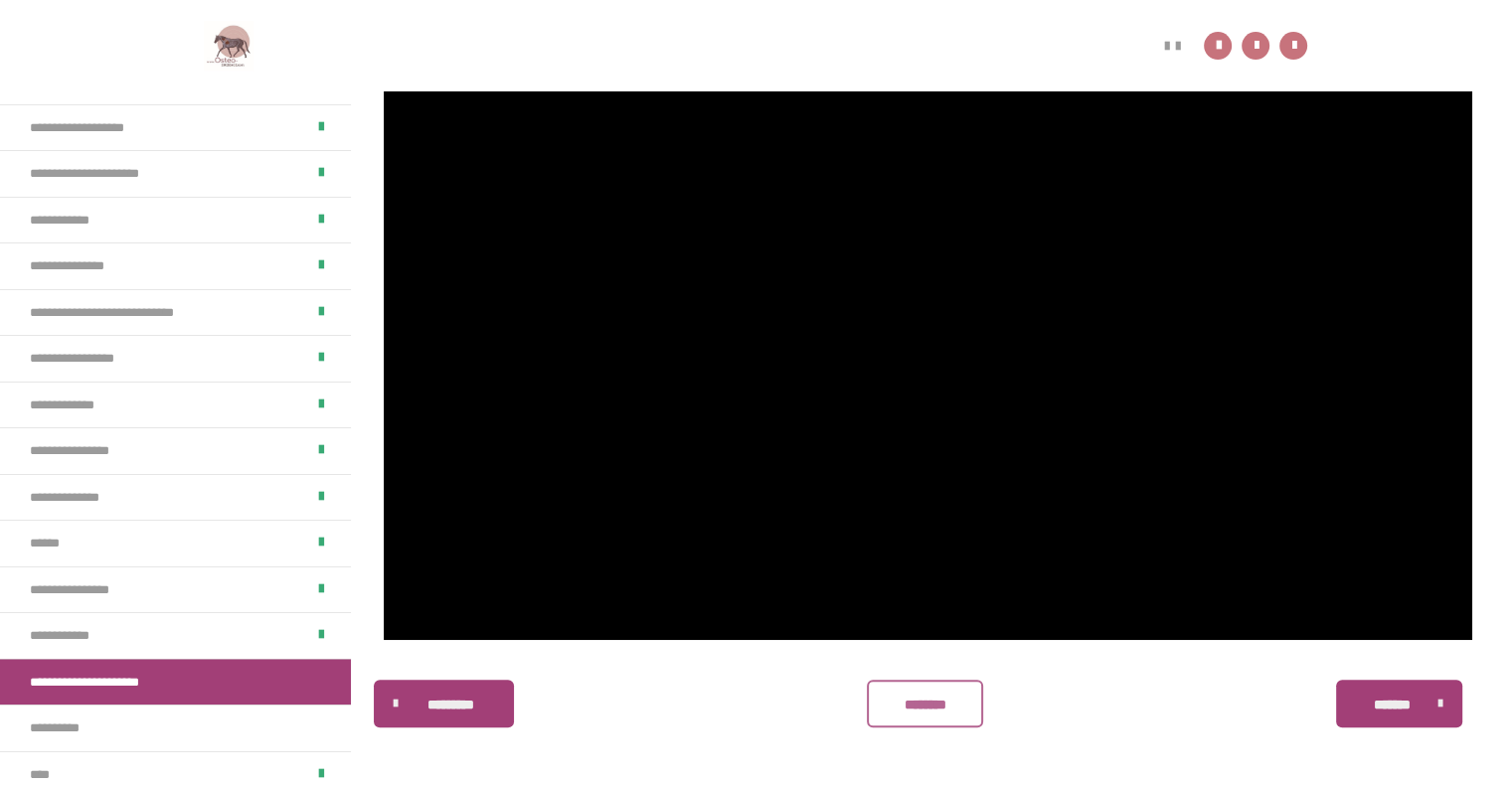 click on "********" at bounding box center (924, 704) 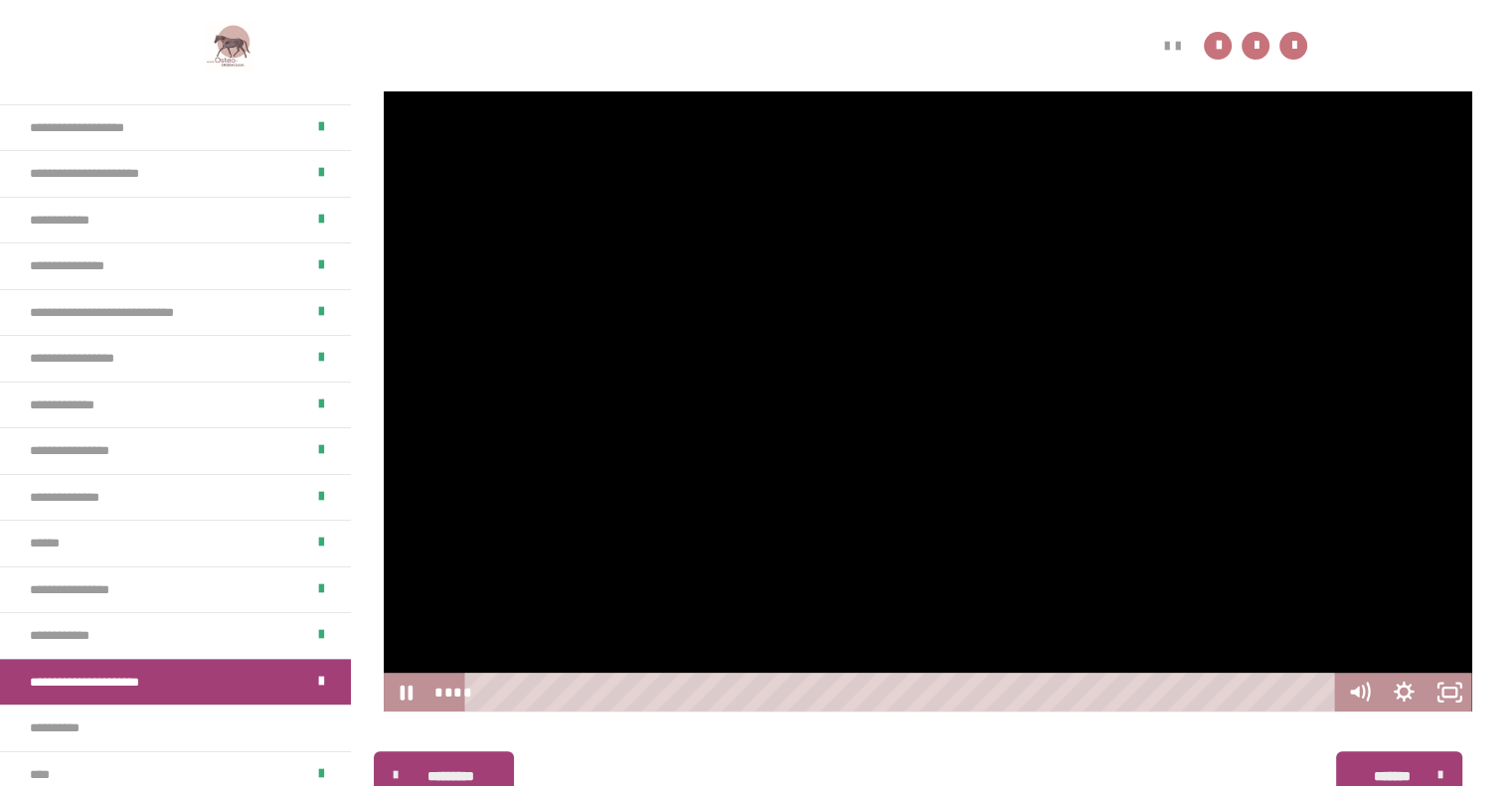 scroll, scrollTop: 698, scrollLeft: 0, axis: vertical 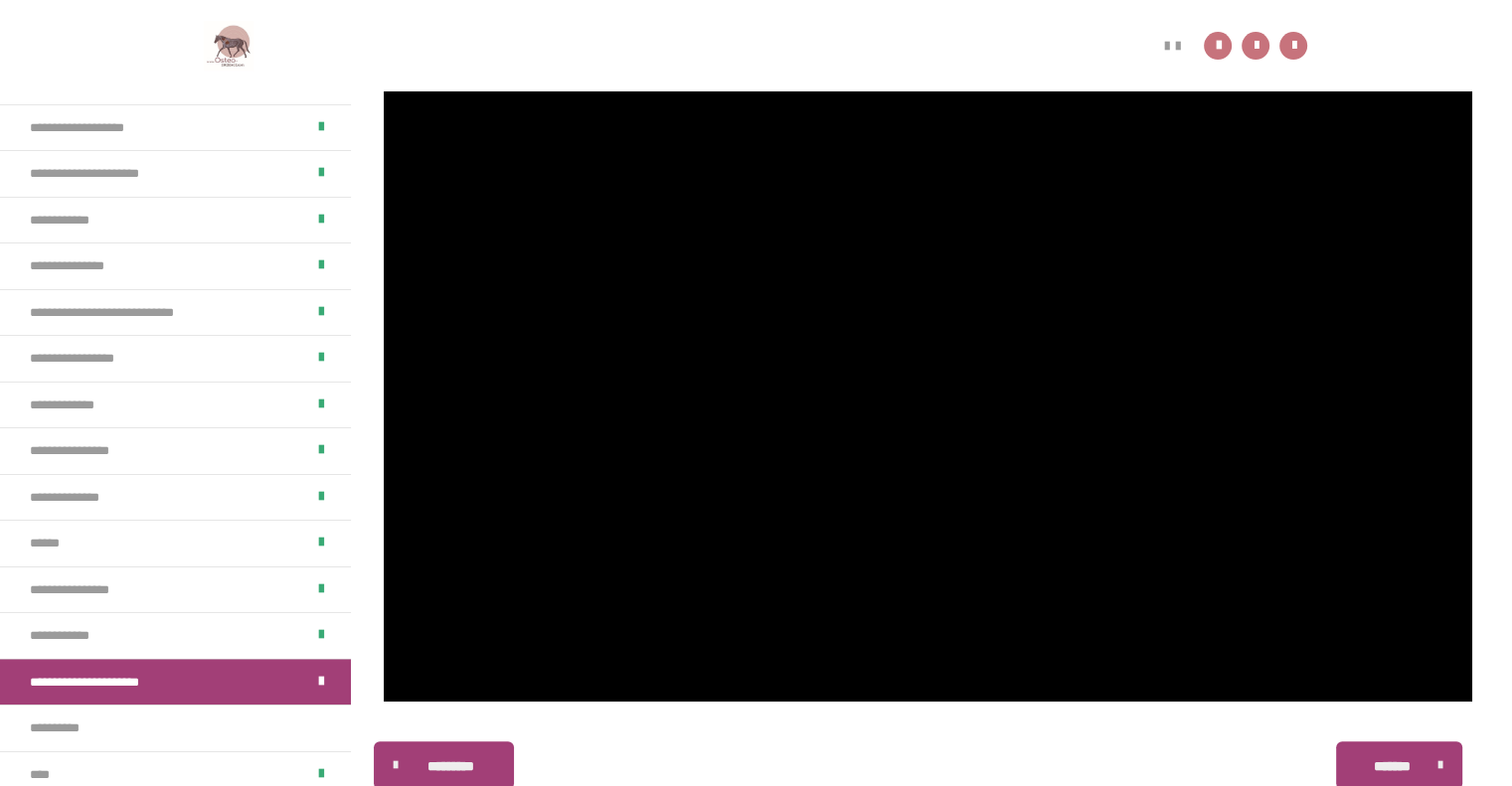 click on "**********" at bounding box center (175, 682) 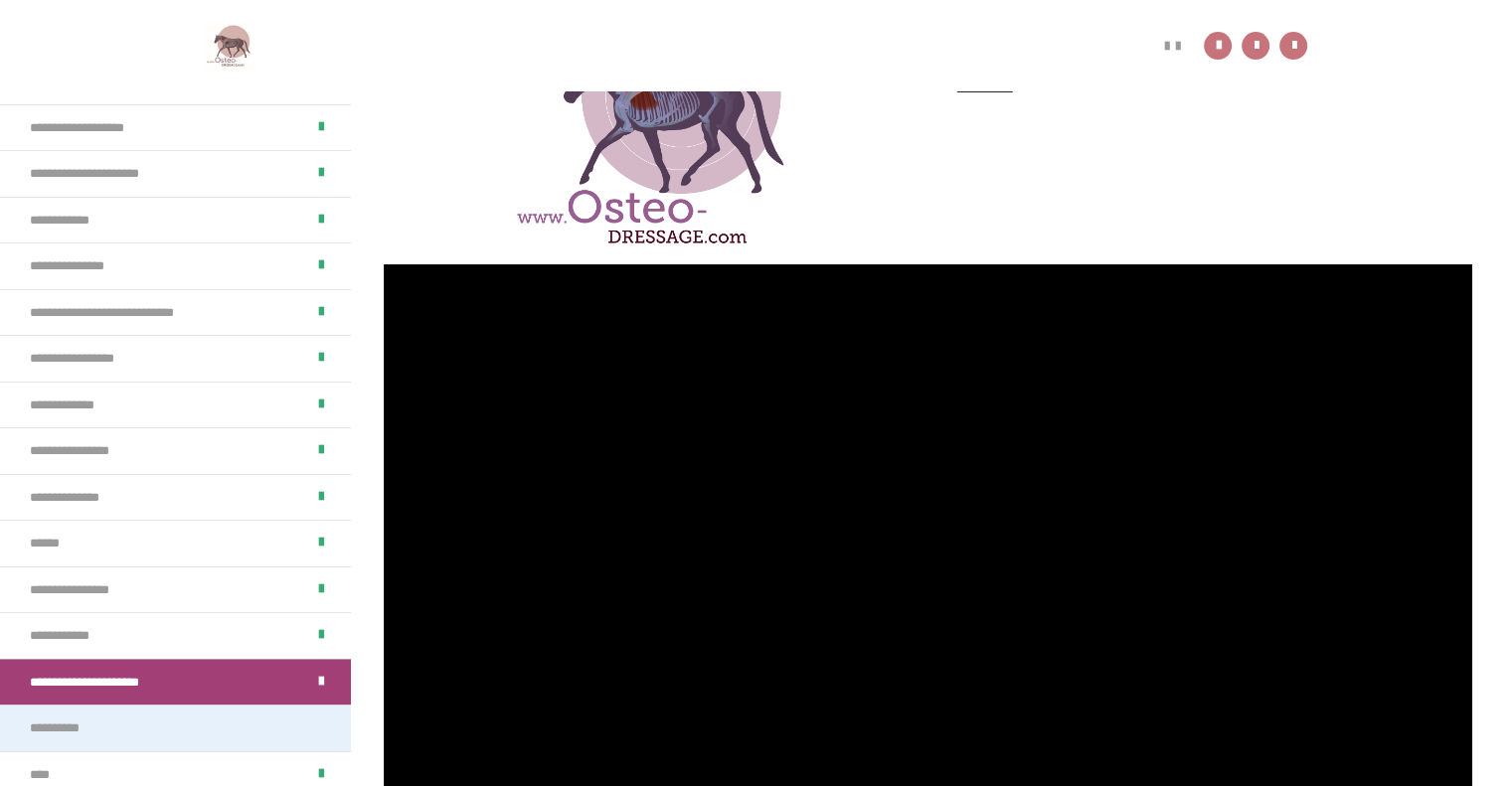 click on "**********" at bounding box center [175, 727] 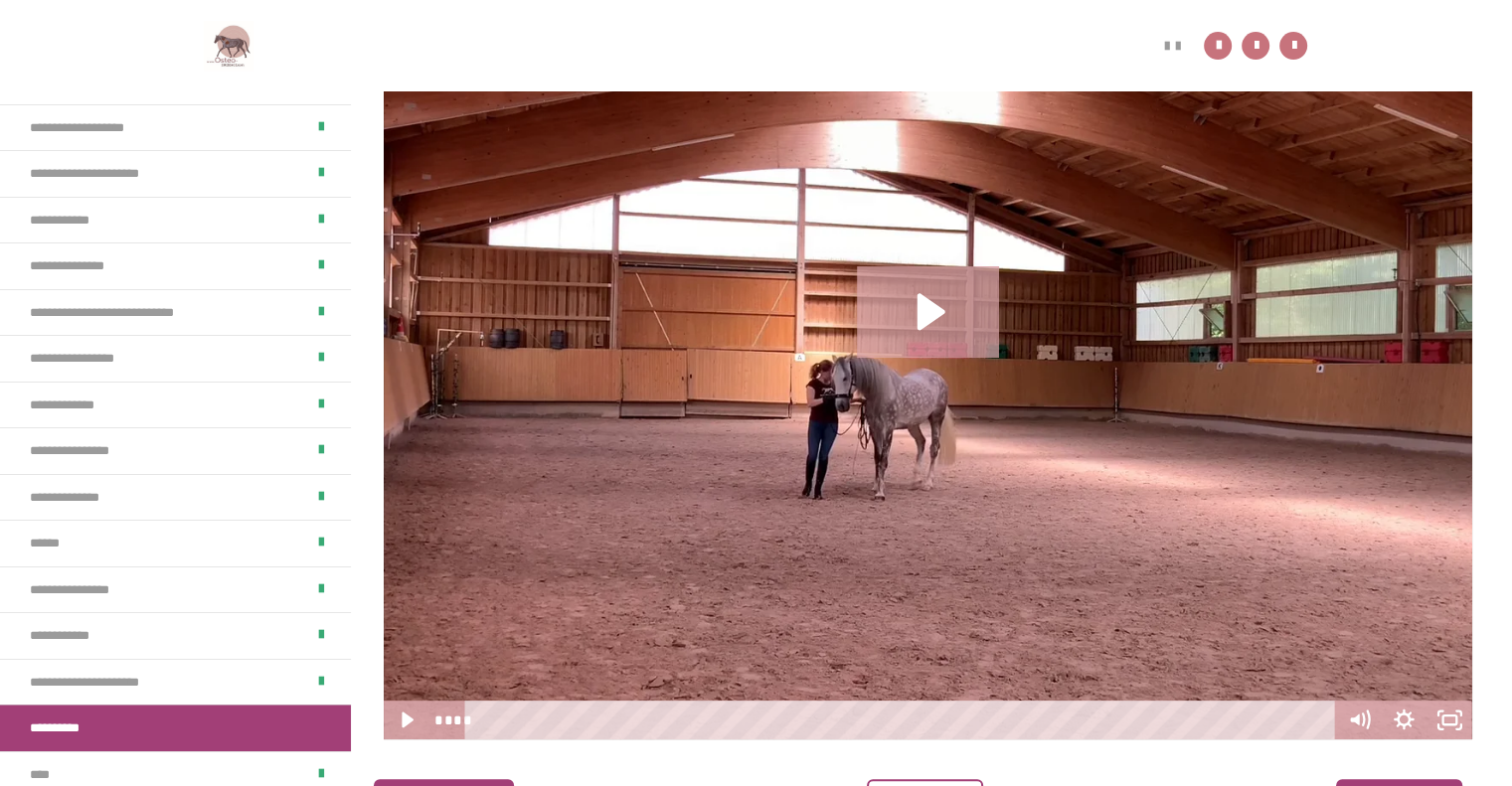 scroll, scrollTop: 682, scrollLeft: 0, axis: vertical 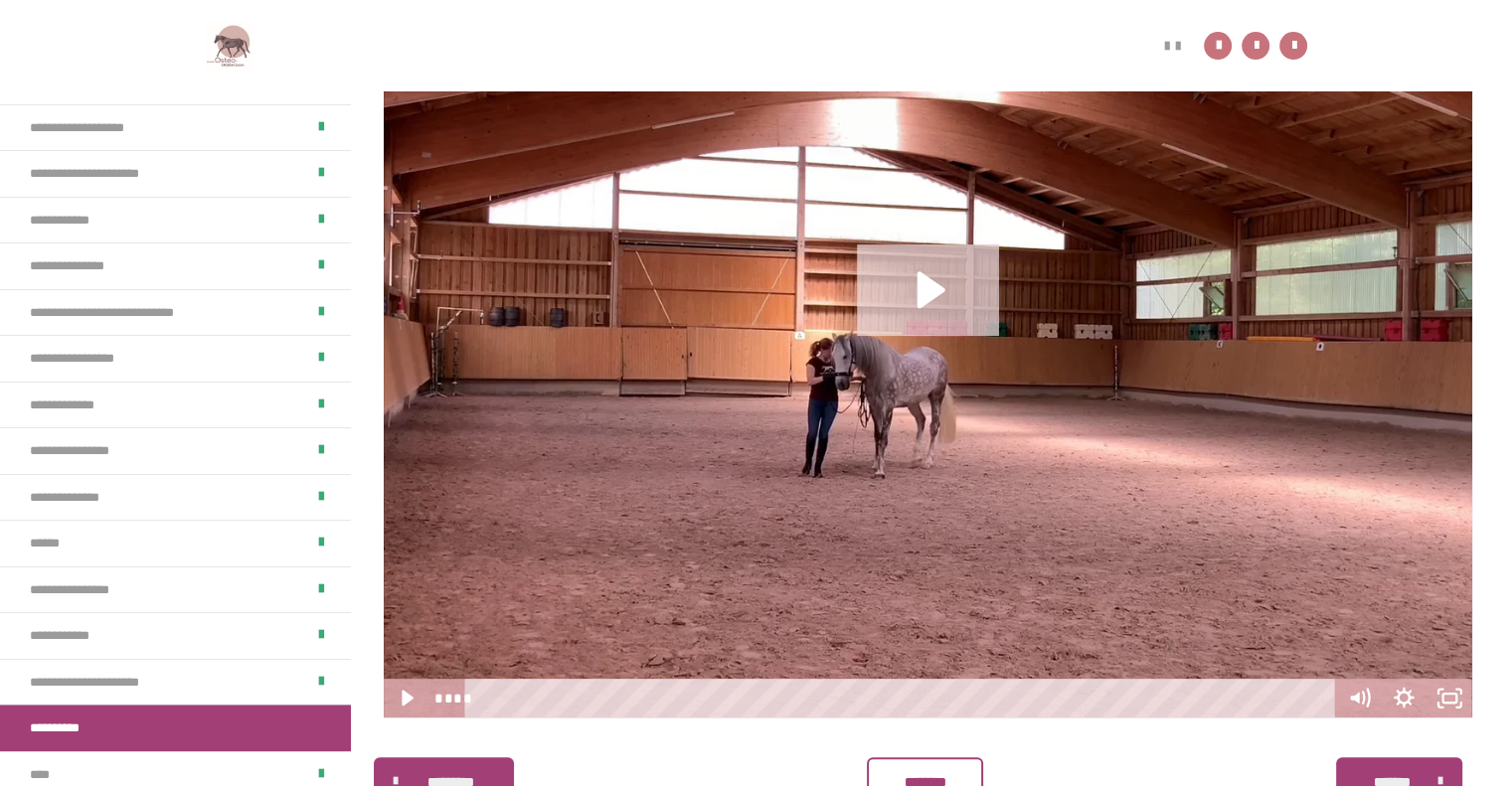 click 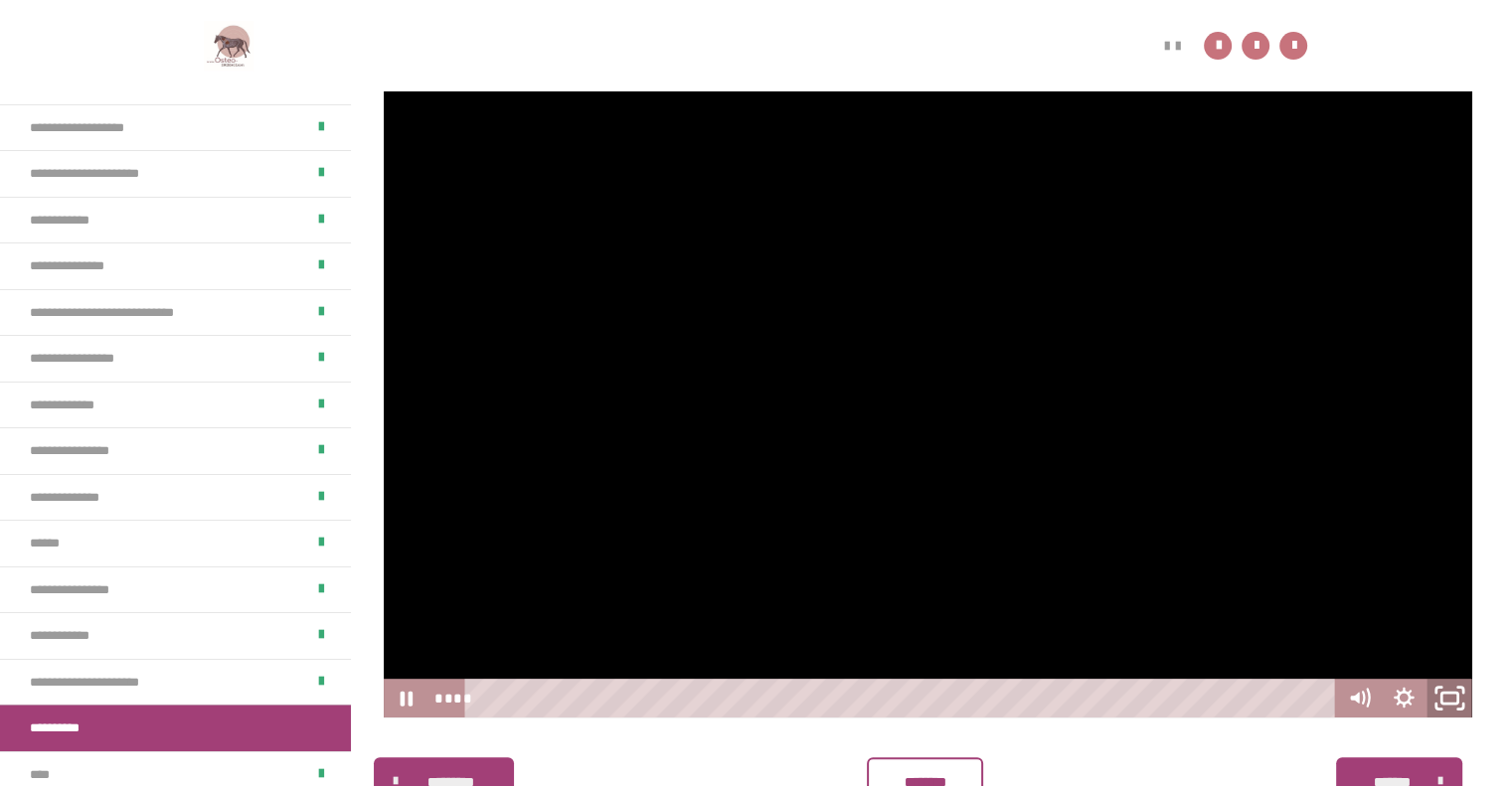 click 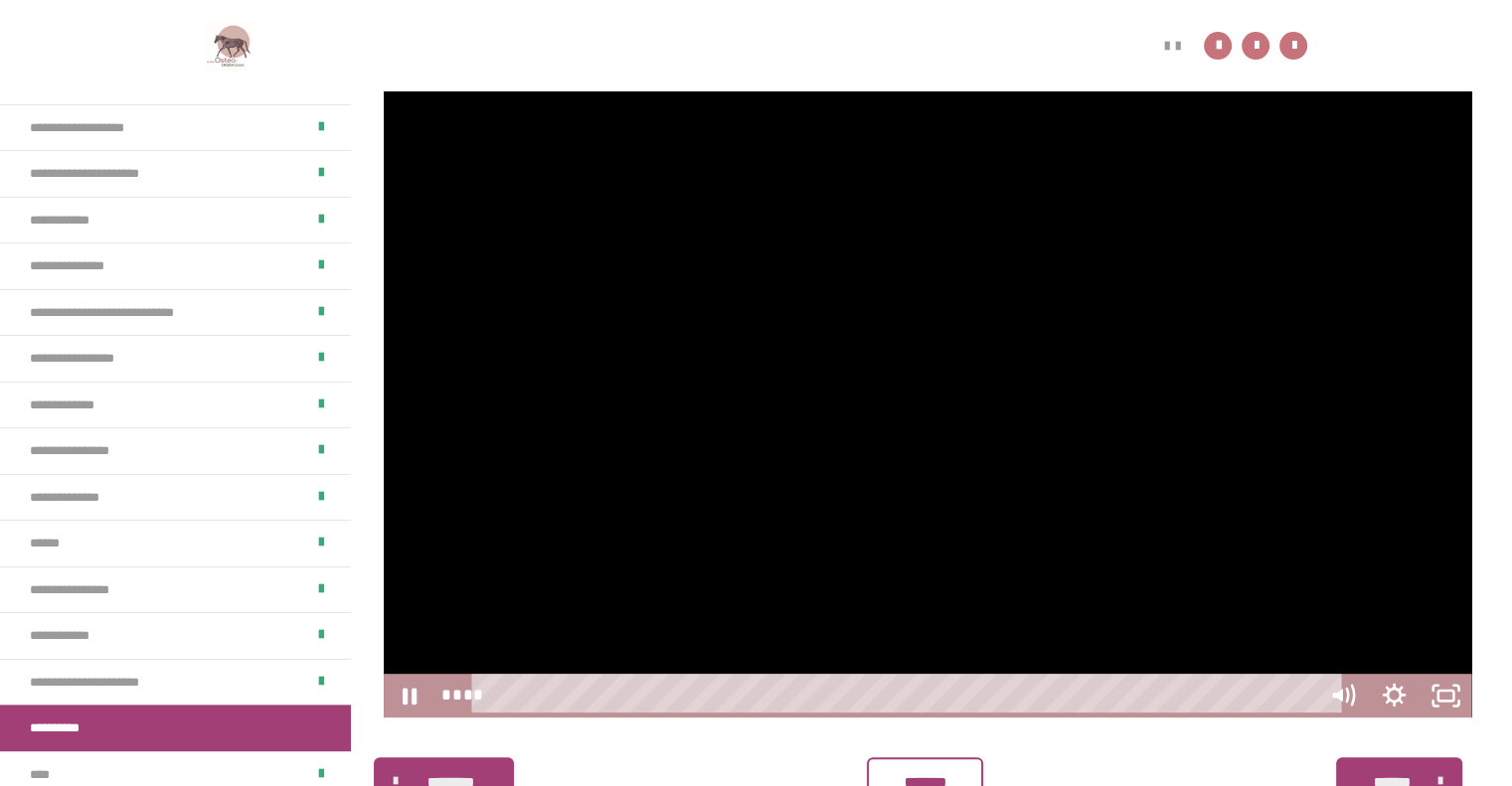scroll, scrollTop: 607, scrollLeft: 0, axis: vertical 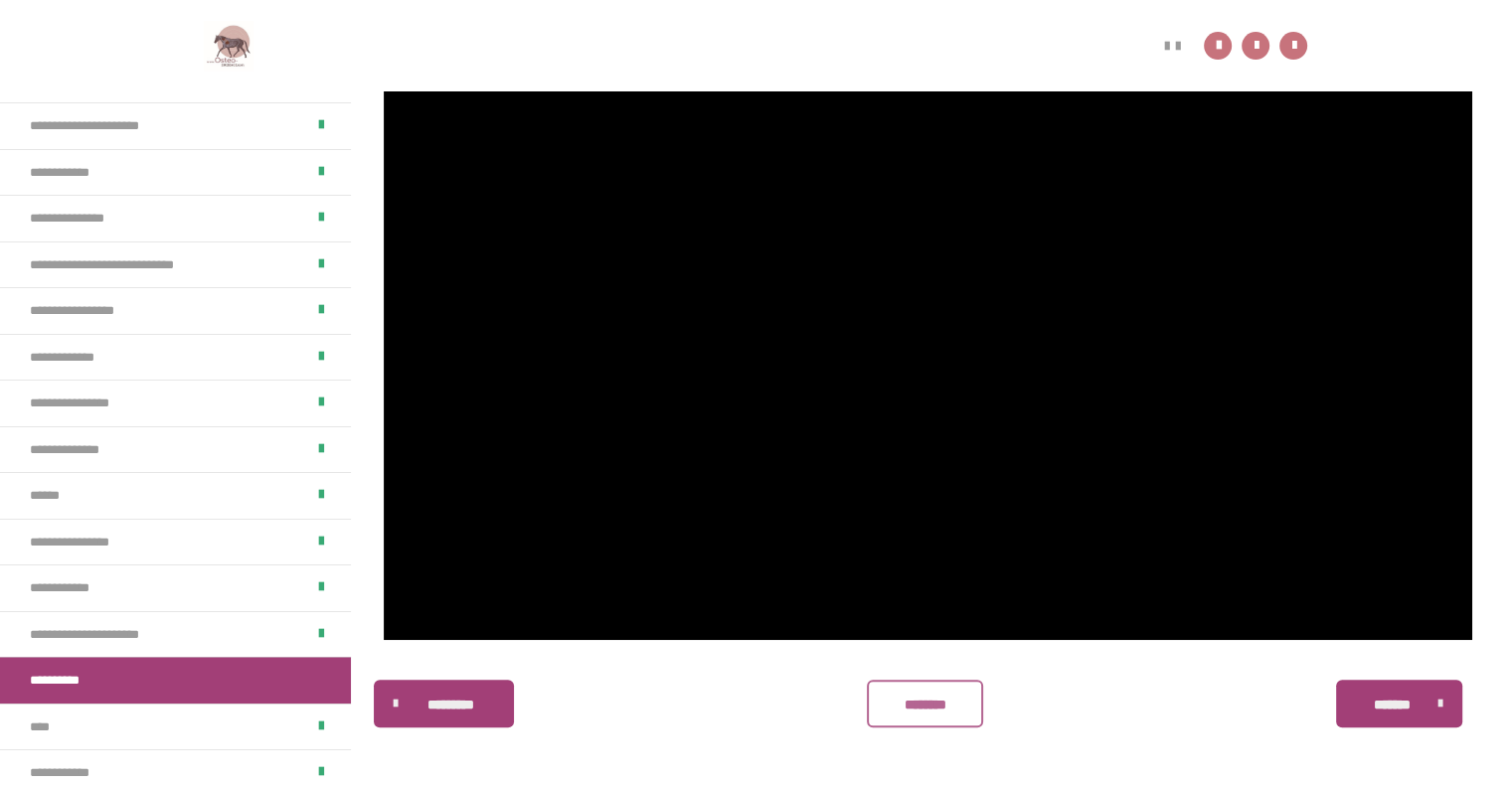 click on "********" at bounding box center [924, 705] 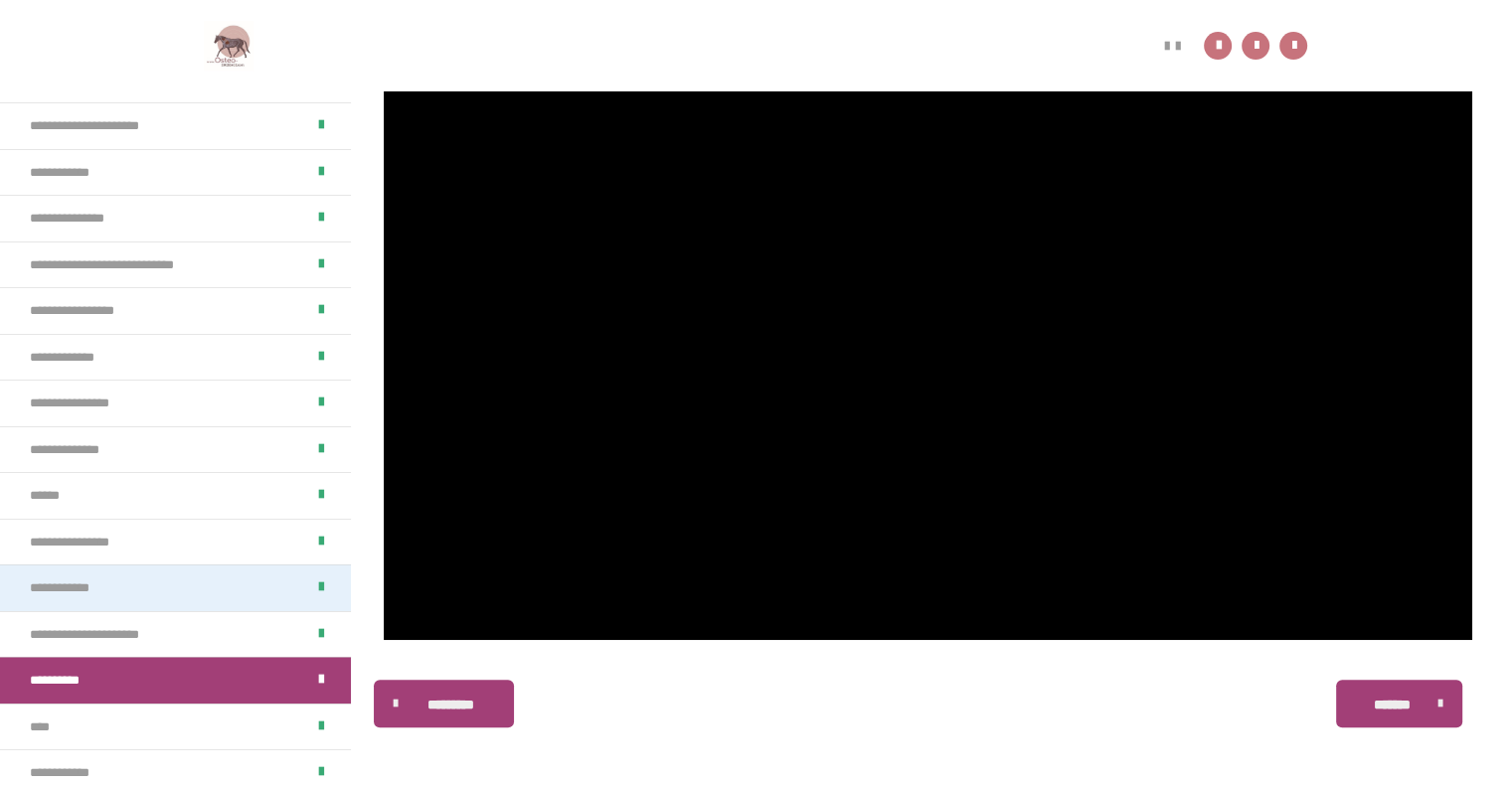 scroll, scrollTop: 0, scrollLeft: 0, axis: both 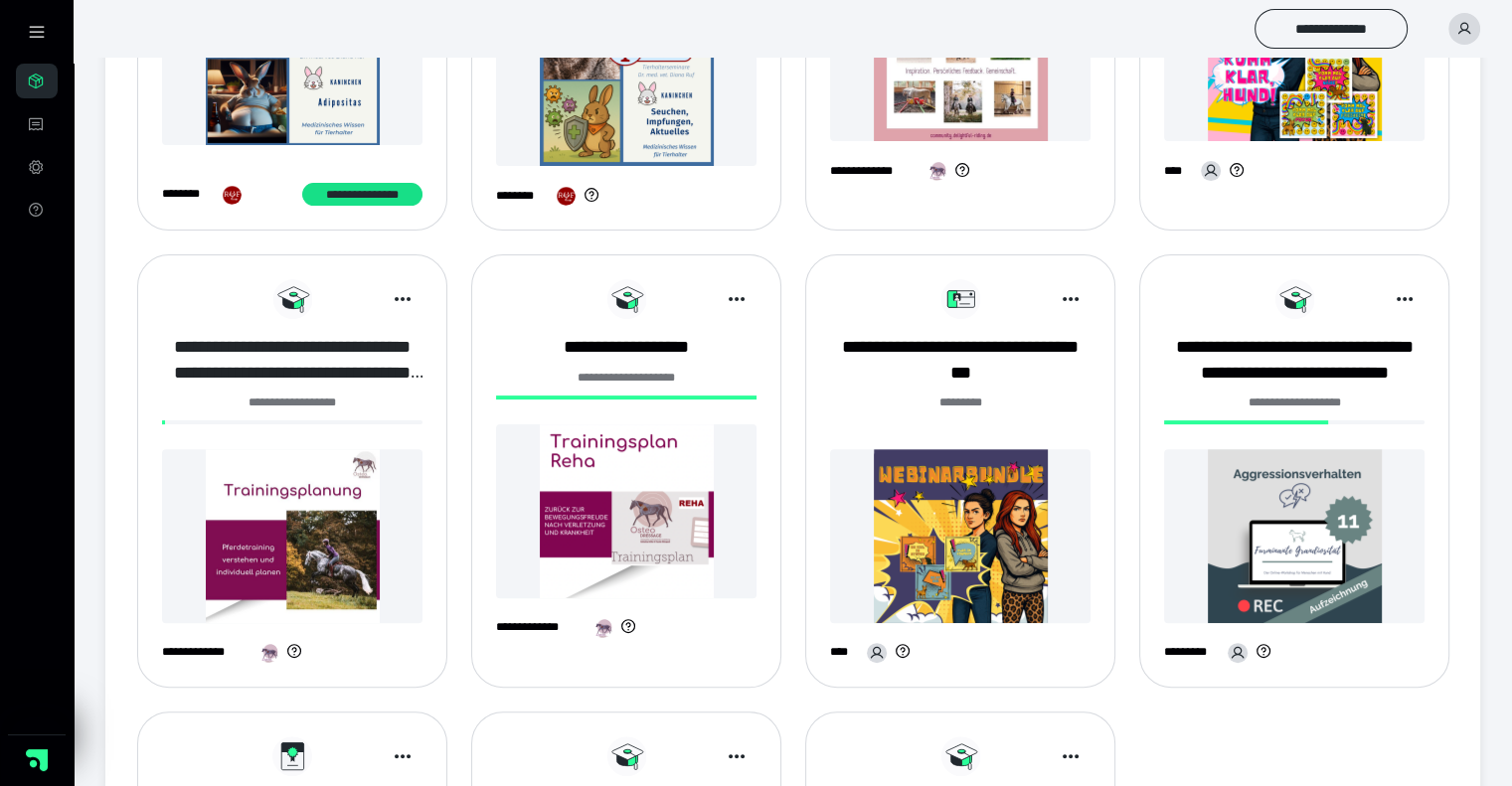 click on "**********" at bounding box center [292, 360] 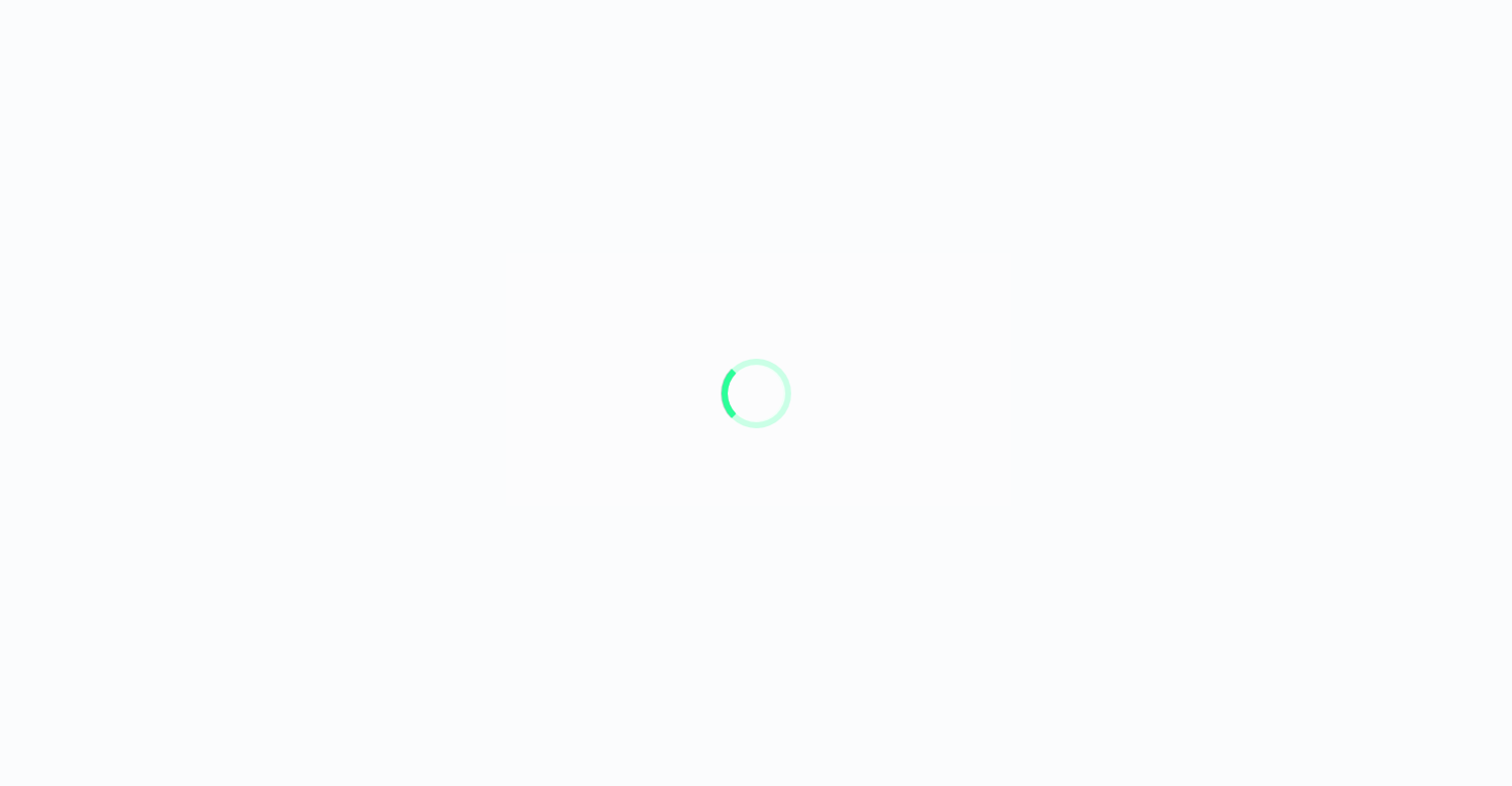 scroll, scrollTop: 0, scrollLeft: 0, axis: both 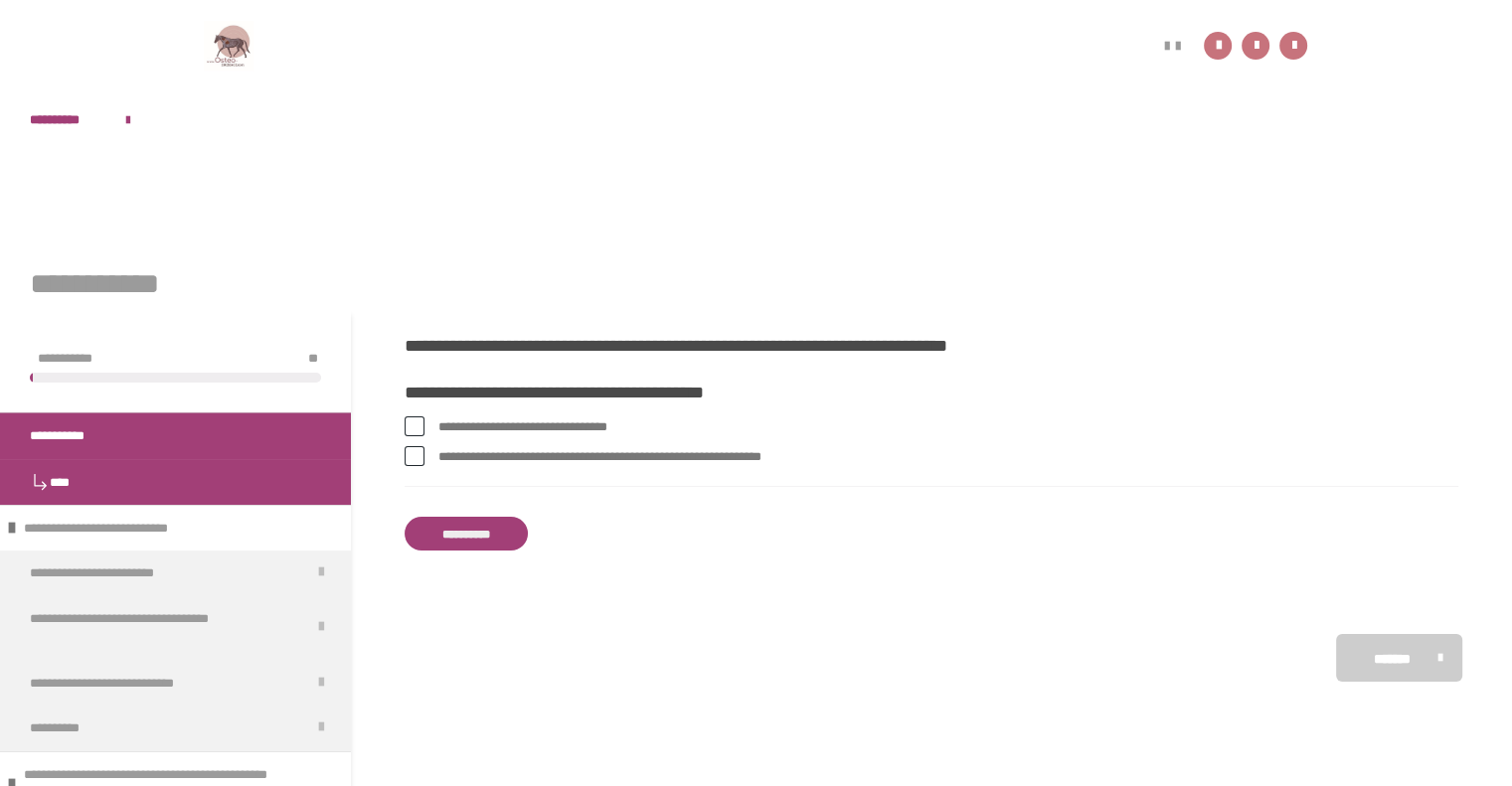 click at bounding box center (415, 456) 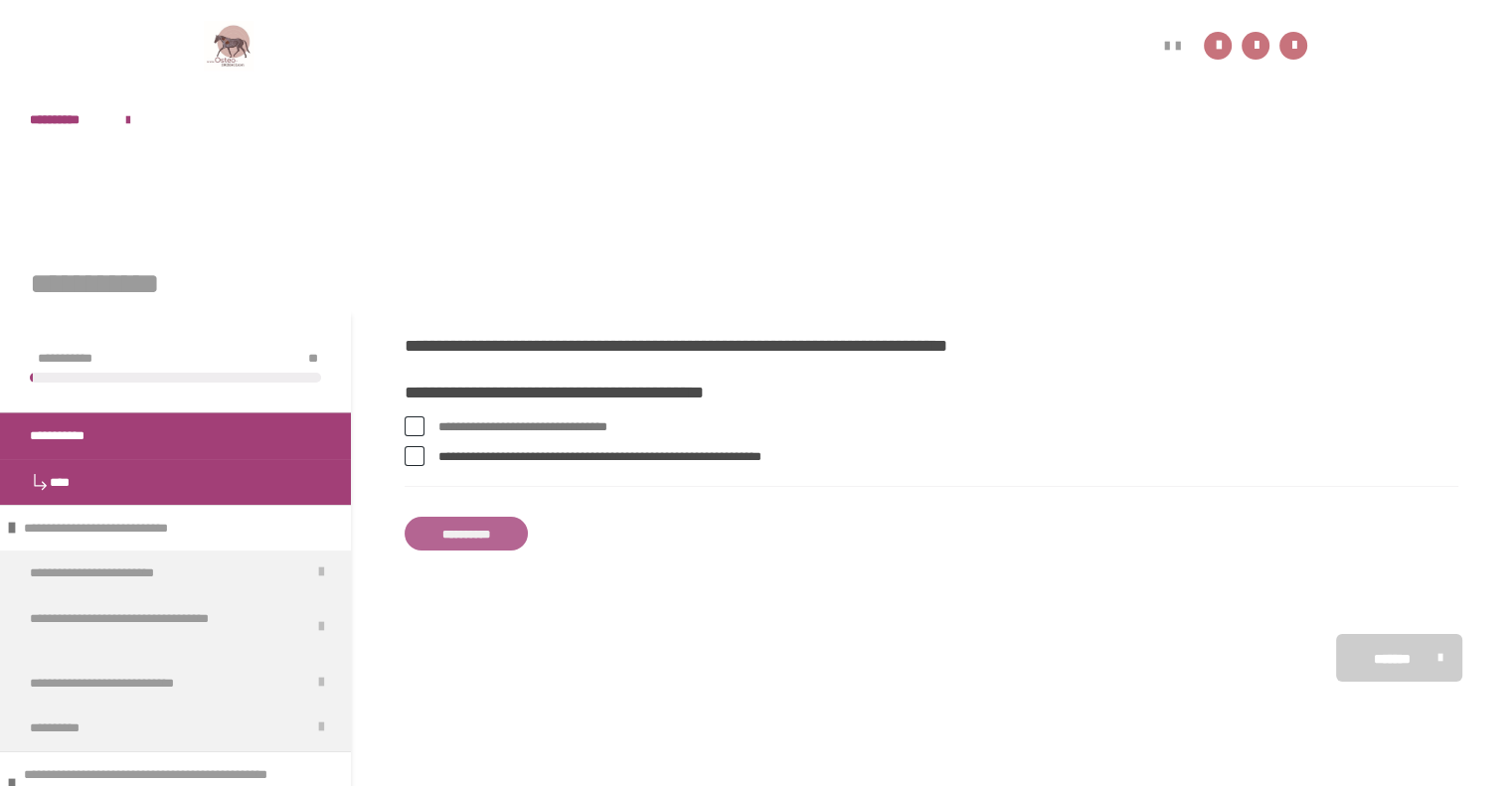 click on "**********" at bounding box center [466, 534] 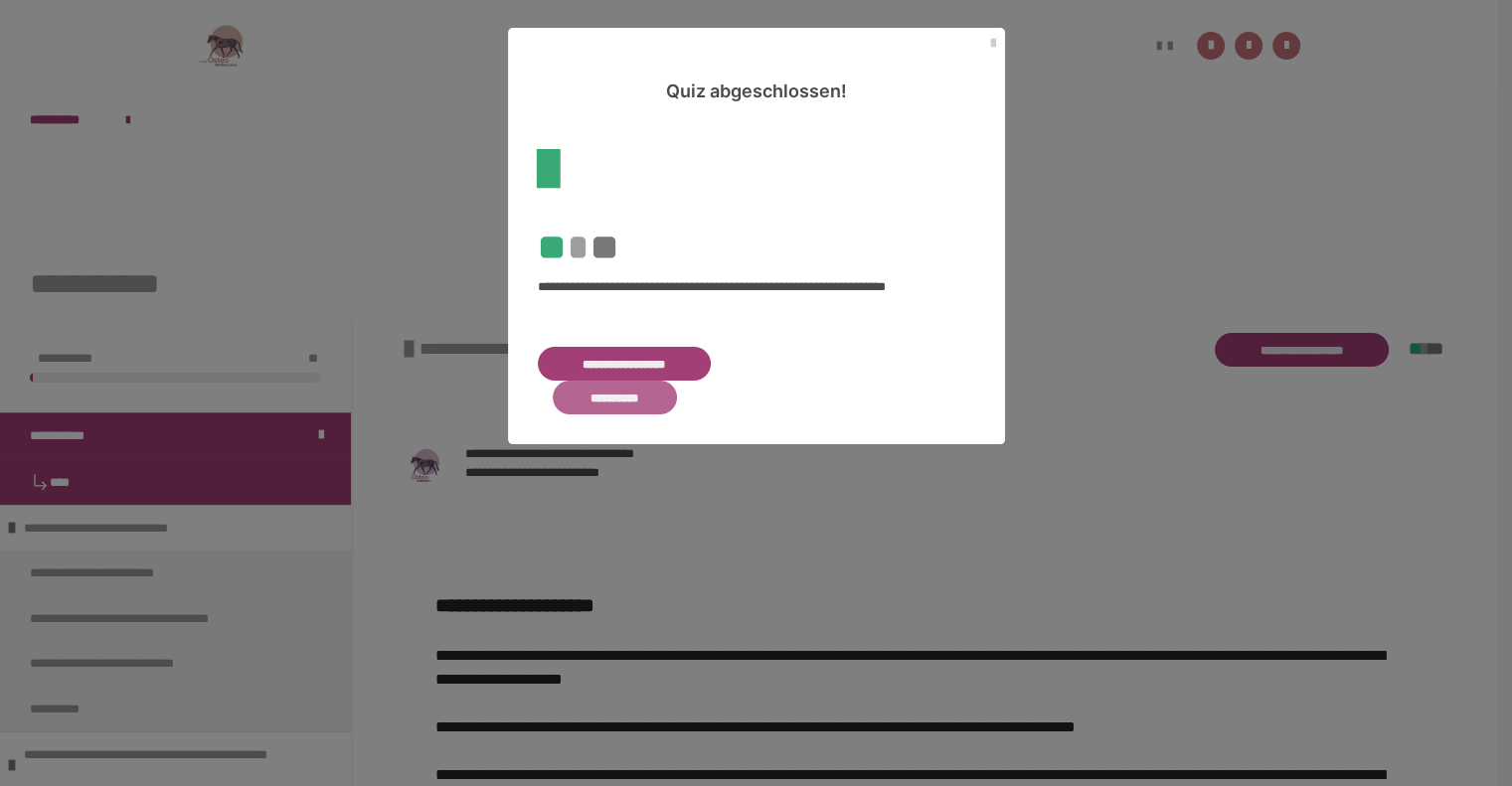 click on "**********" at bounding box center (615, 397) 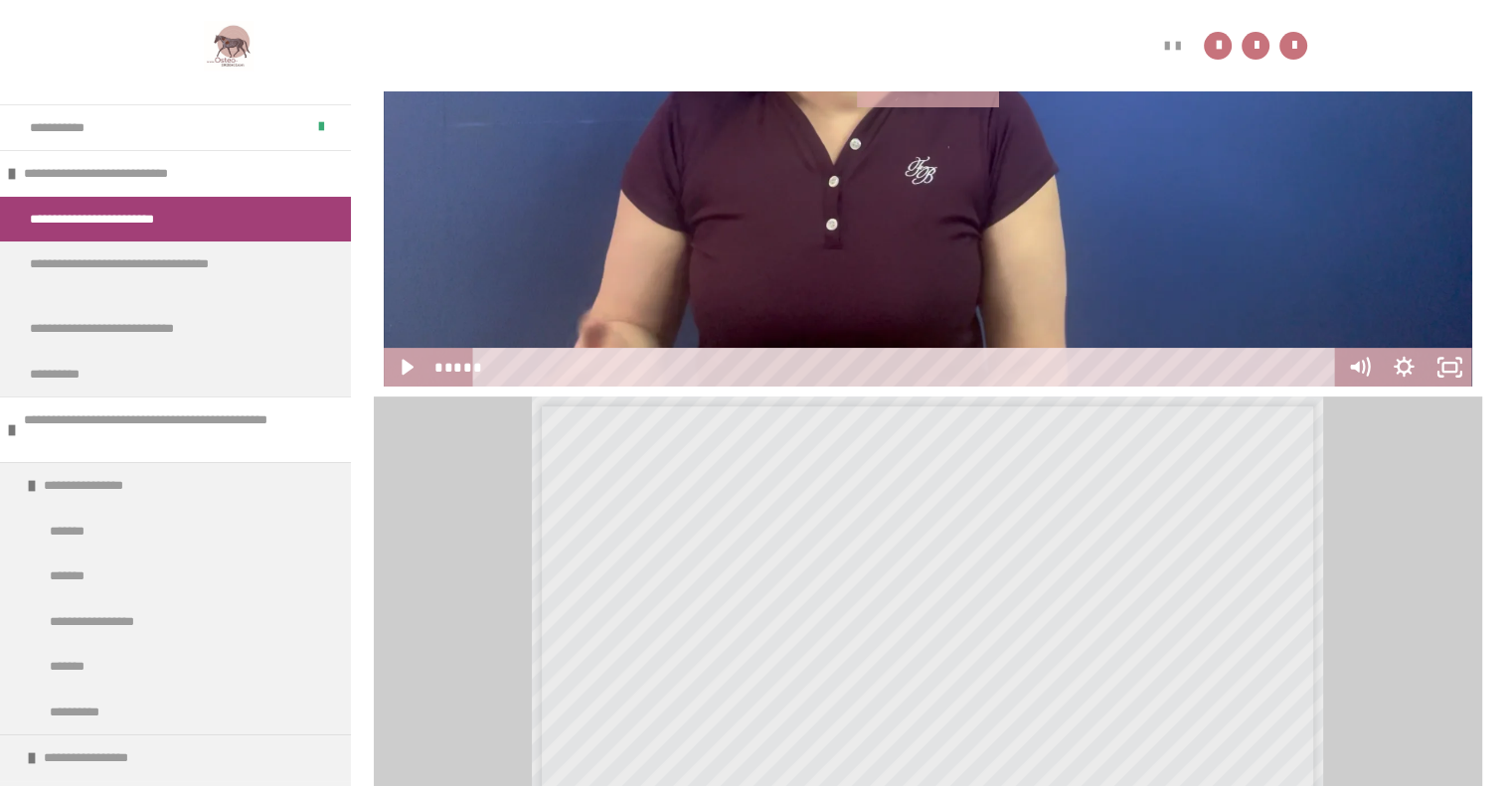 scroll, scrollTop: 546, scrollLeft: 0, axis: vertical 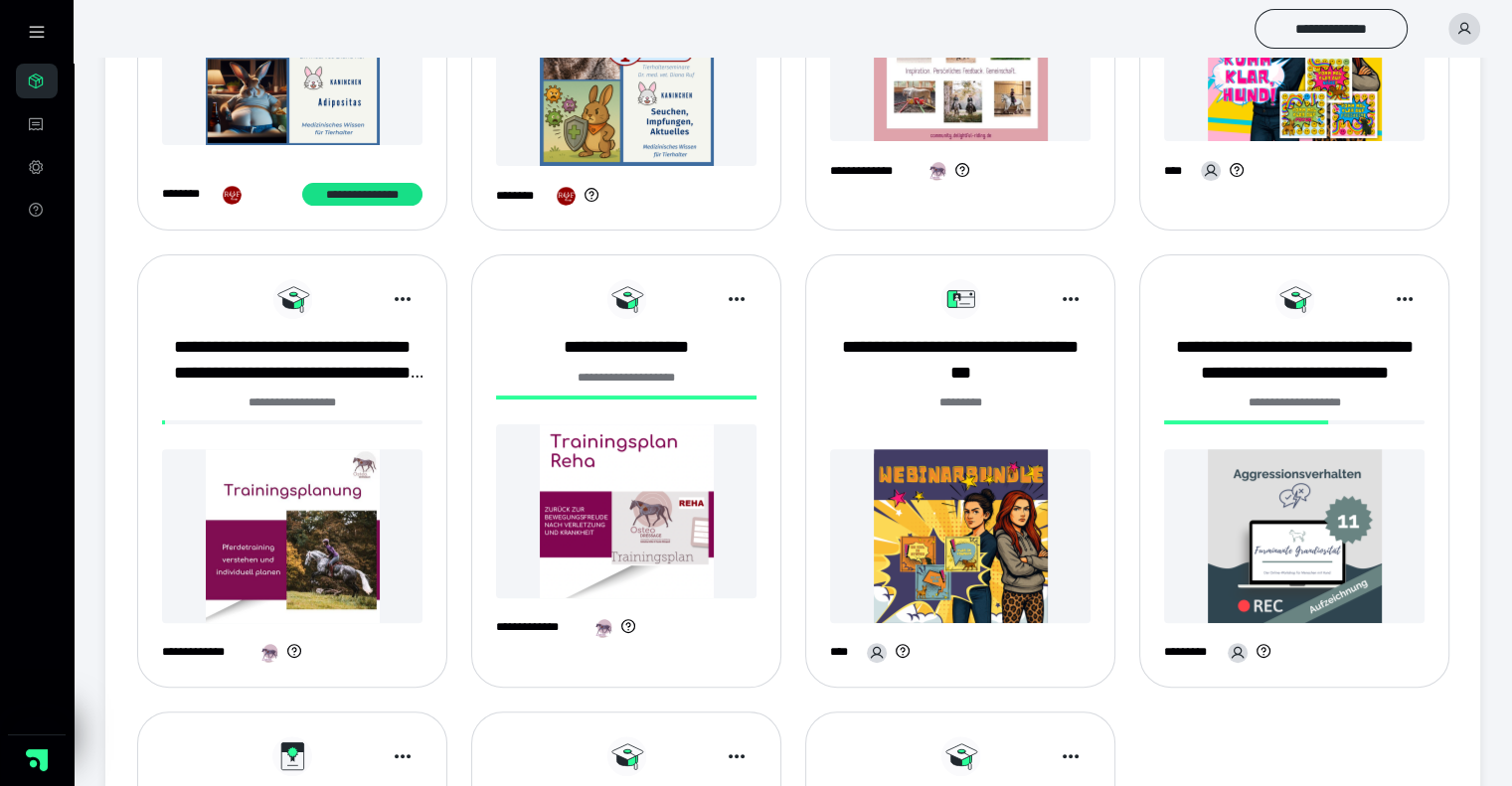 click 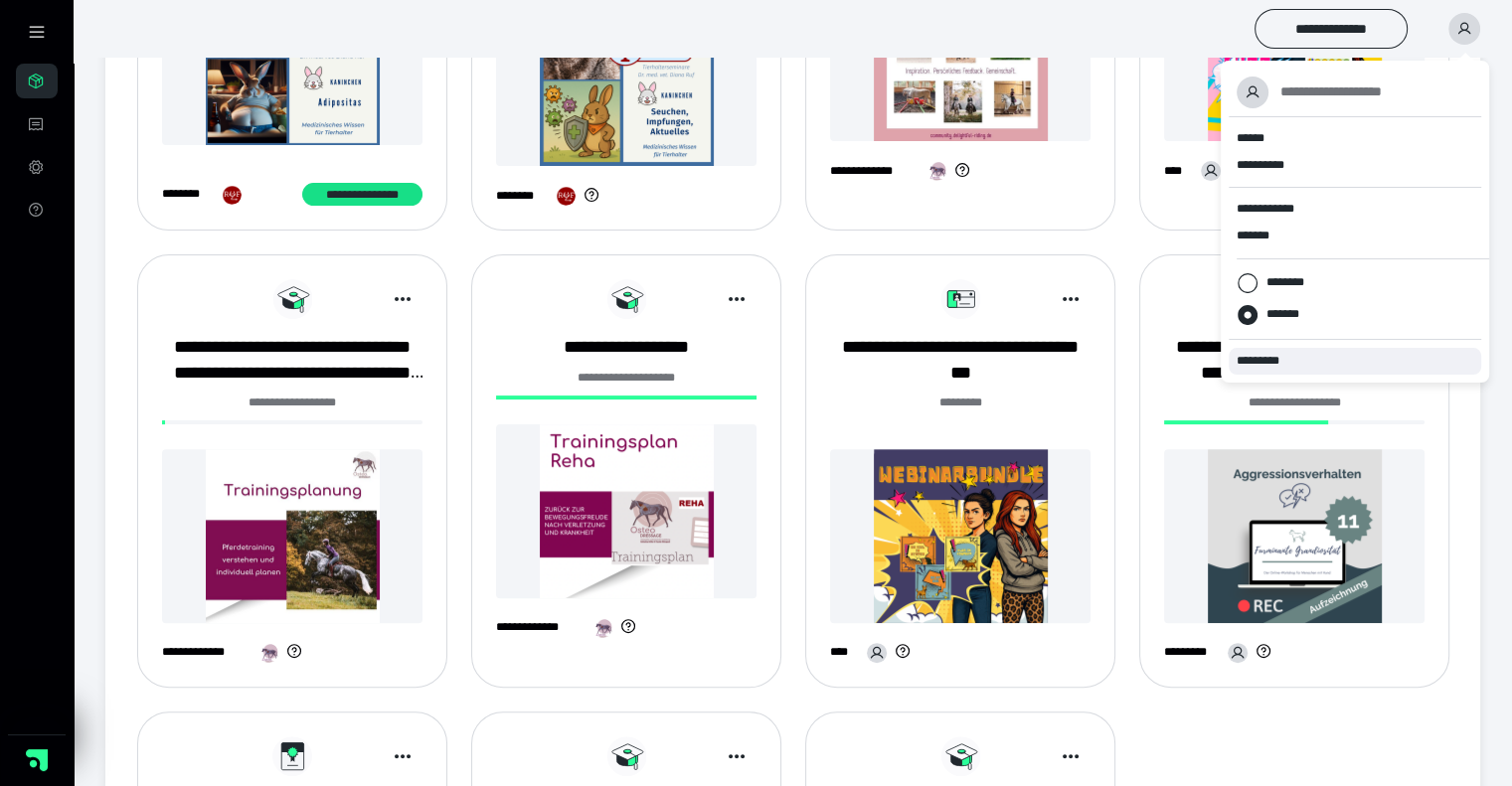click on "*********" at bounding box center [1266, 361] 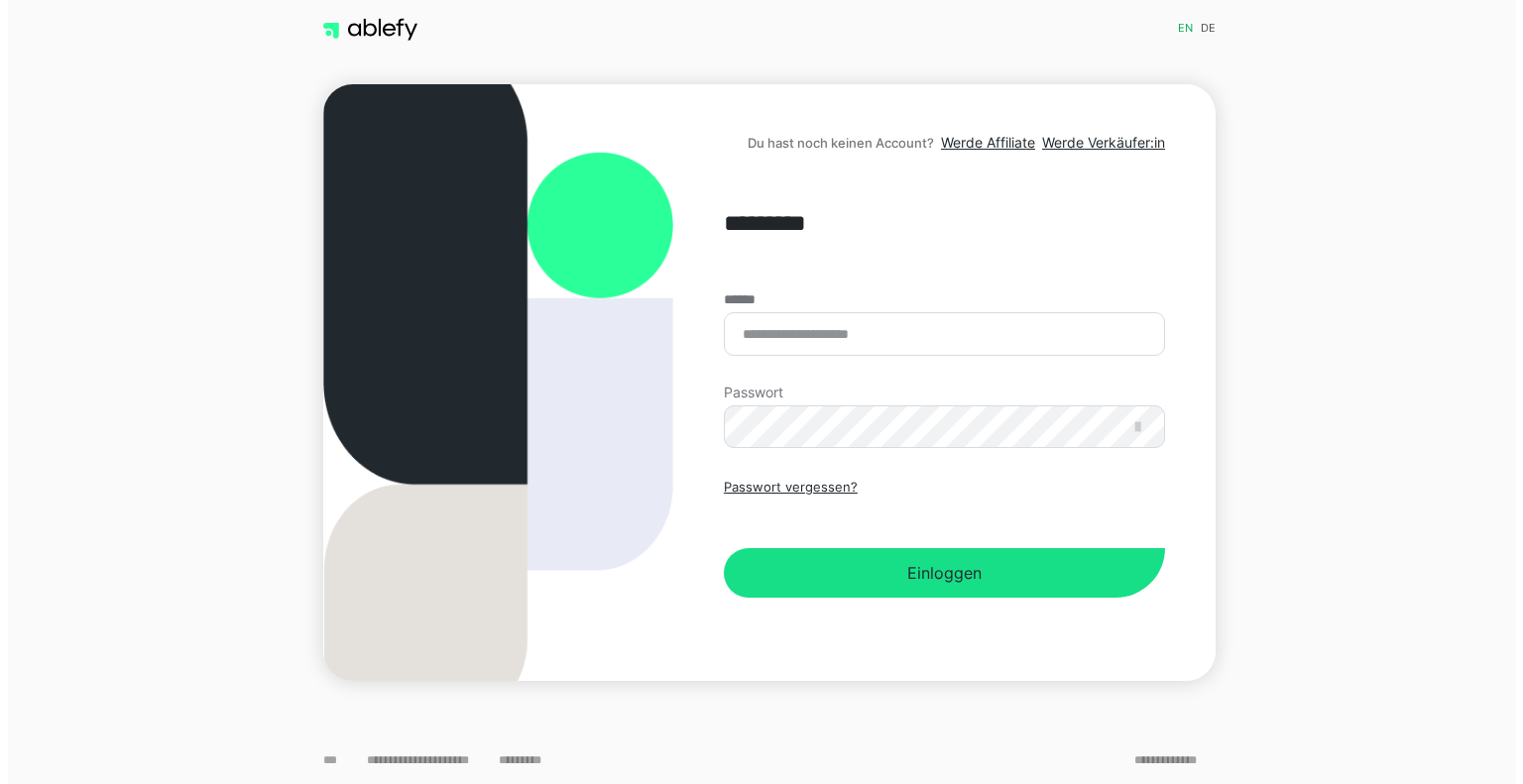 scroll, scrollTop: 0, scrollLeft: 0, axis: both 